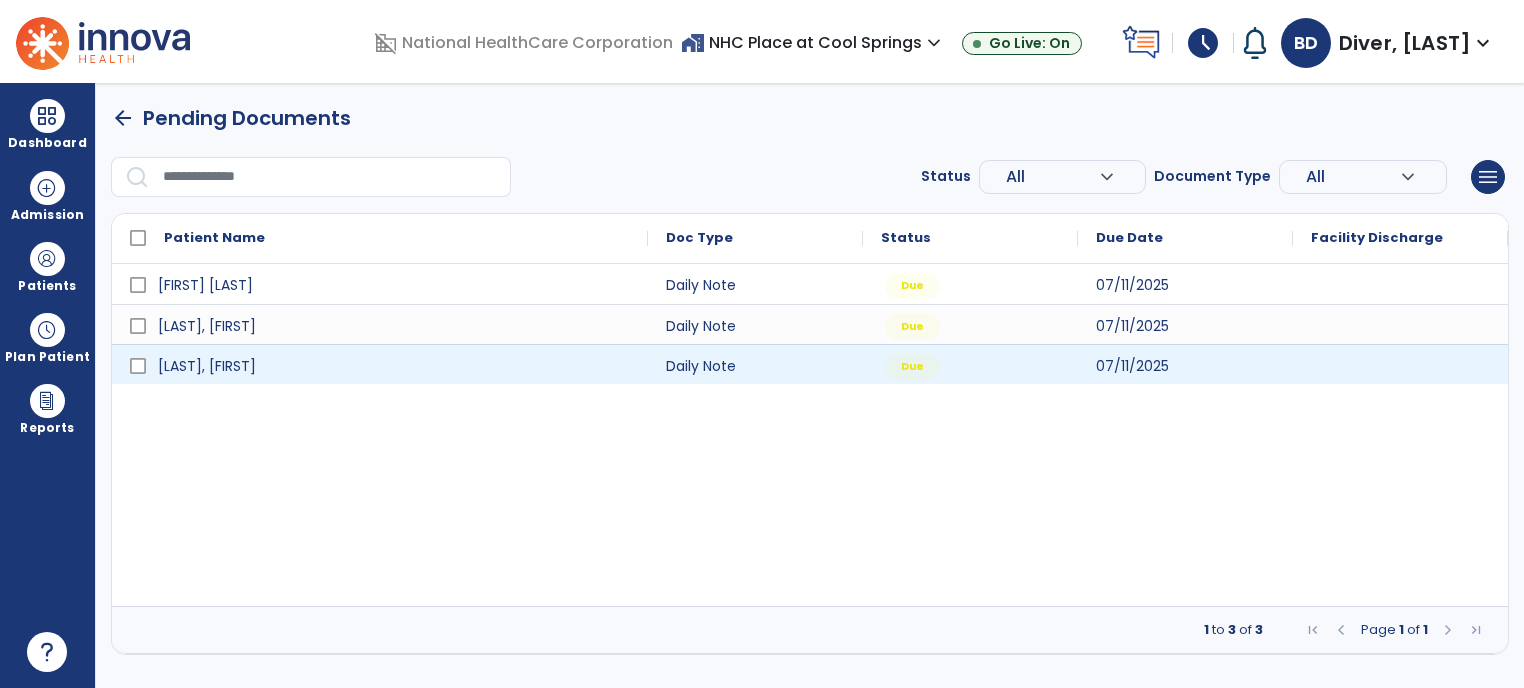 scroll, scrollTop: 0, scrollLeft: 0, axis: both 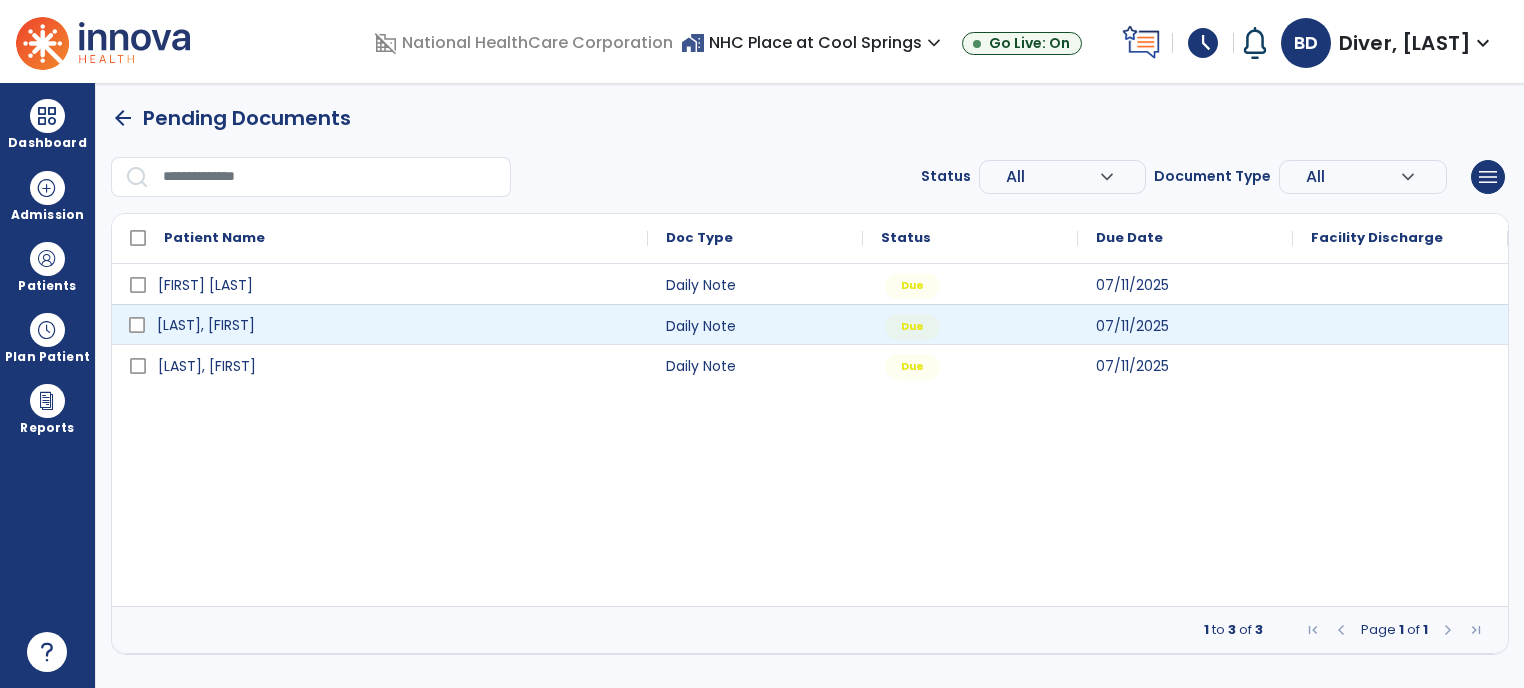 click on "[LAST], [FIRST]" at bounding box center (394, 325) 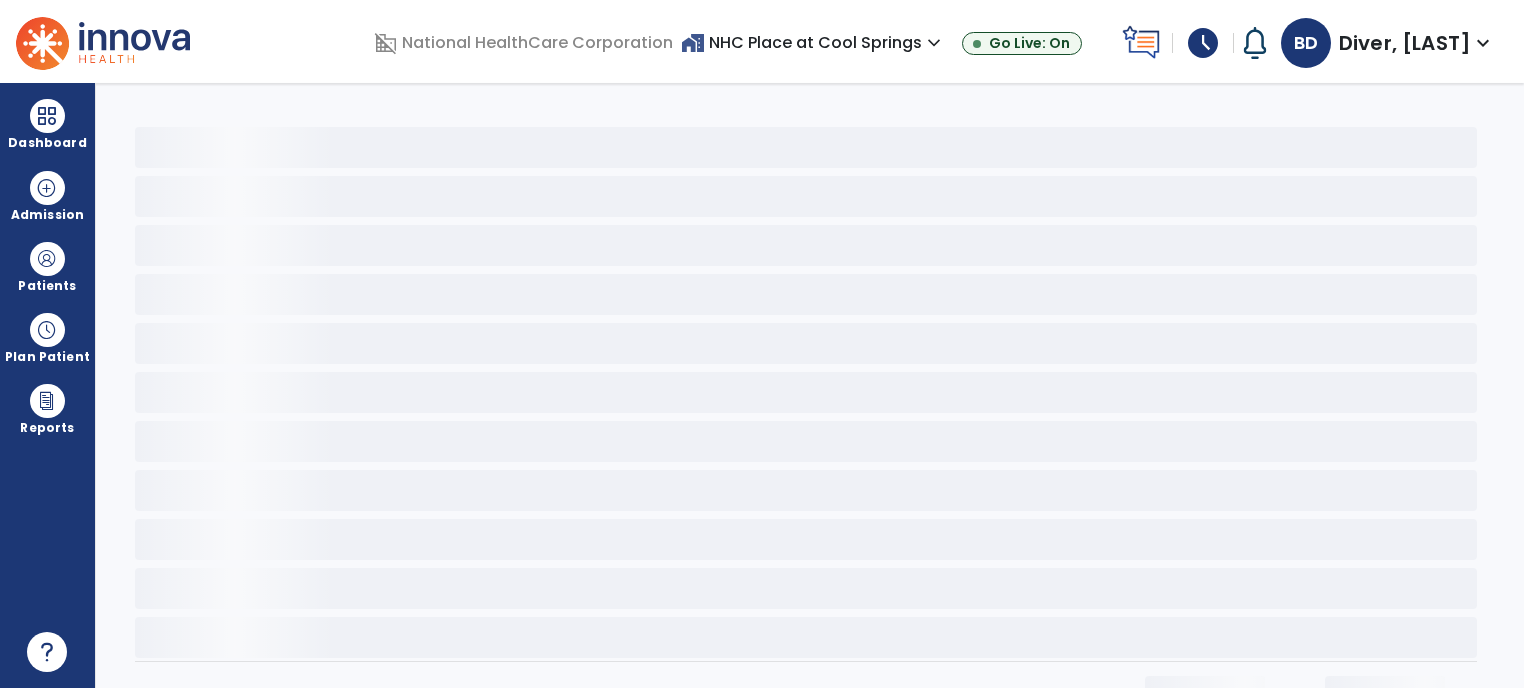 click 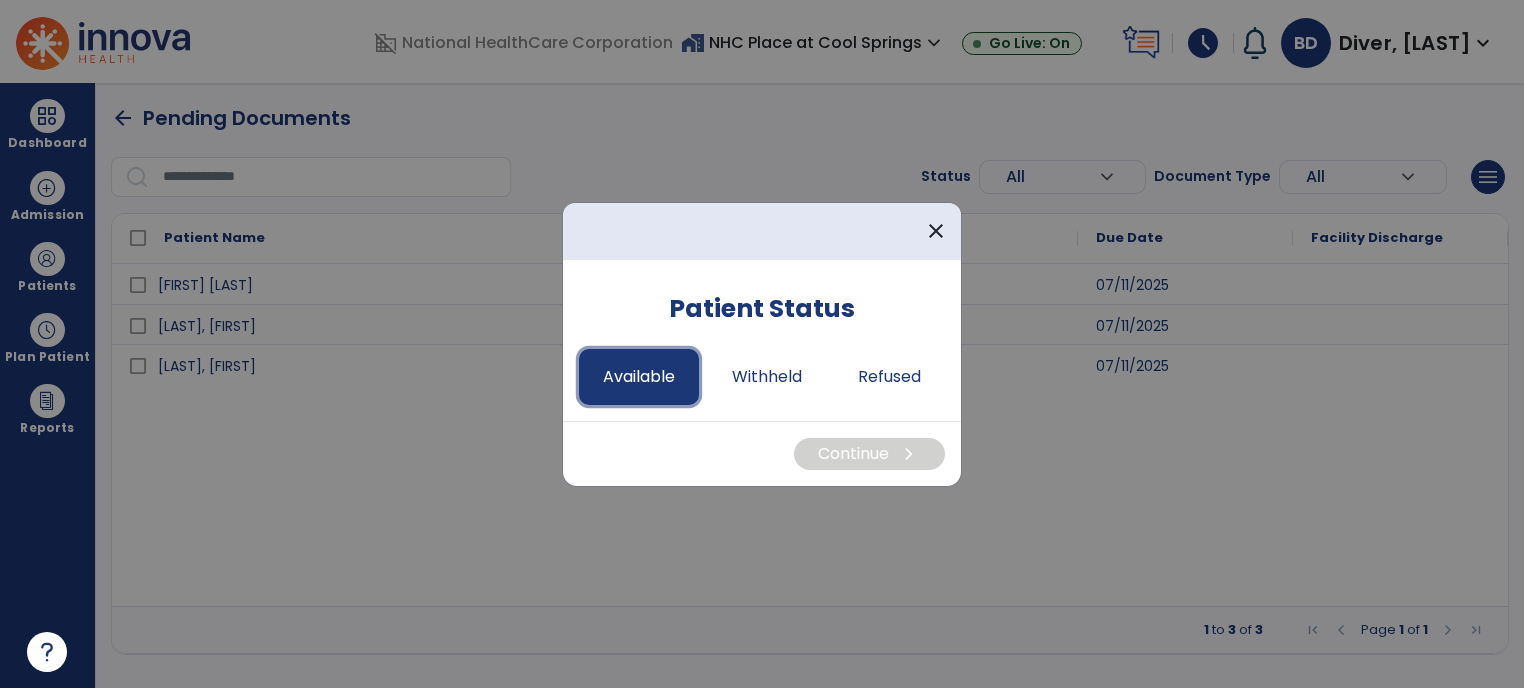 click on "Available" at bounding box center [639, 377] 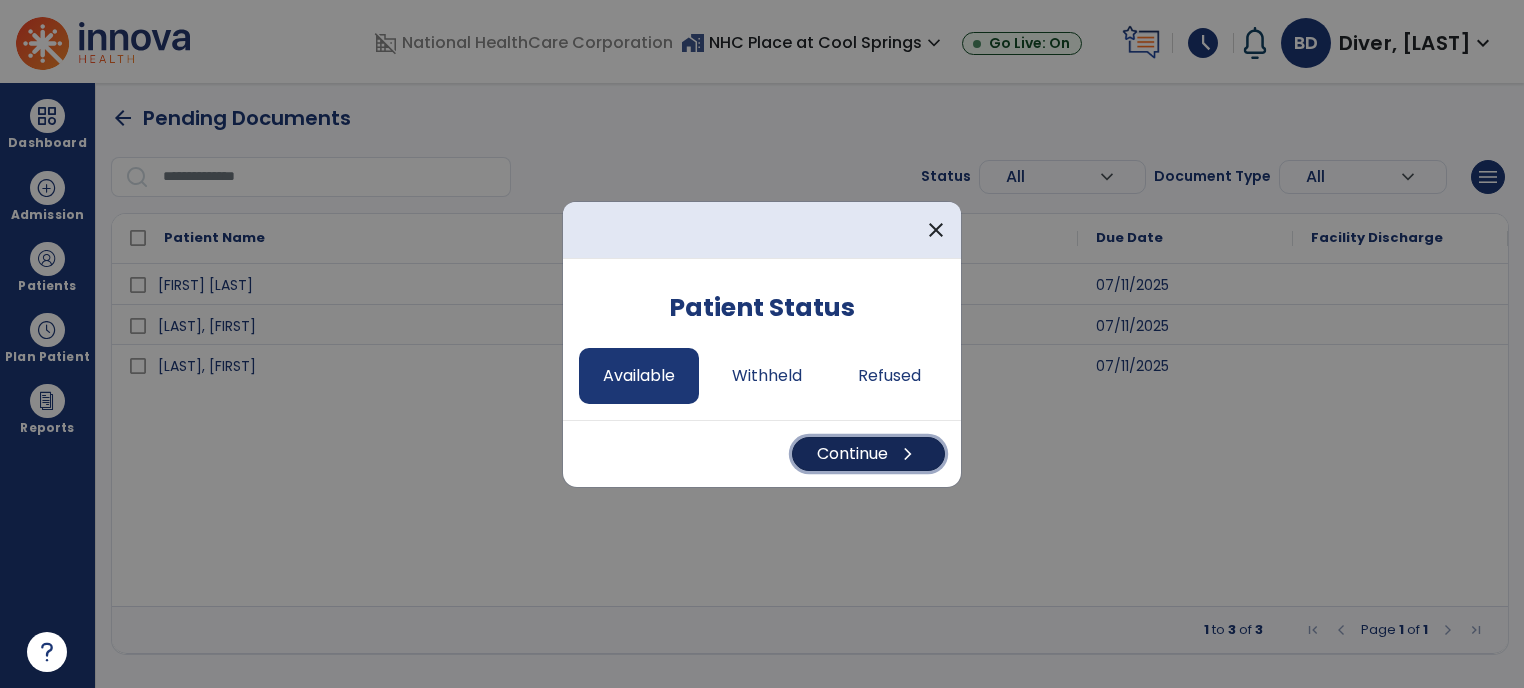 click on "Continue   chevron_right" at bounding box center [868, 454] 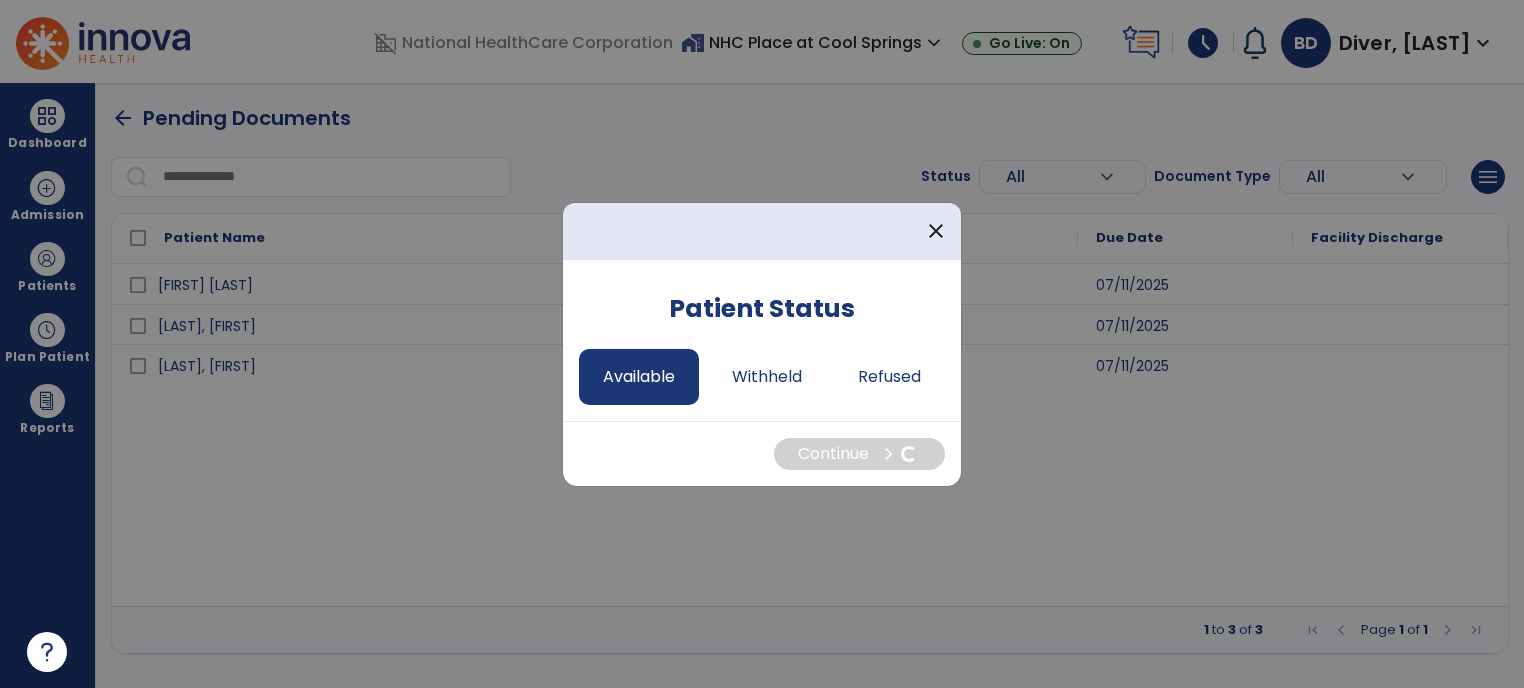select on "*" 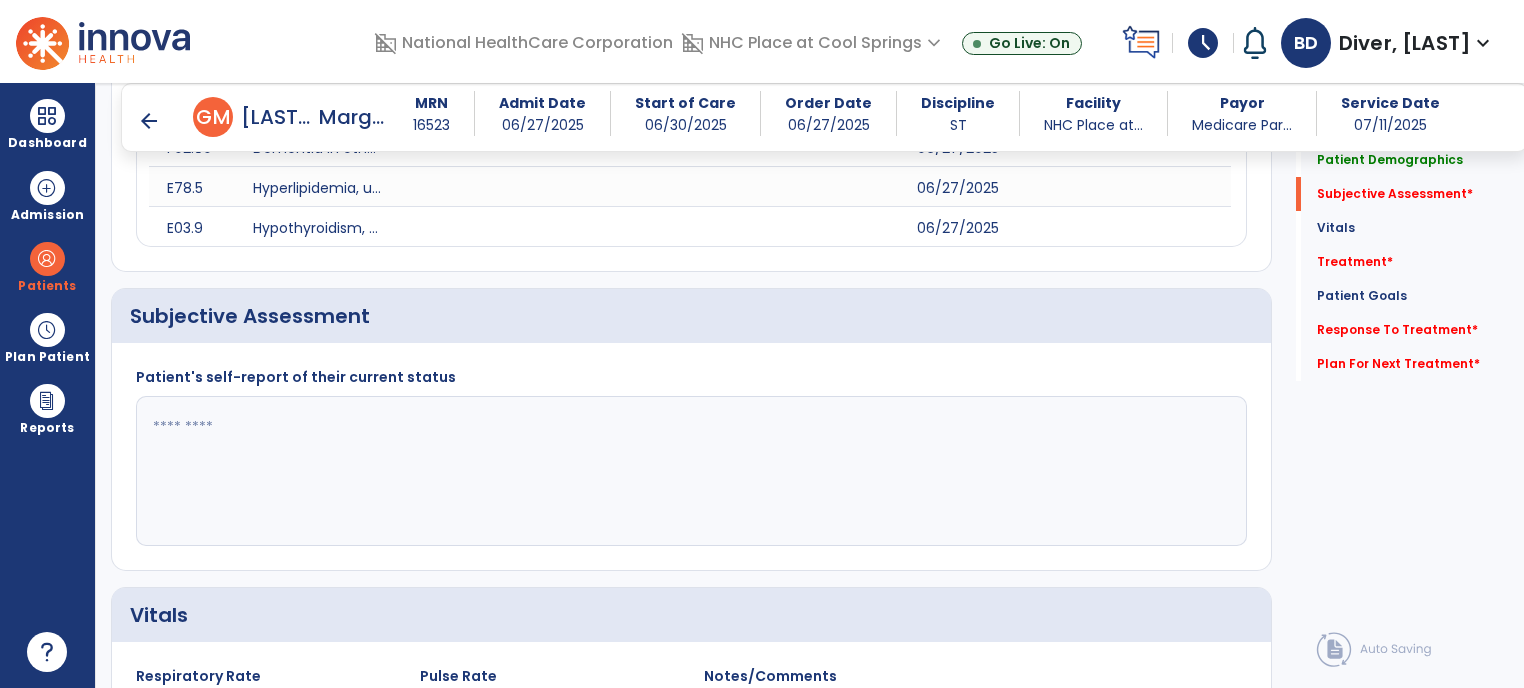 scroll, scrollTop: 648, scrollLeft: 0, axis: vertical 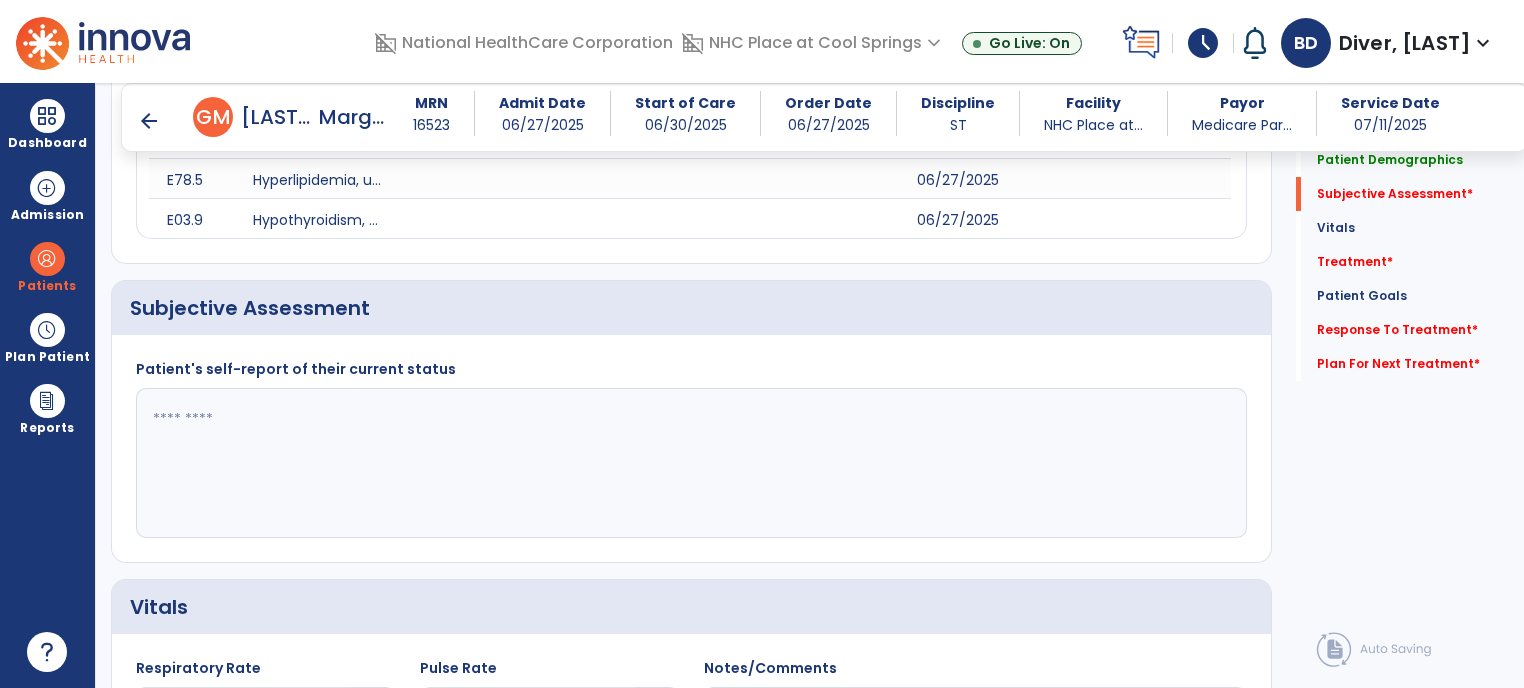 click 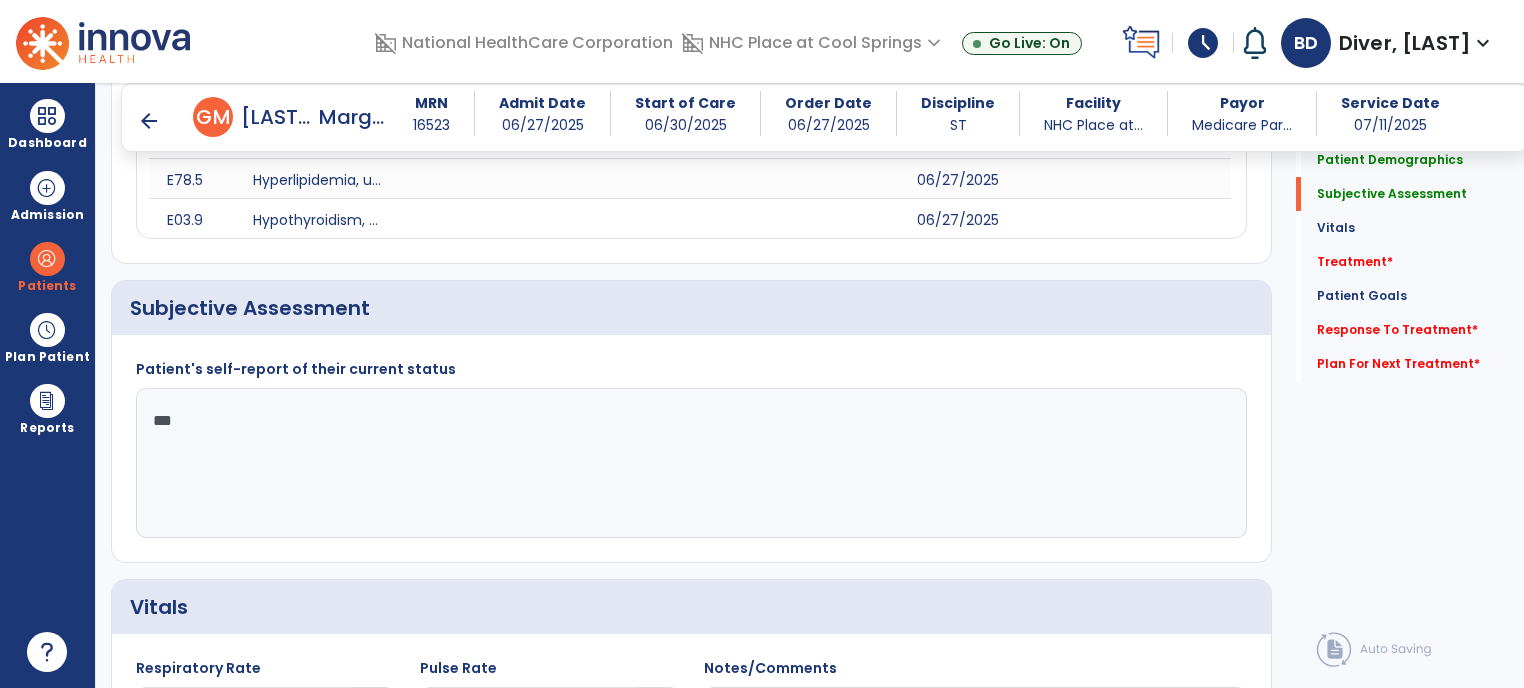 click on "**" 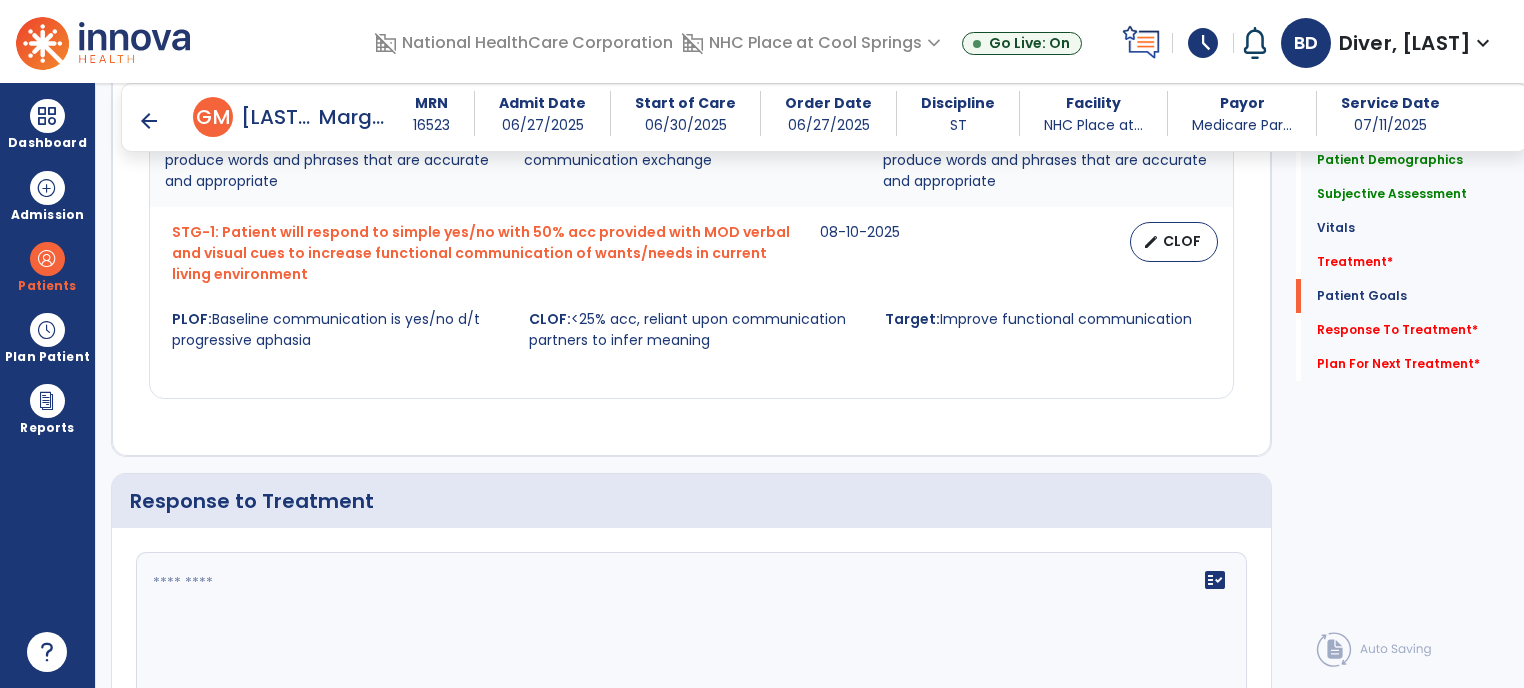 scroll, scrollTop: 2829, scrollLeft: 0, axis: vertical 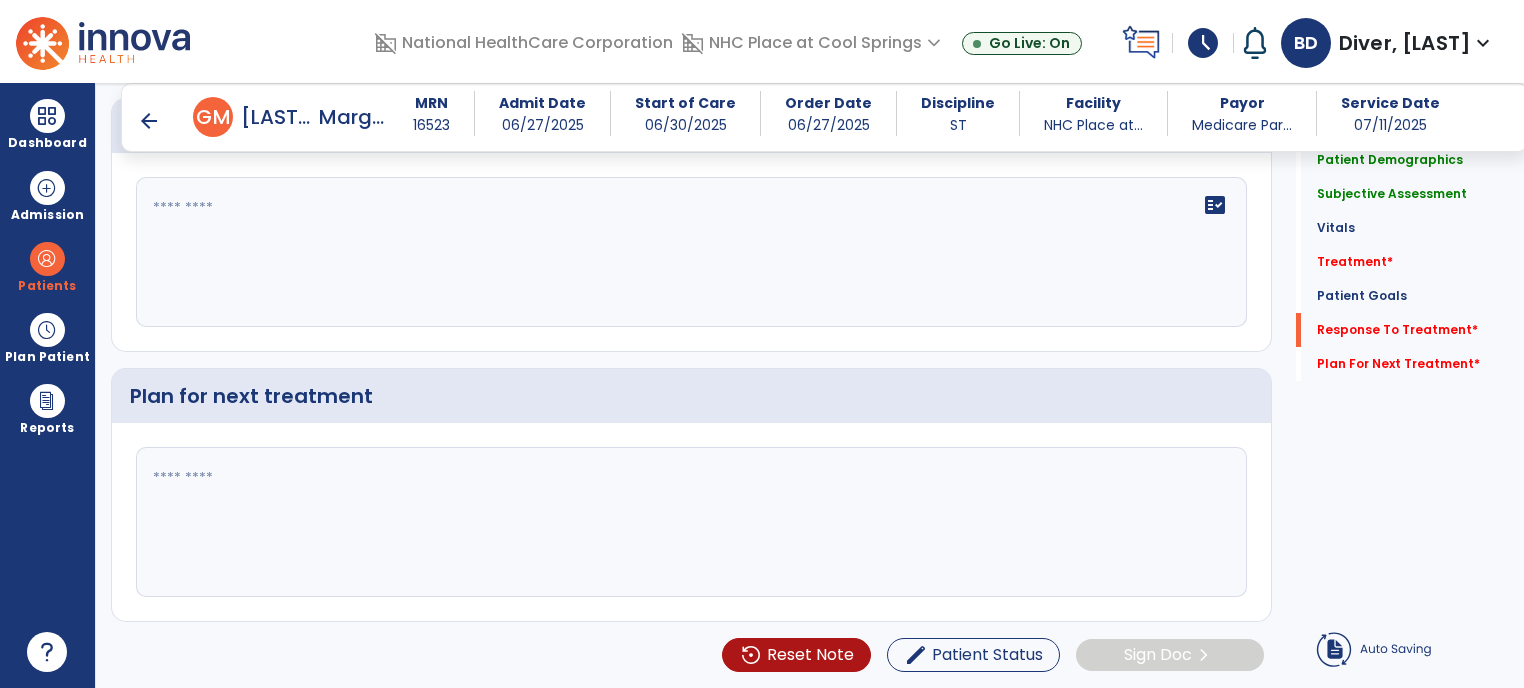 type on "**********" 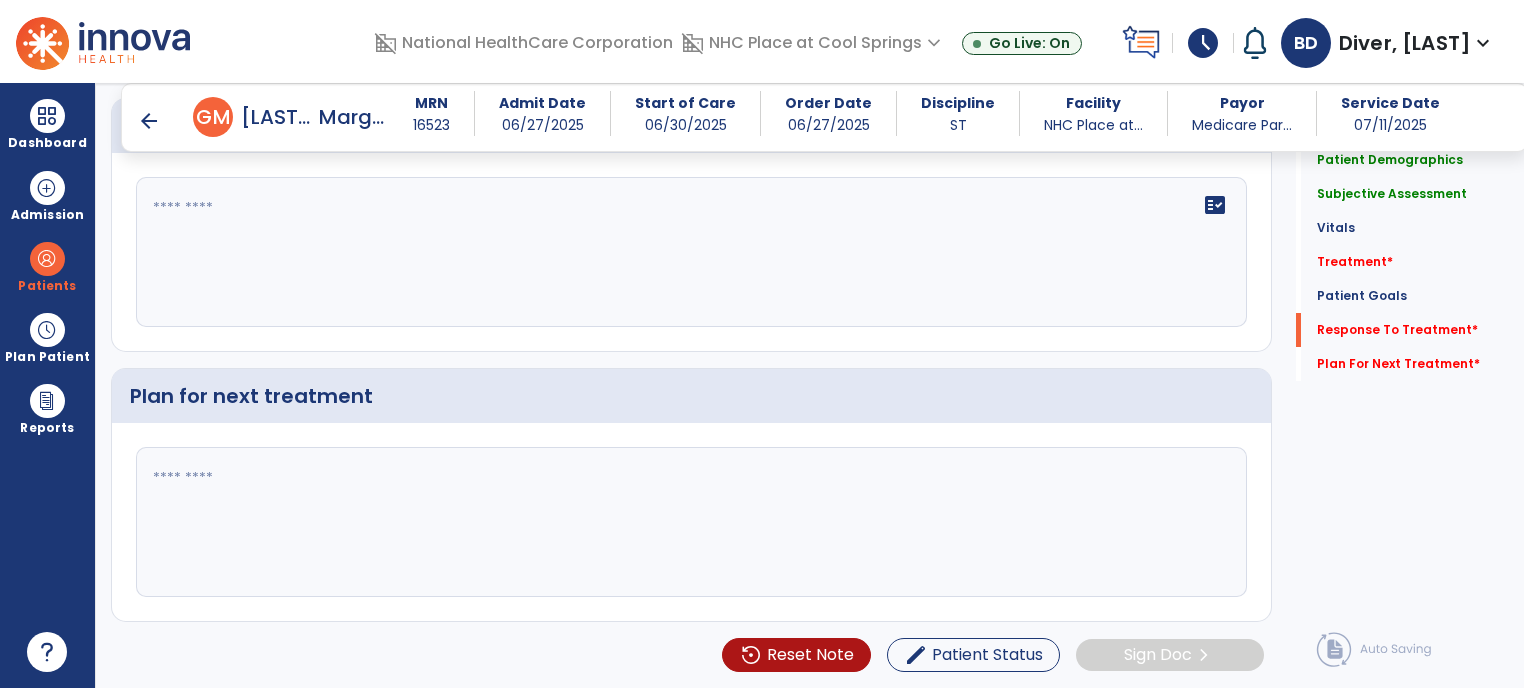 click 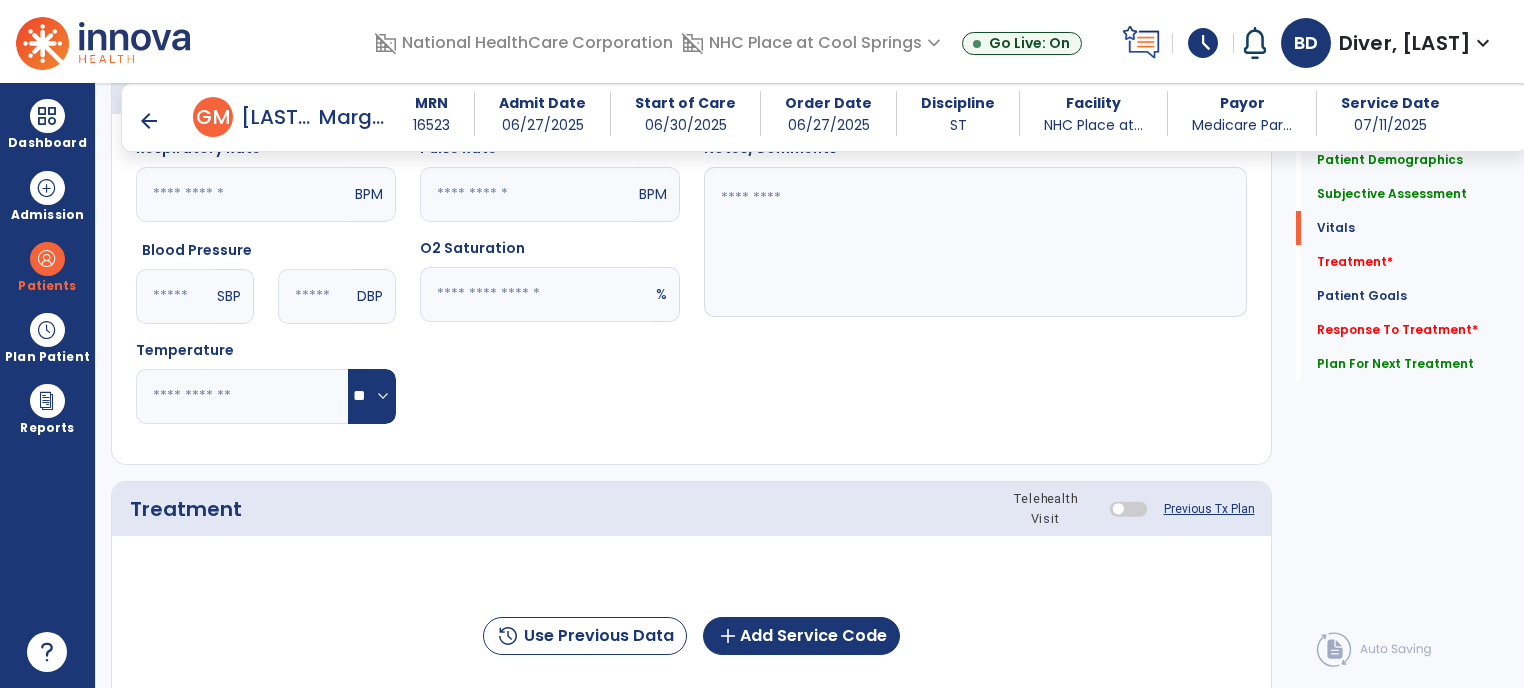 scroll, scrollTop: 1166, scrollLeft: 0, axis: vertical 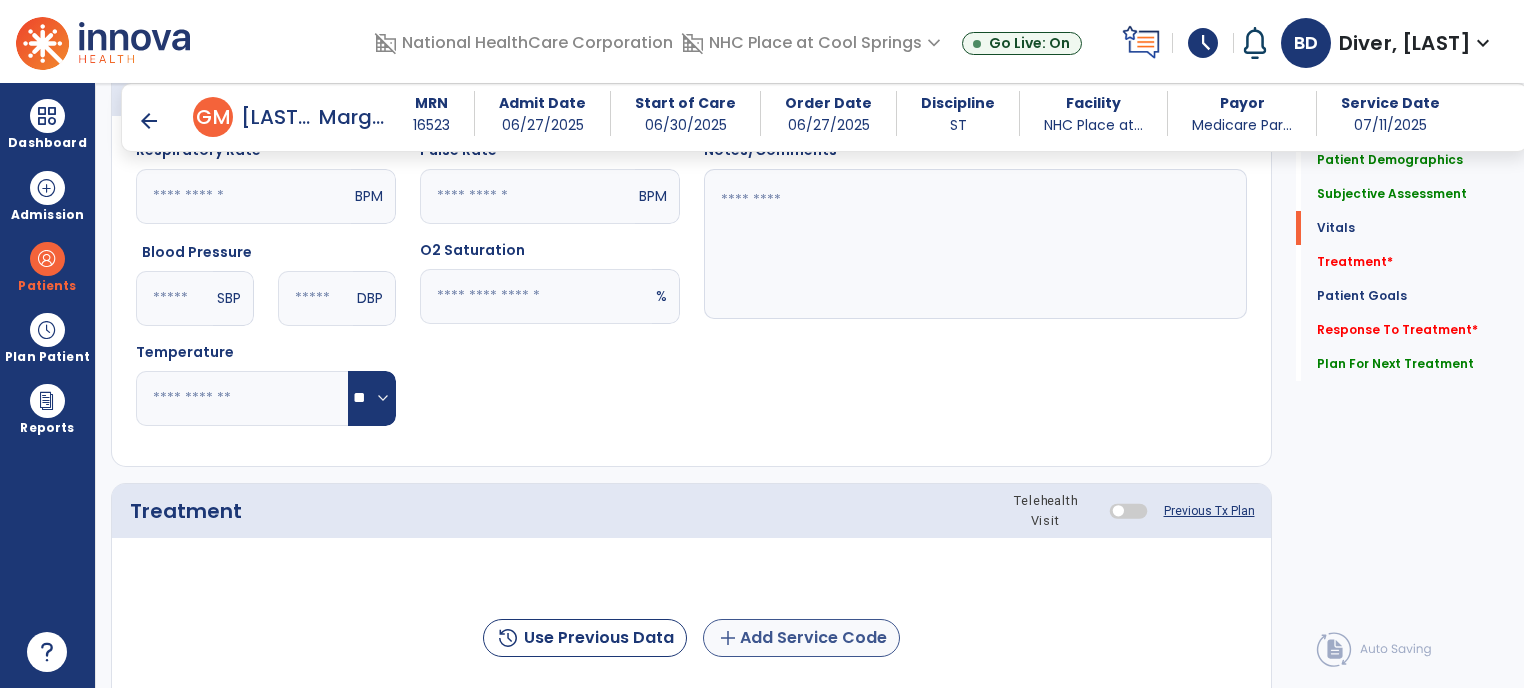 type on "**********" 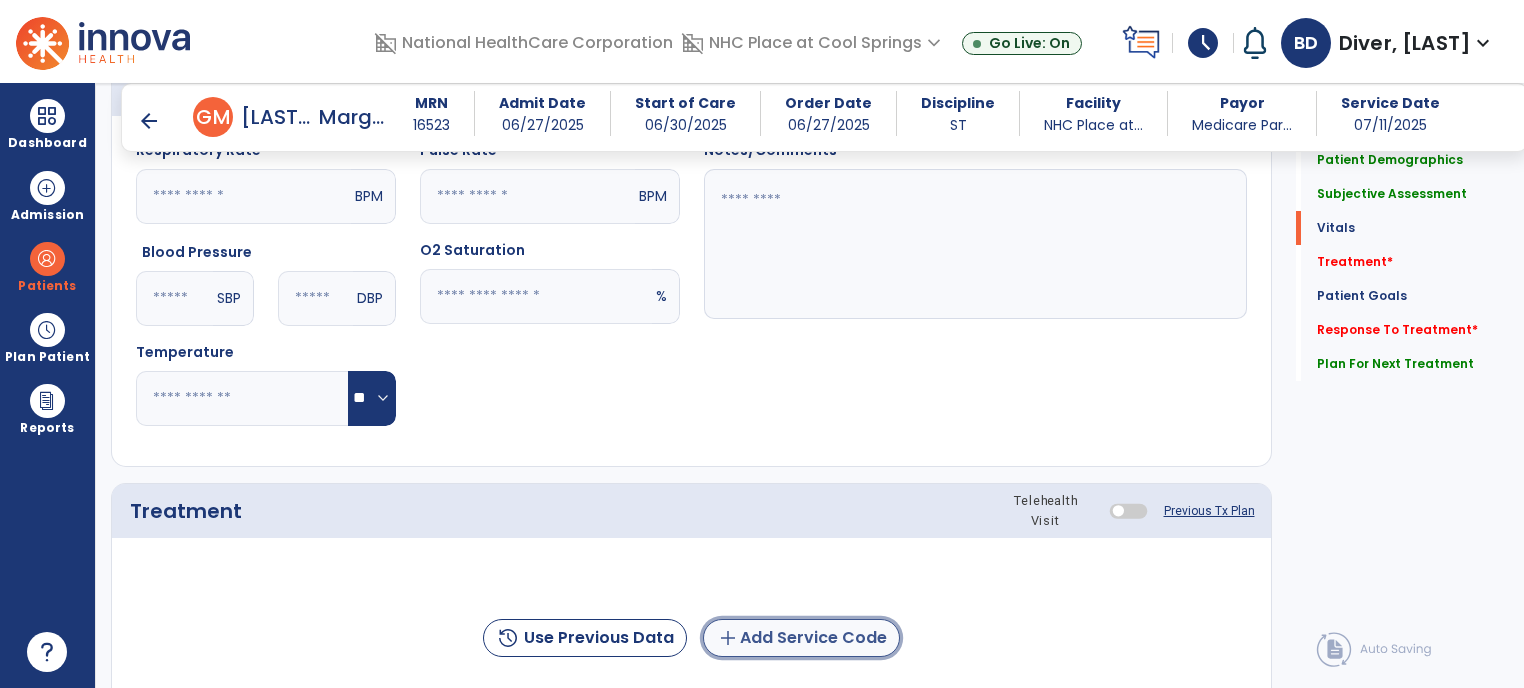 click on "add  Add Service Code" 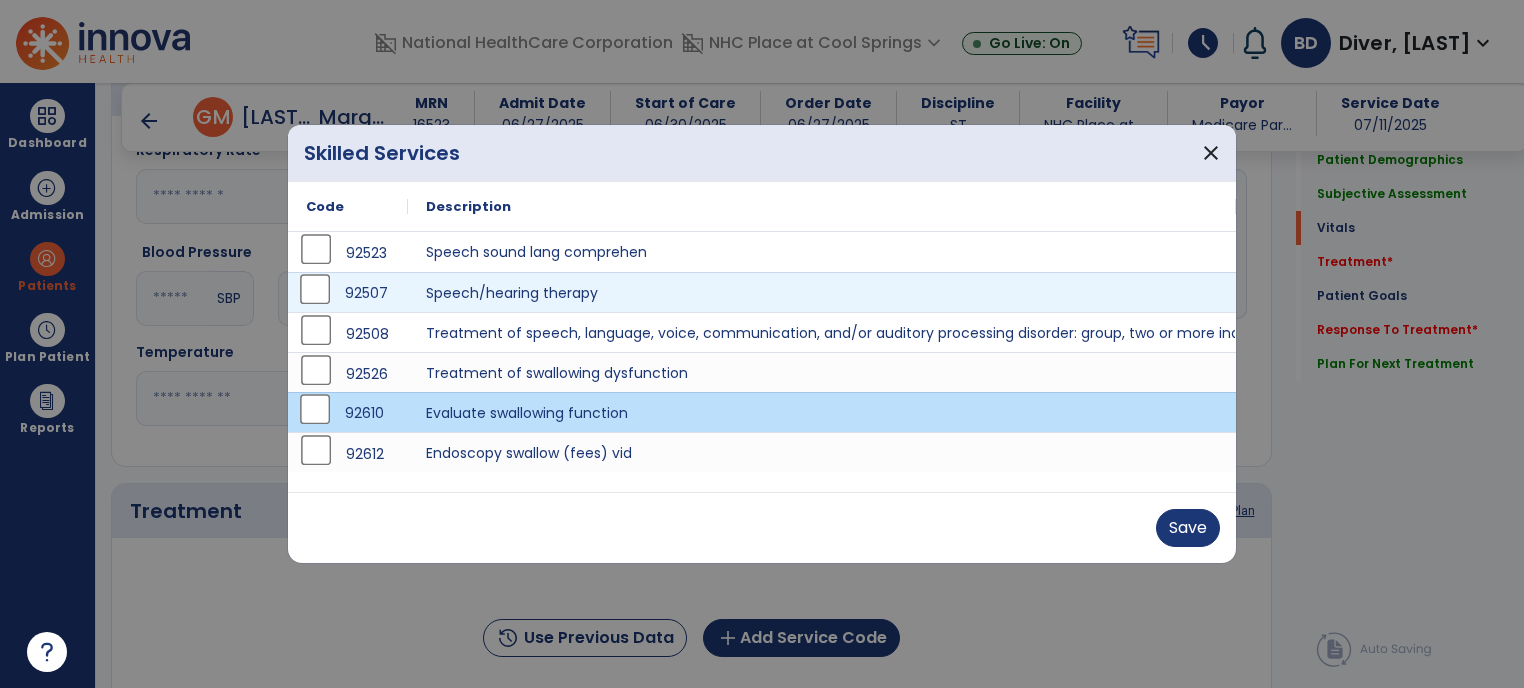 click on "92507" at bounding box center (348, 293) 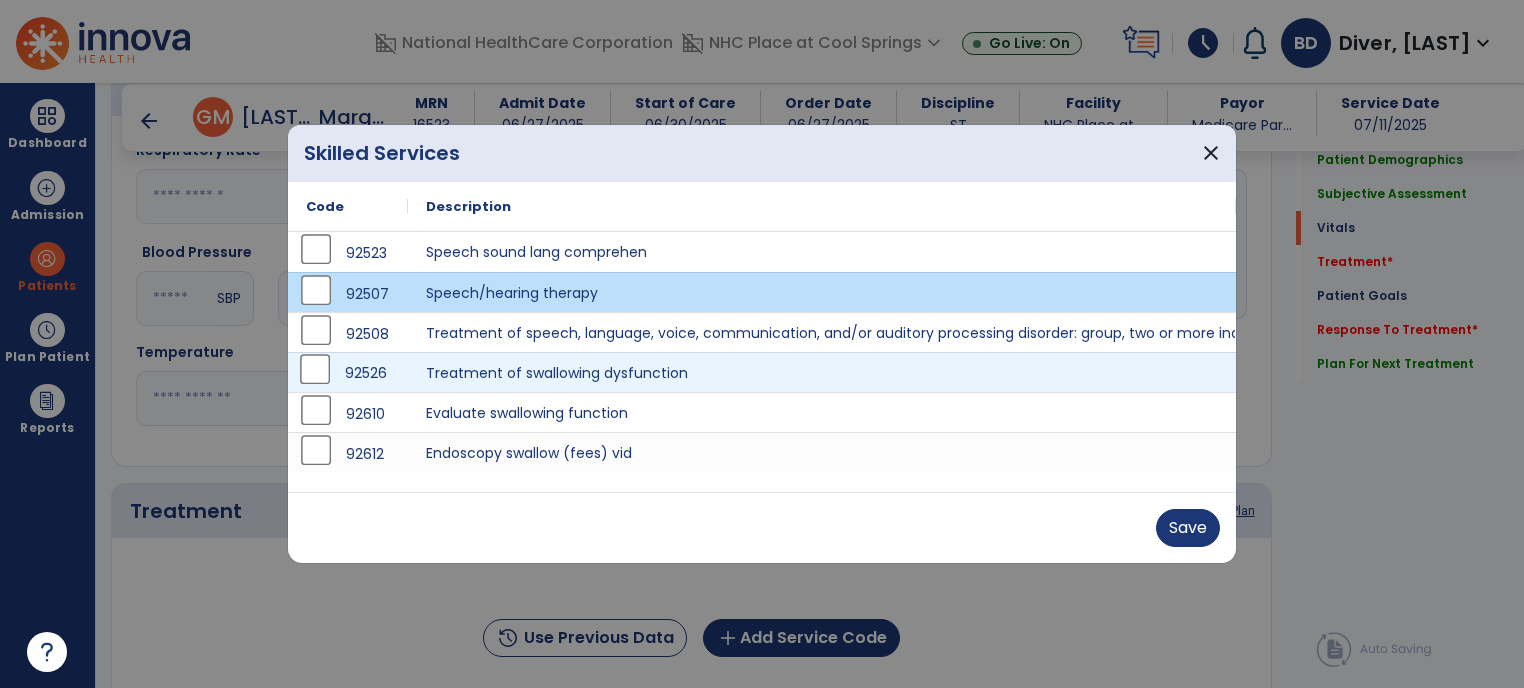 click on "92526" at bounding box center [366, 373] 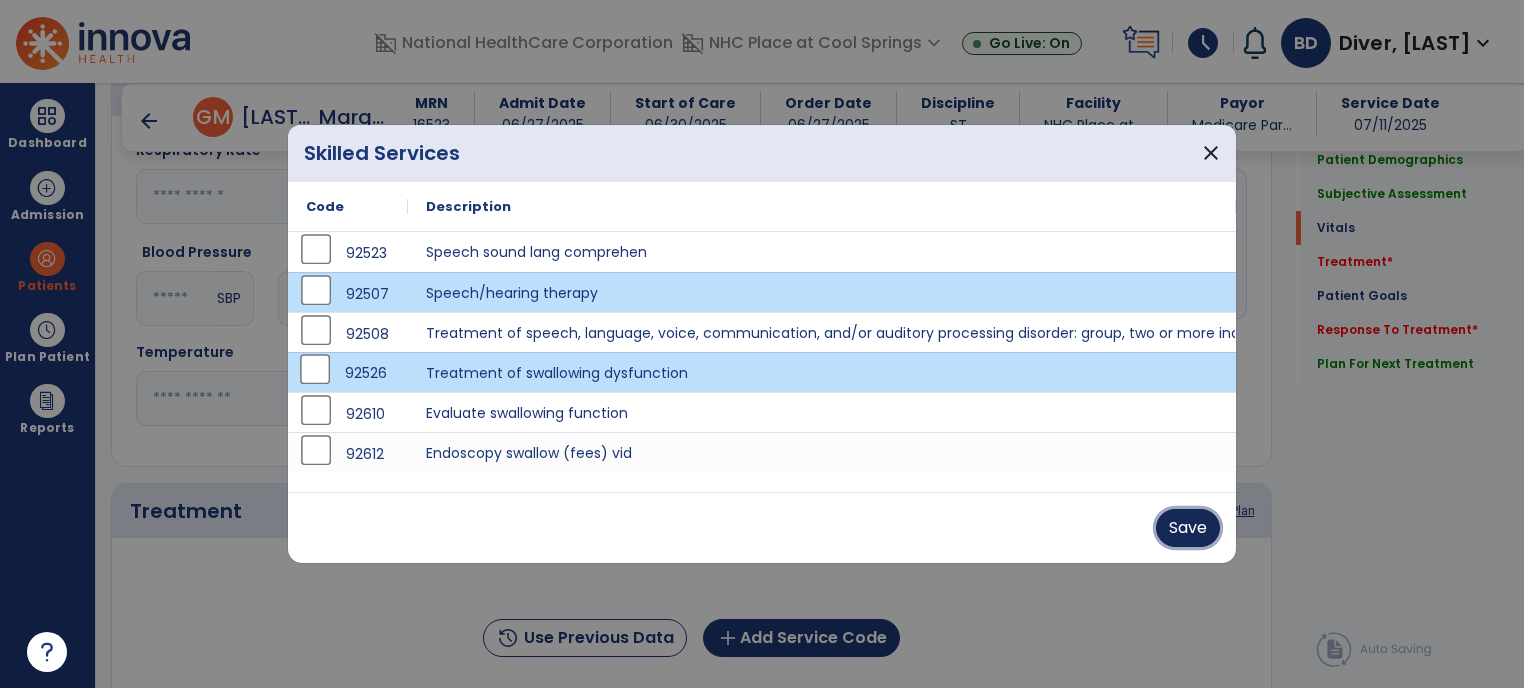 click on "Save" at bounding box center (1188, 528) 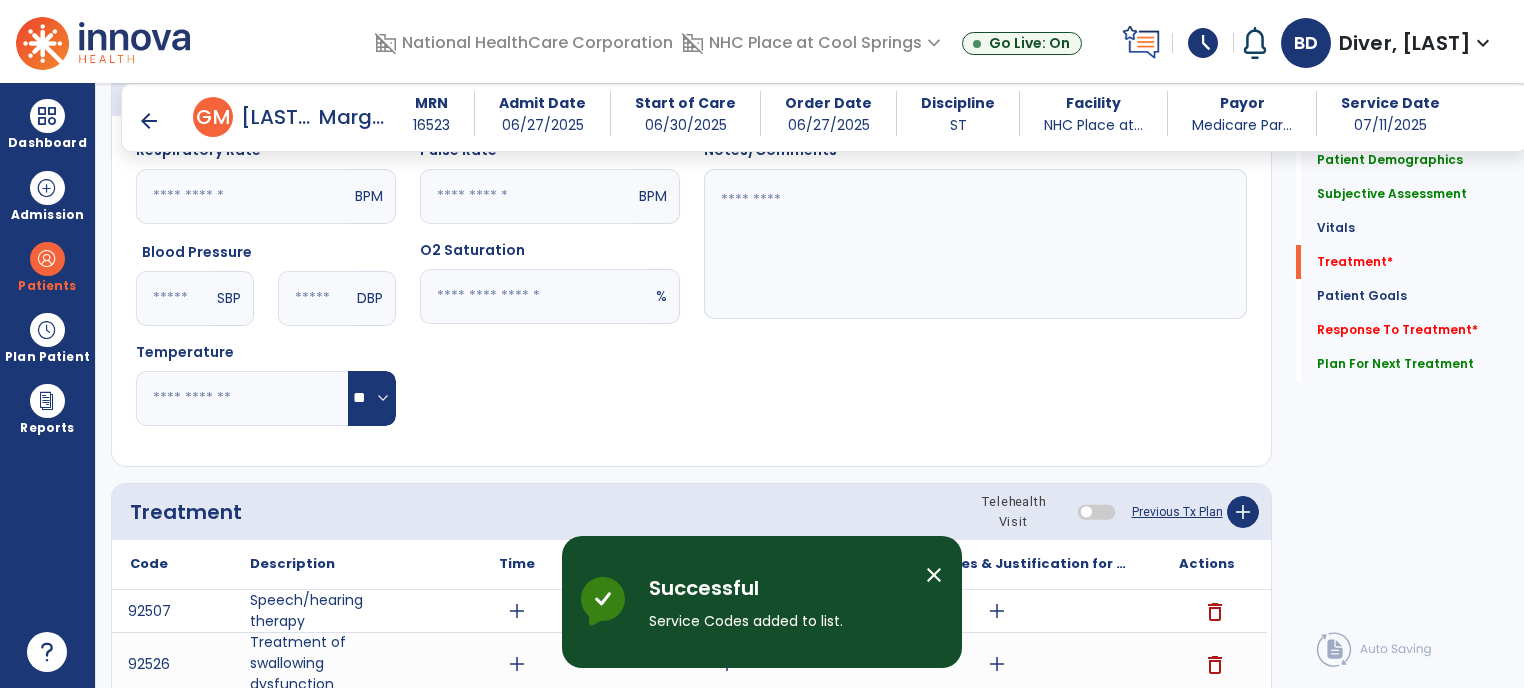 scroll, scrollTop: 1324, scrollLeft: 0, axis: vertical 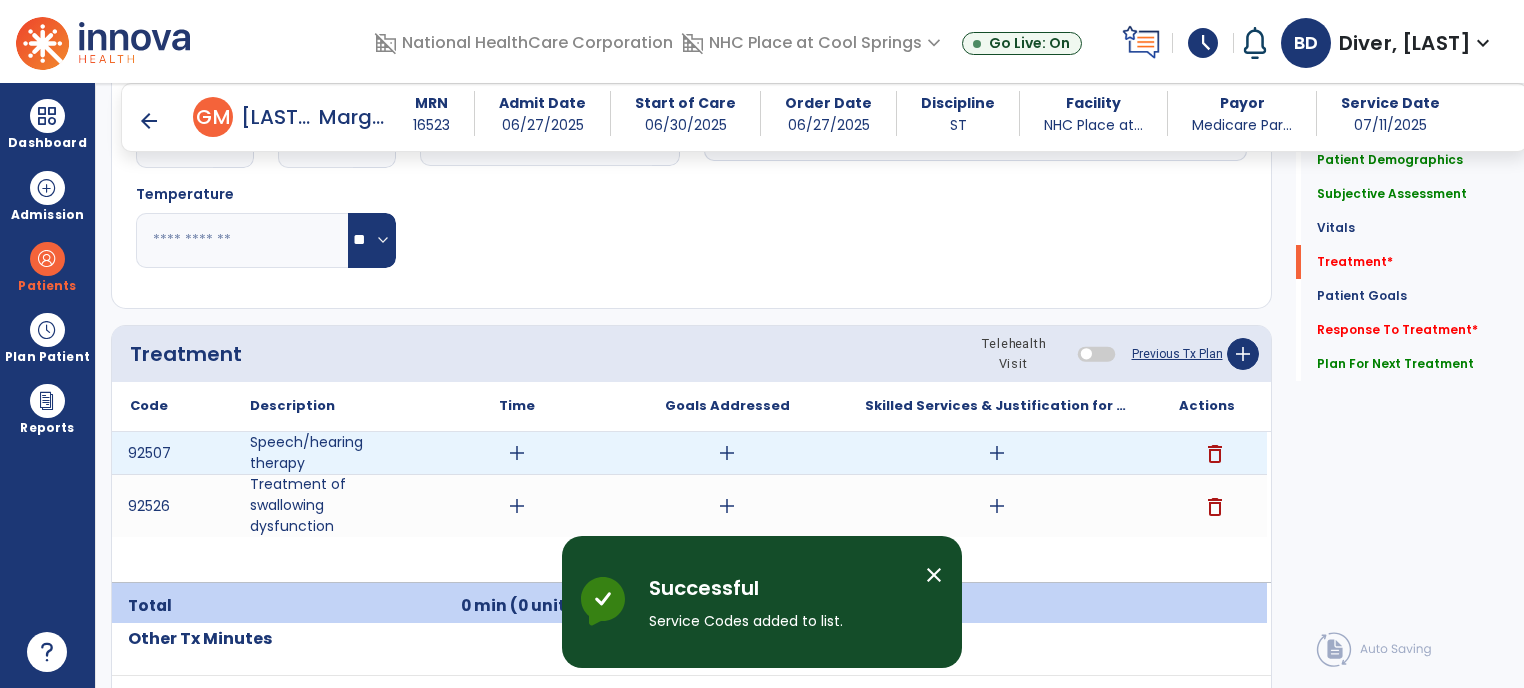 click on "add" at bounding box center [517, 453] 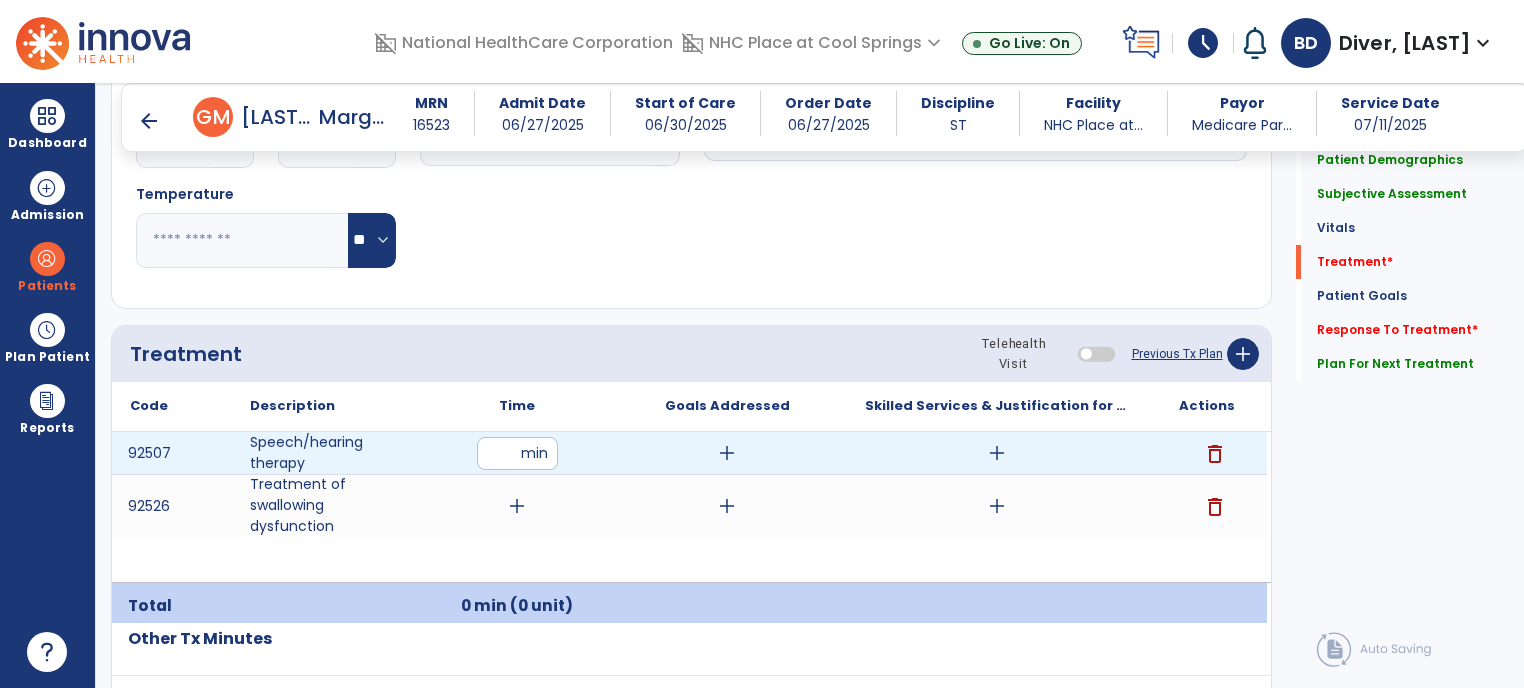 type on "**" 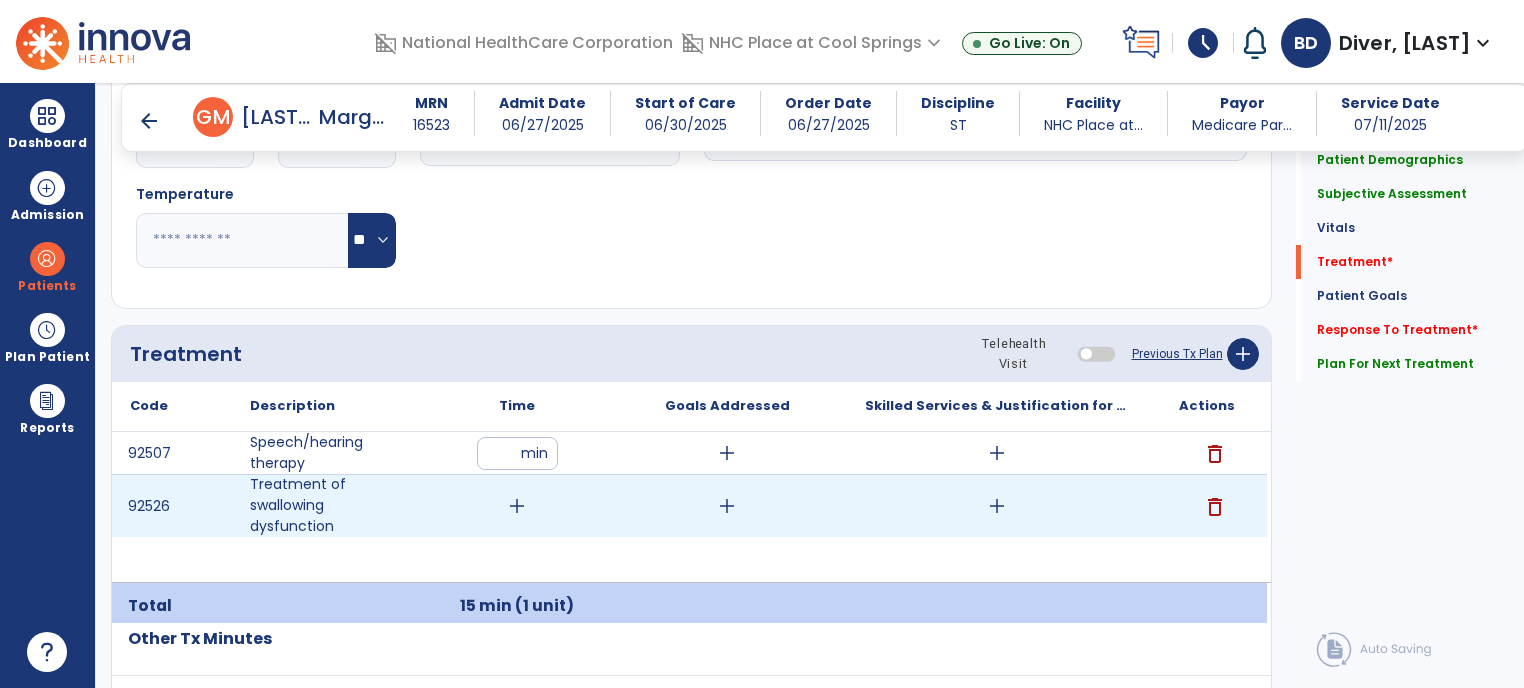 click on "add" at bounding box center [517, 506] 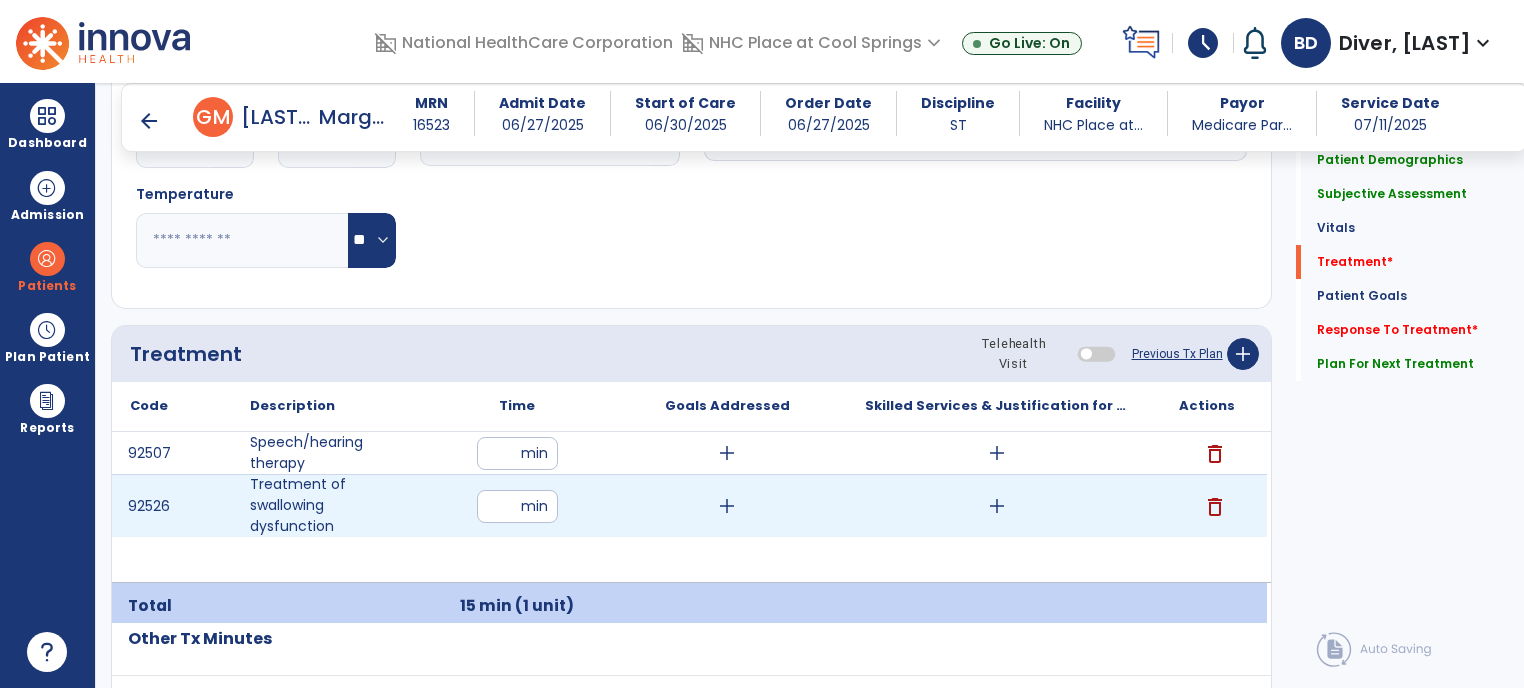 type on "**" 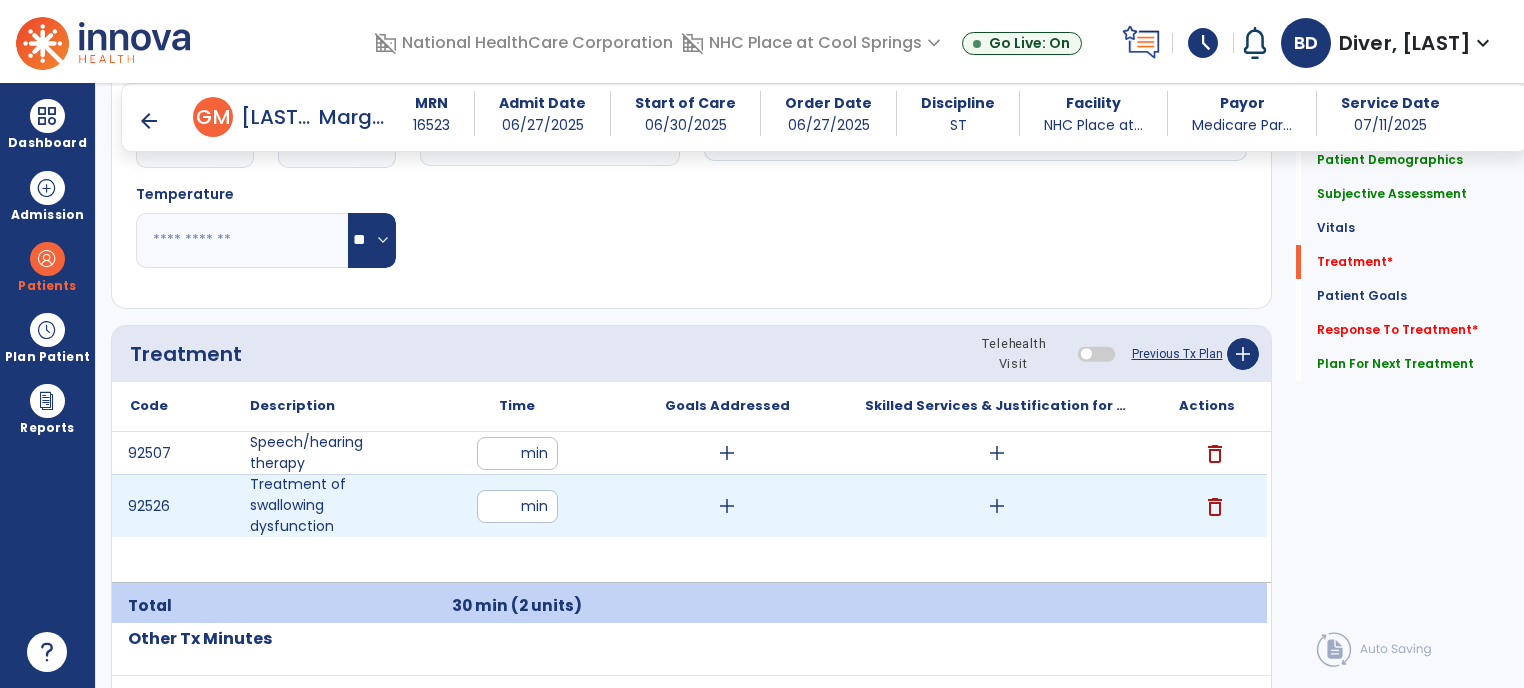 click on "add" at bounding box center (727, 506) 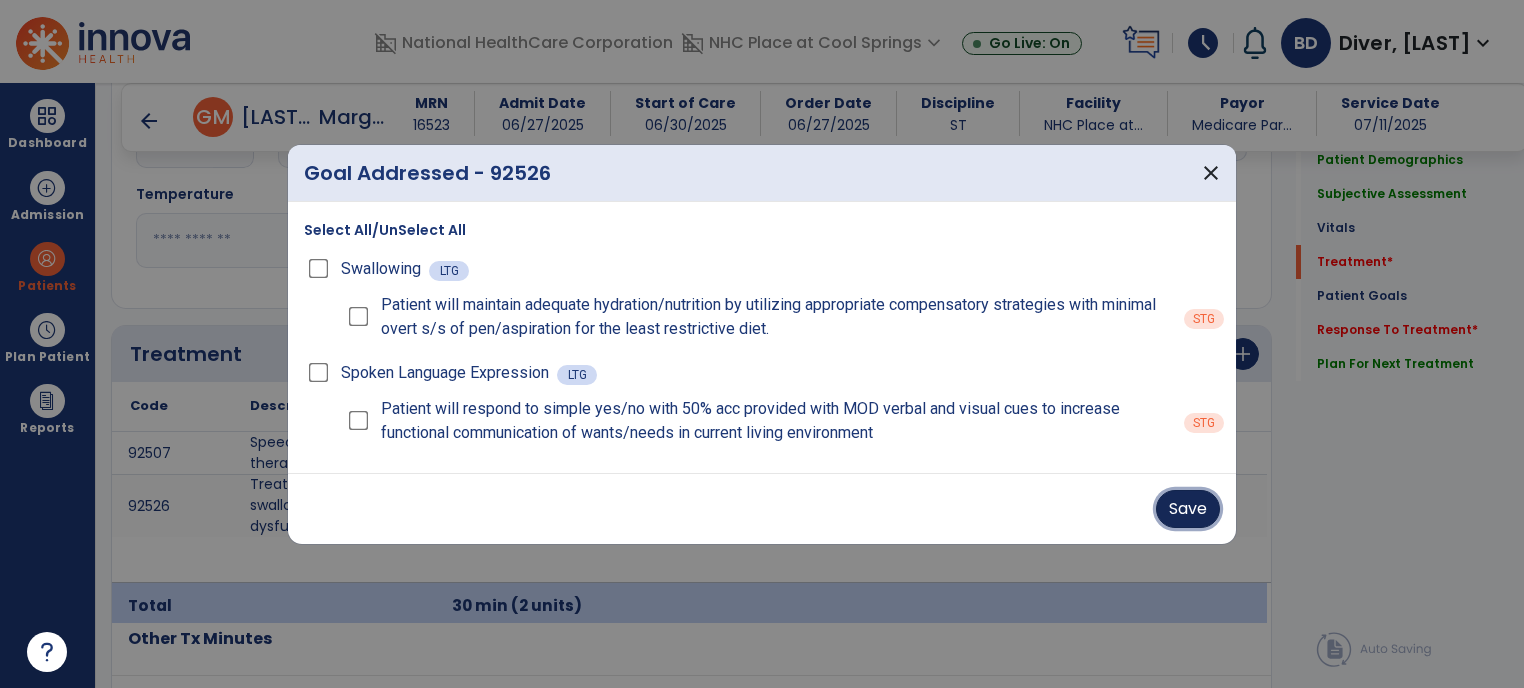 click on "Save" at bounding box center [1188, 509] 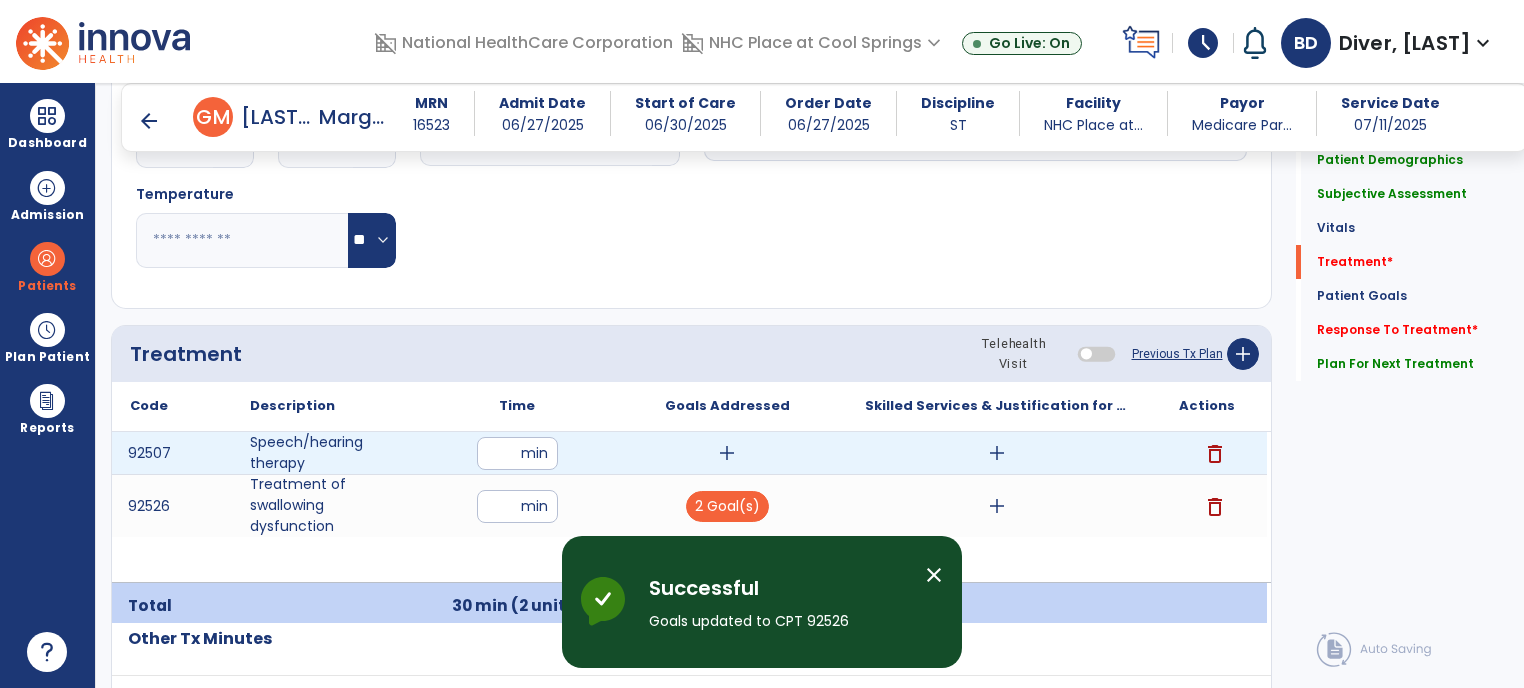click on "add" at bounding box center [727, 453] 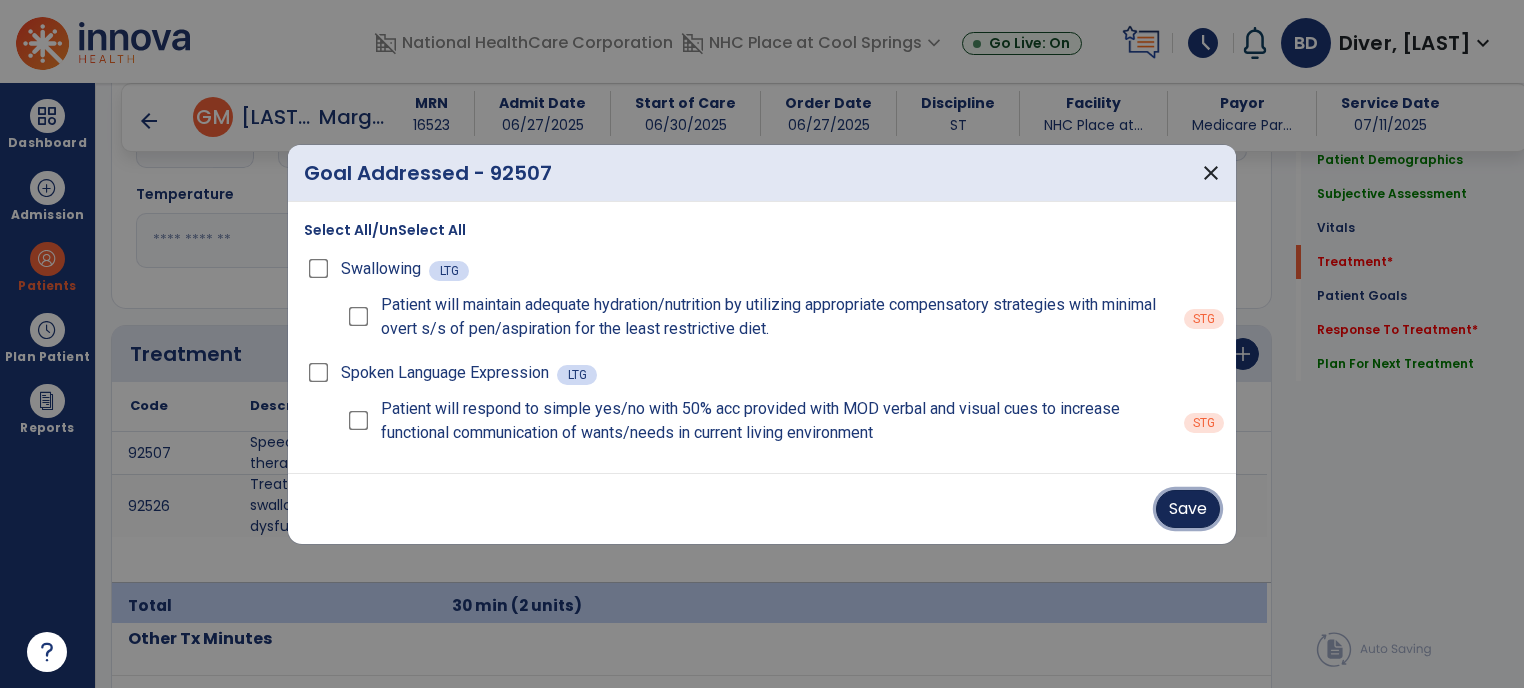 click on "Save" at bounding box center [1188, 509] 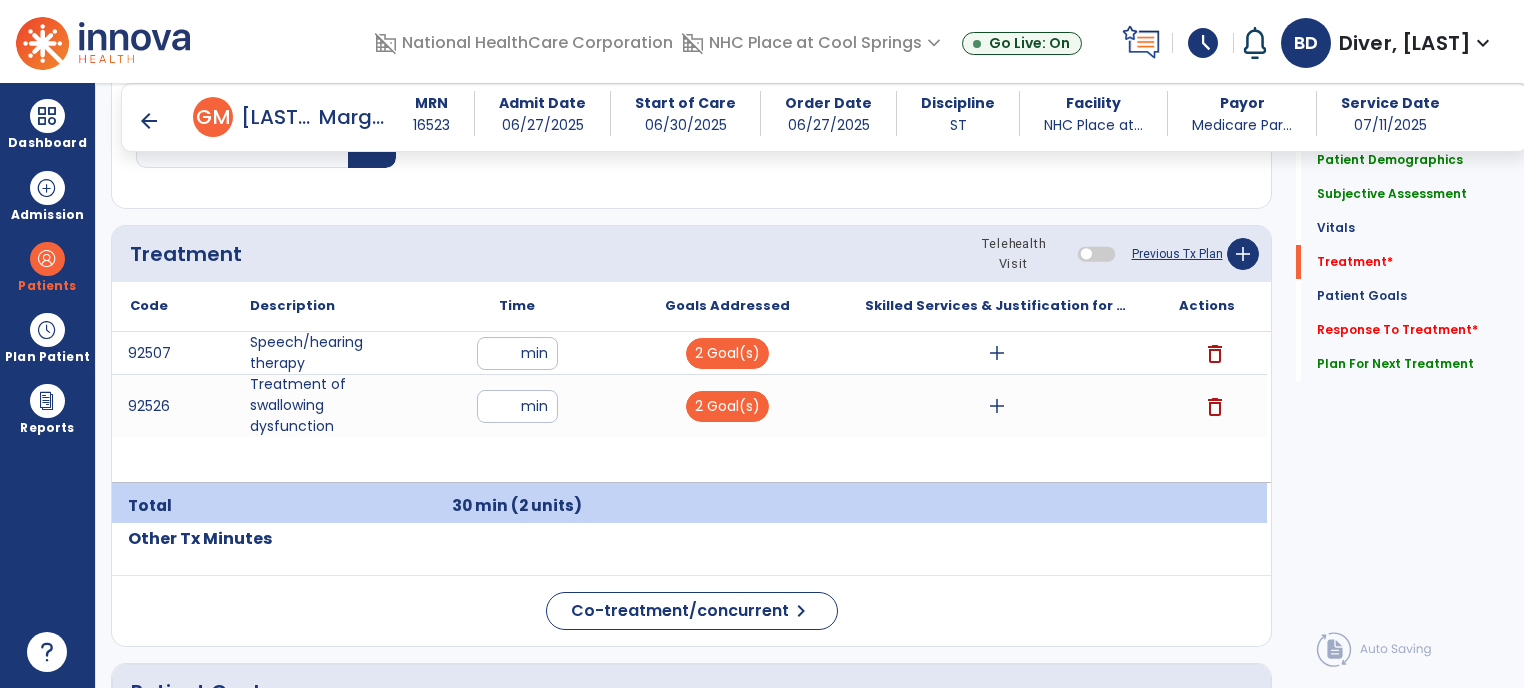 scroll, scrollTop: 1436, scrollLeft: 0, axis: vertical 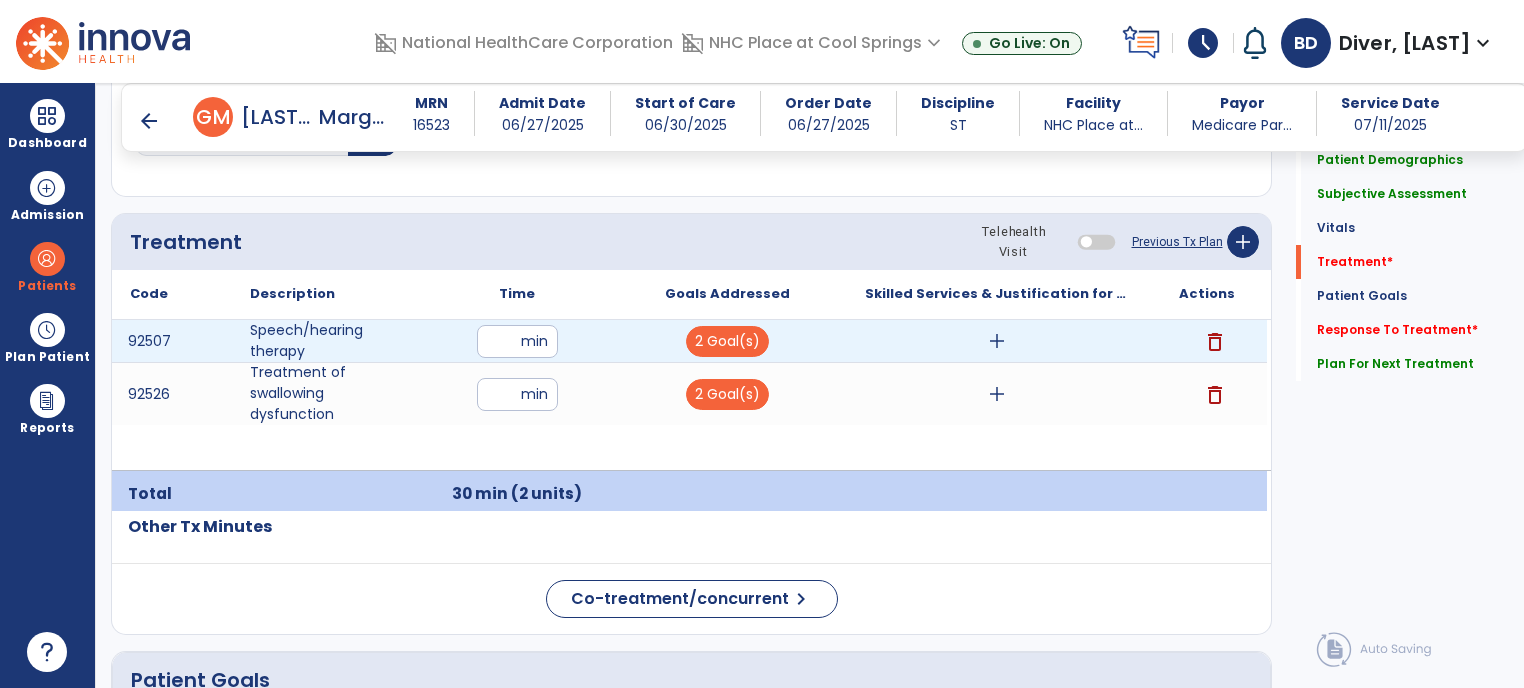 click on "add" at bounding box center [997, 341] 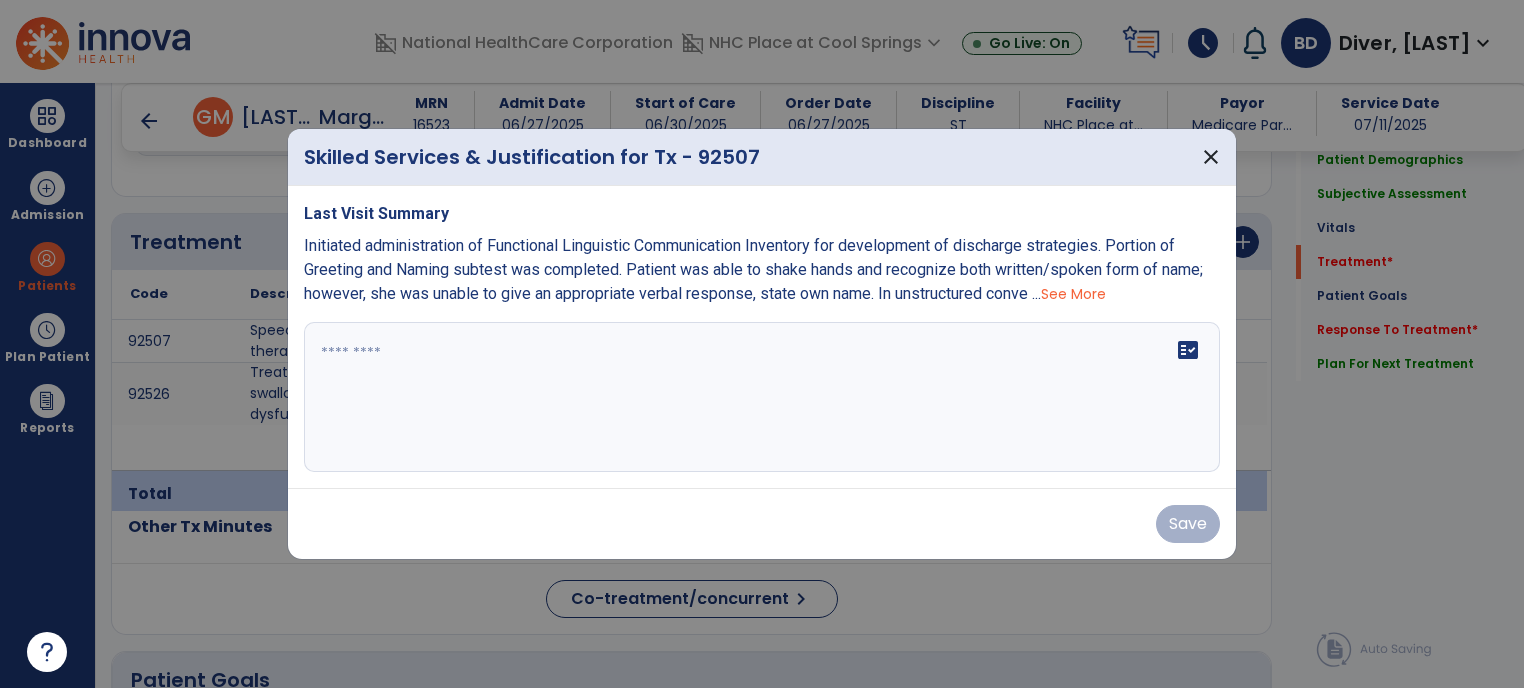 click at bounding box center [762, 397] 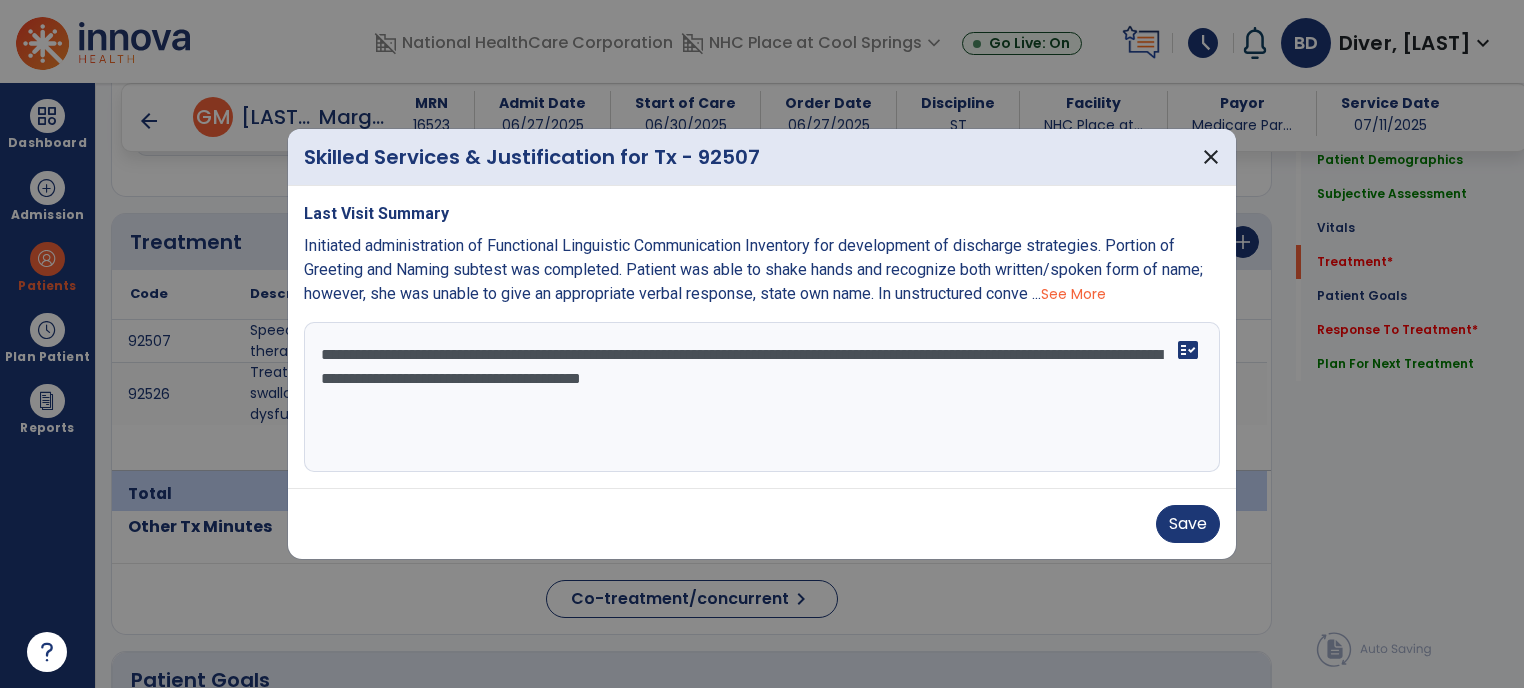 click on "See More" at bounding box center (1073, 294) 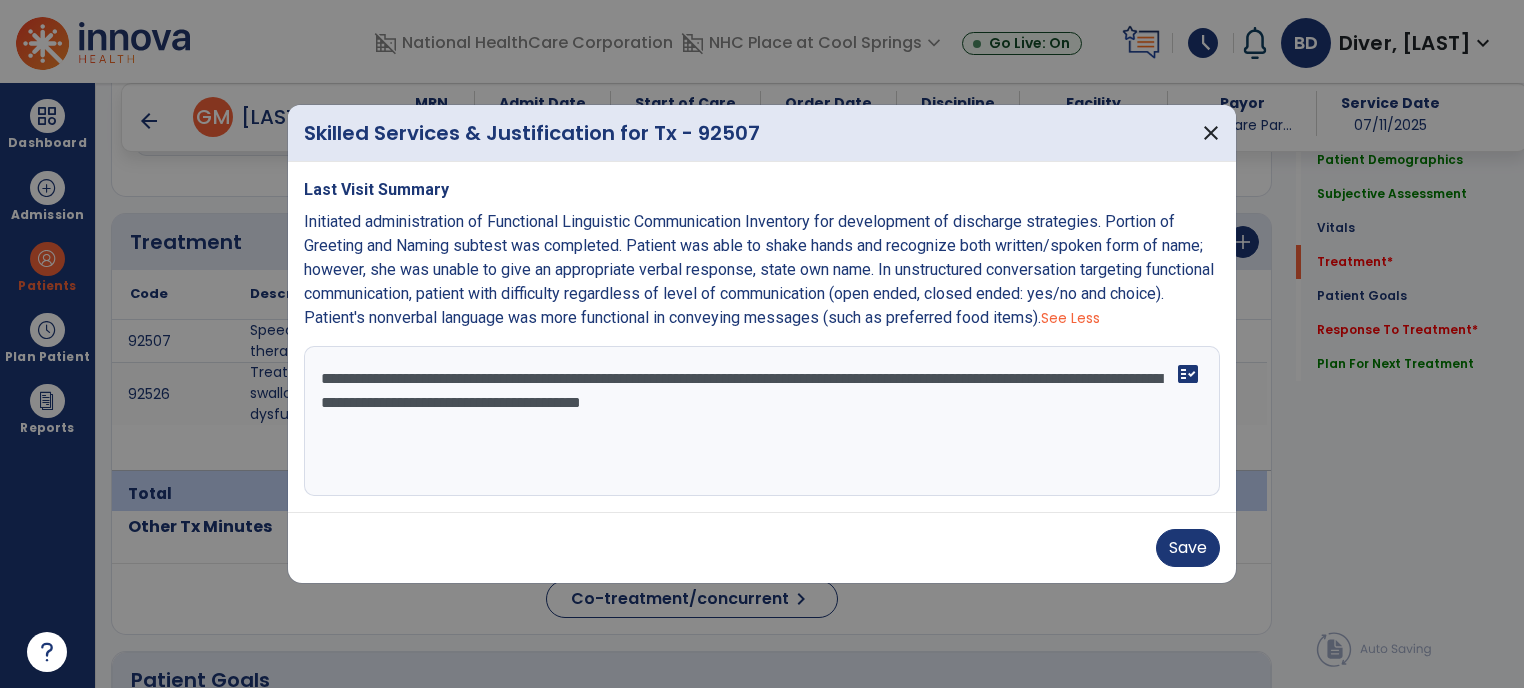 click on "**********" at bounding box center (762, 421) 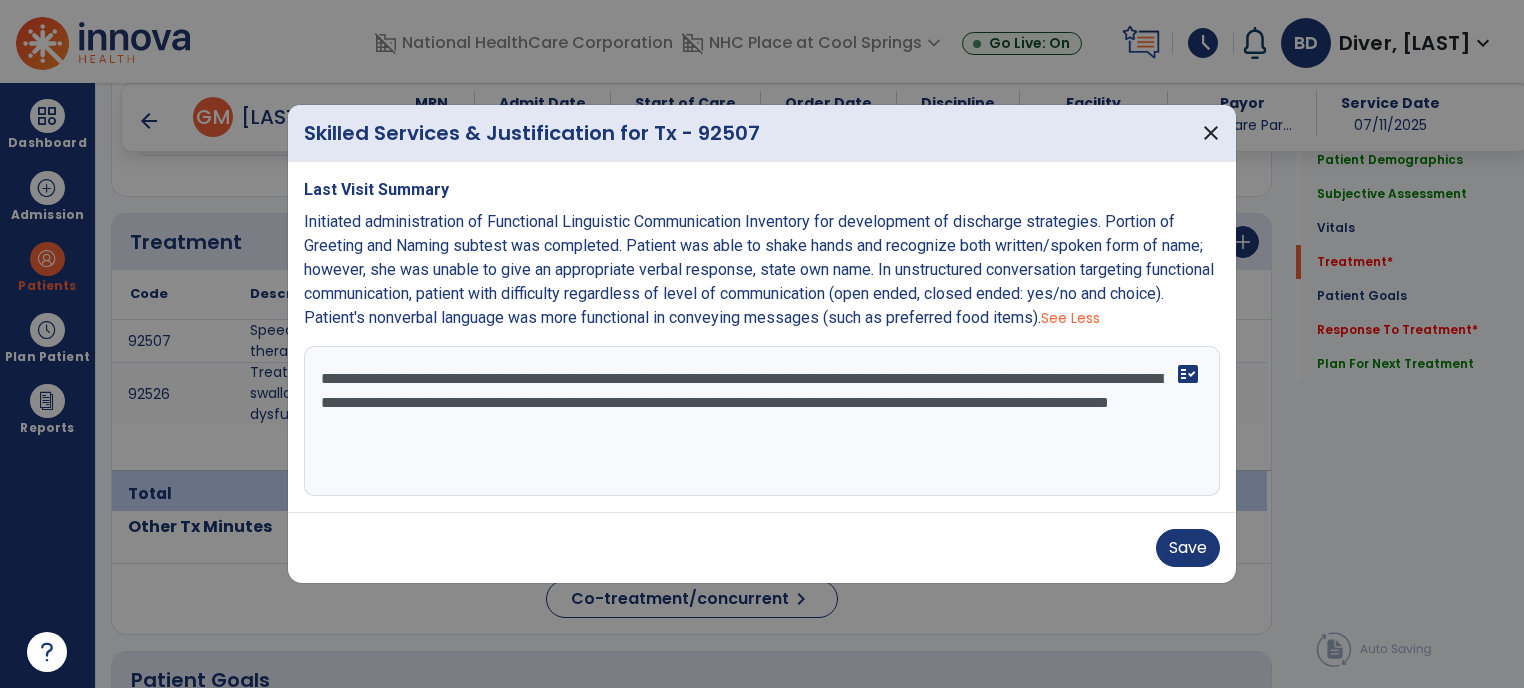 click on "**********" at bounding box center (762, 421) 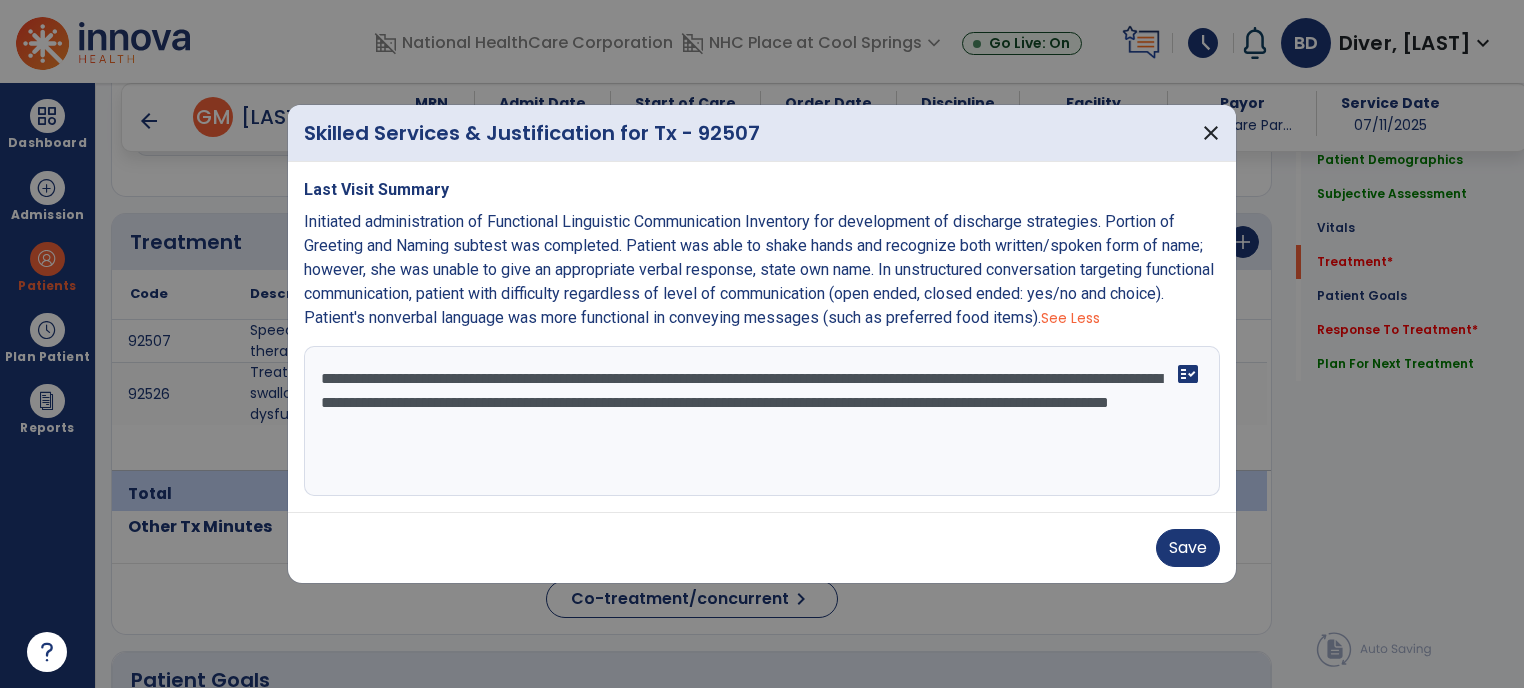 click on "**********" at bounding box center (762, 421) 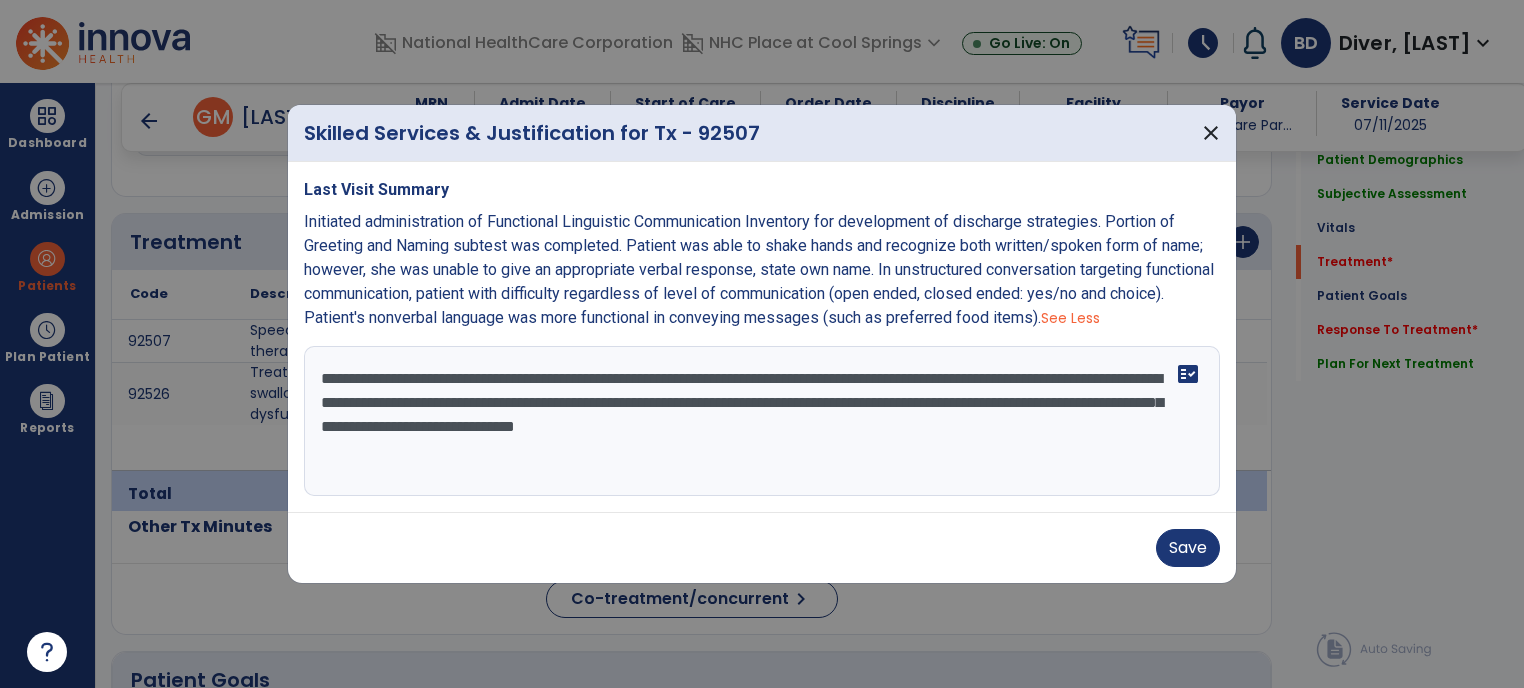 click on "**********" at bounding box center (762, 421) 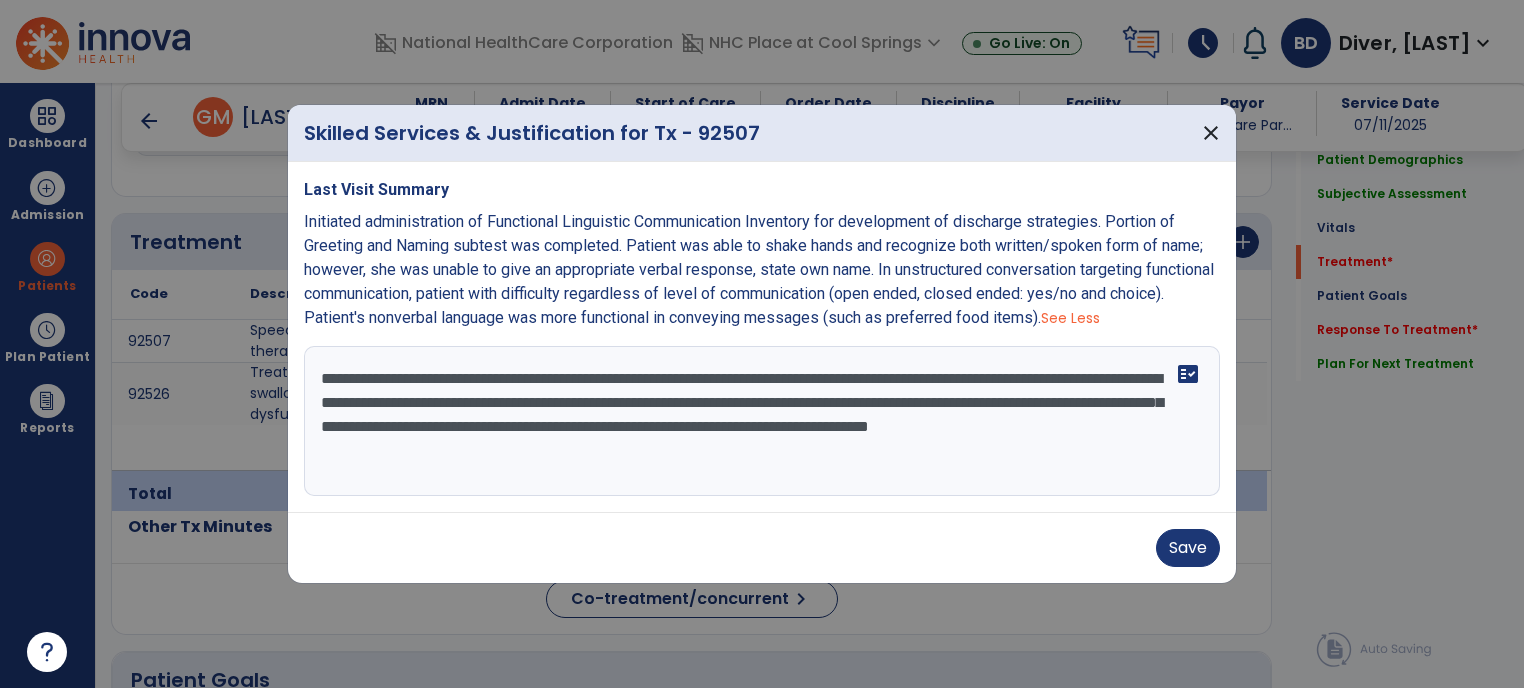 click on "**********" at bounding box center [762, 421] 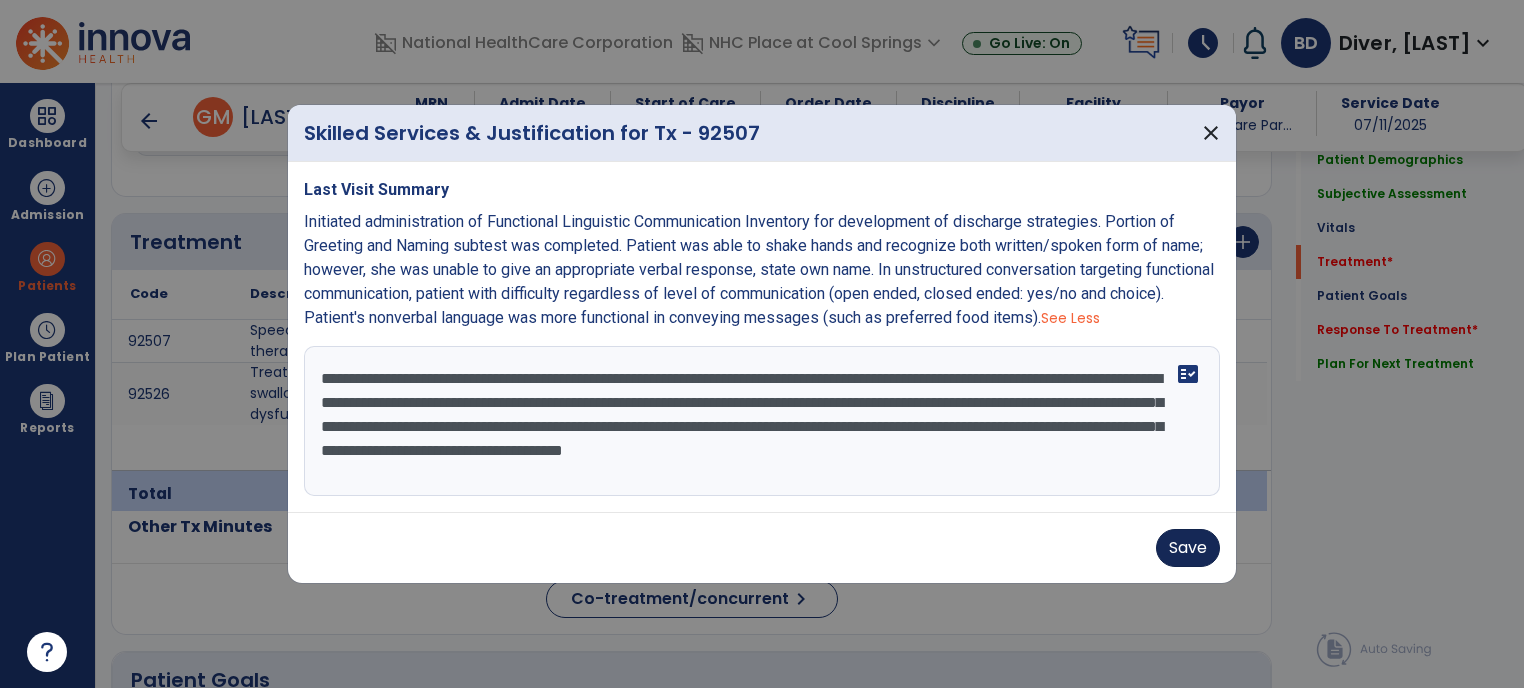 type on "**********" 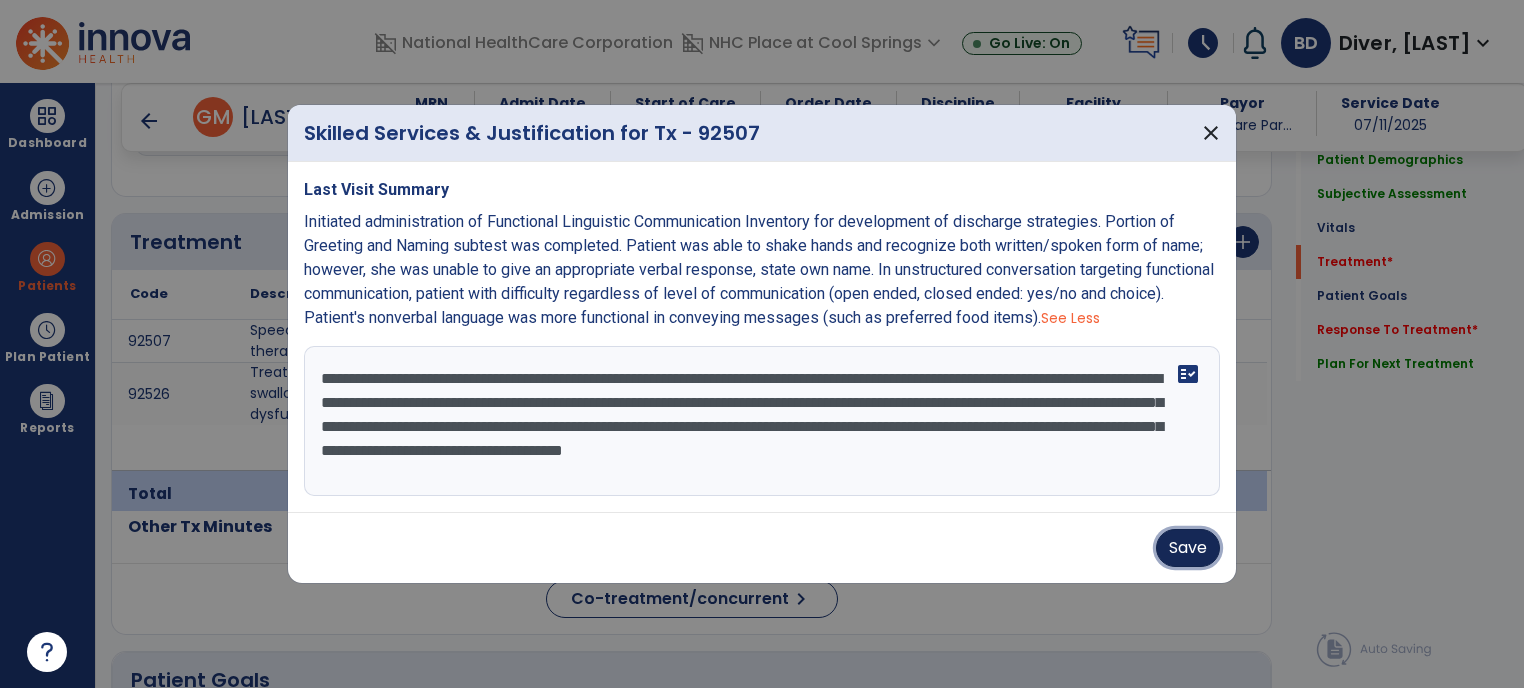 click on "Save" at bounding box center (1188, 548) 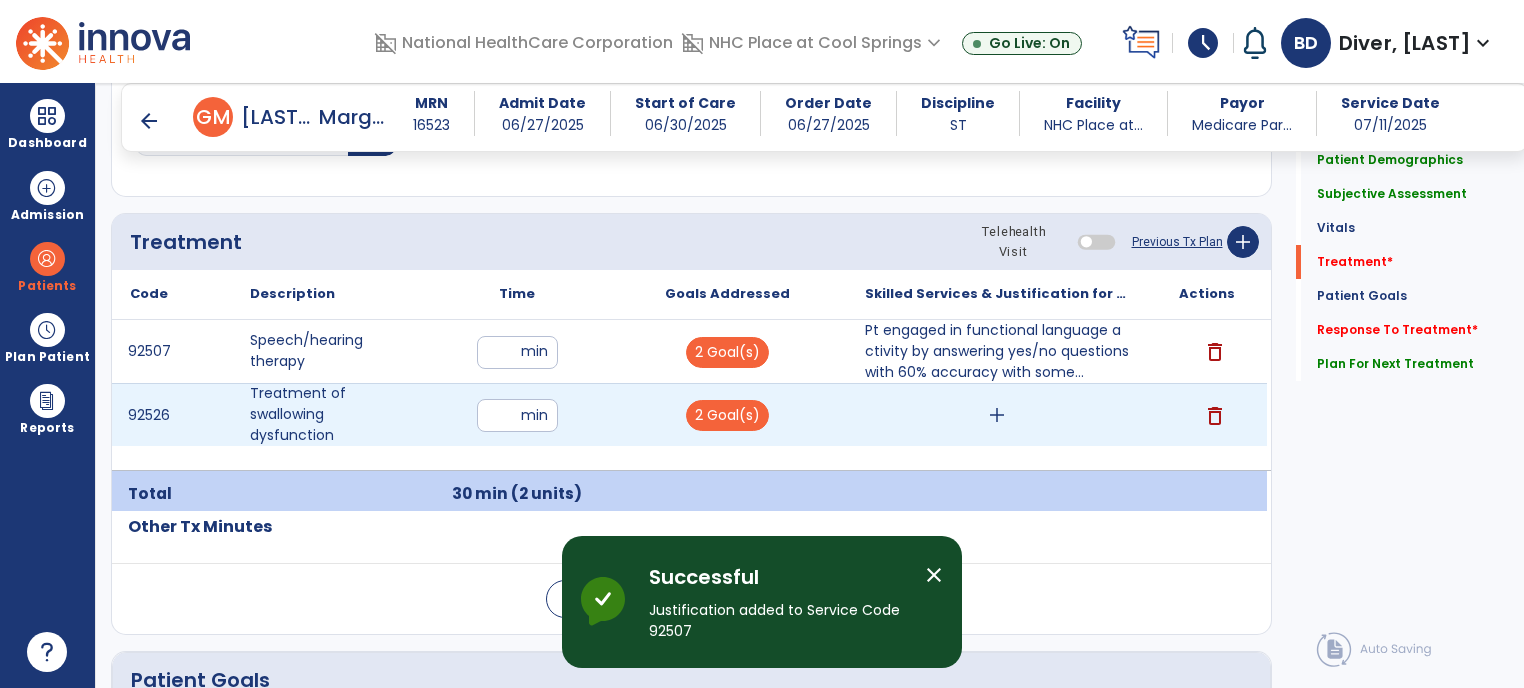 click on "add" at bounding box center [997, 415] 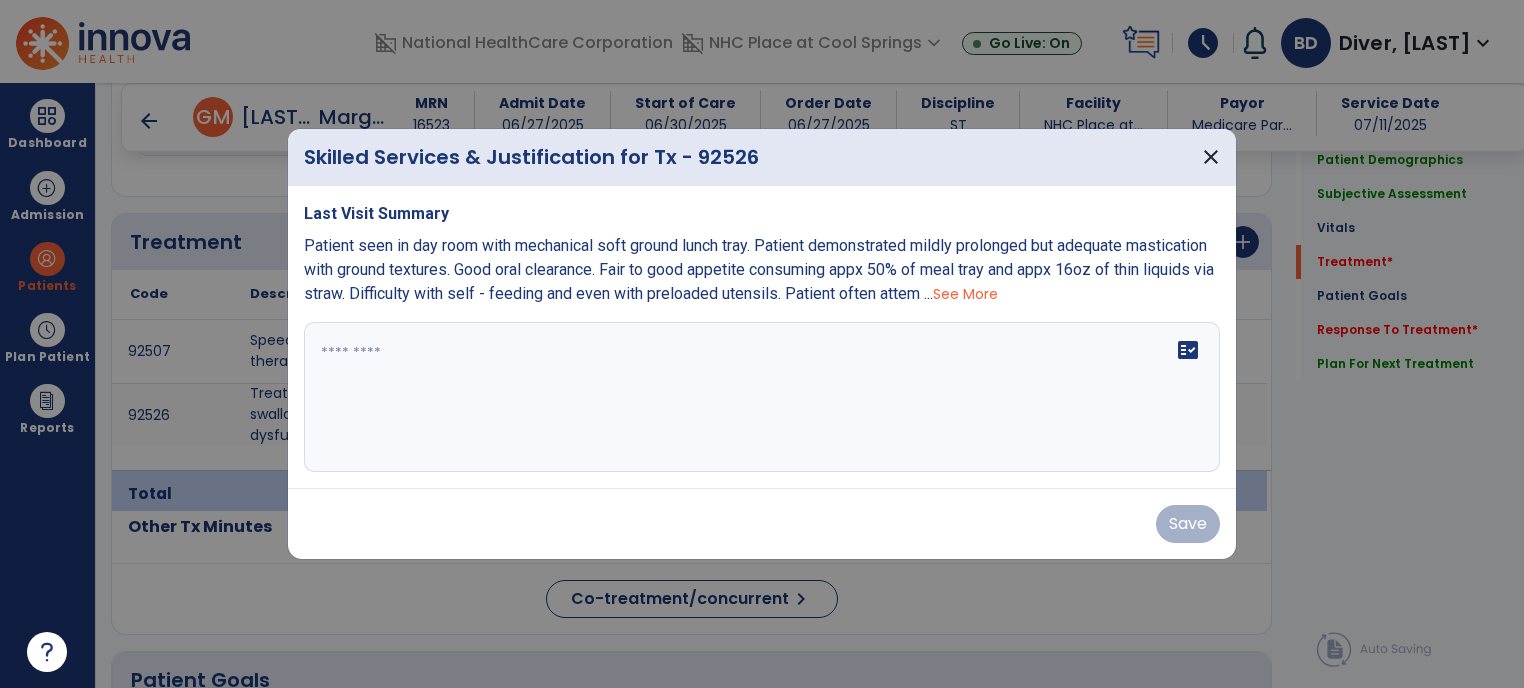click at bounding box center [762, 397] 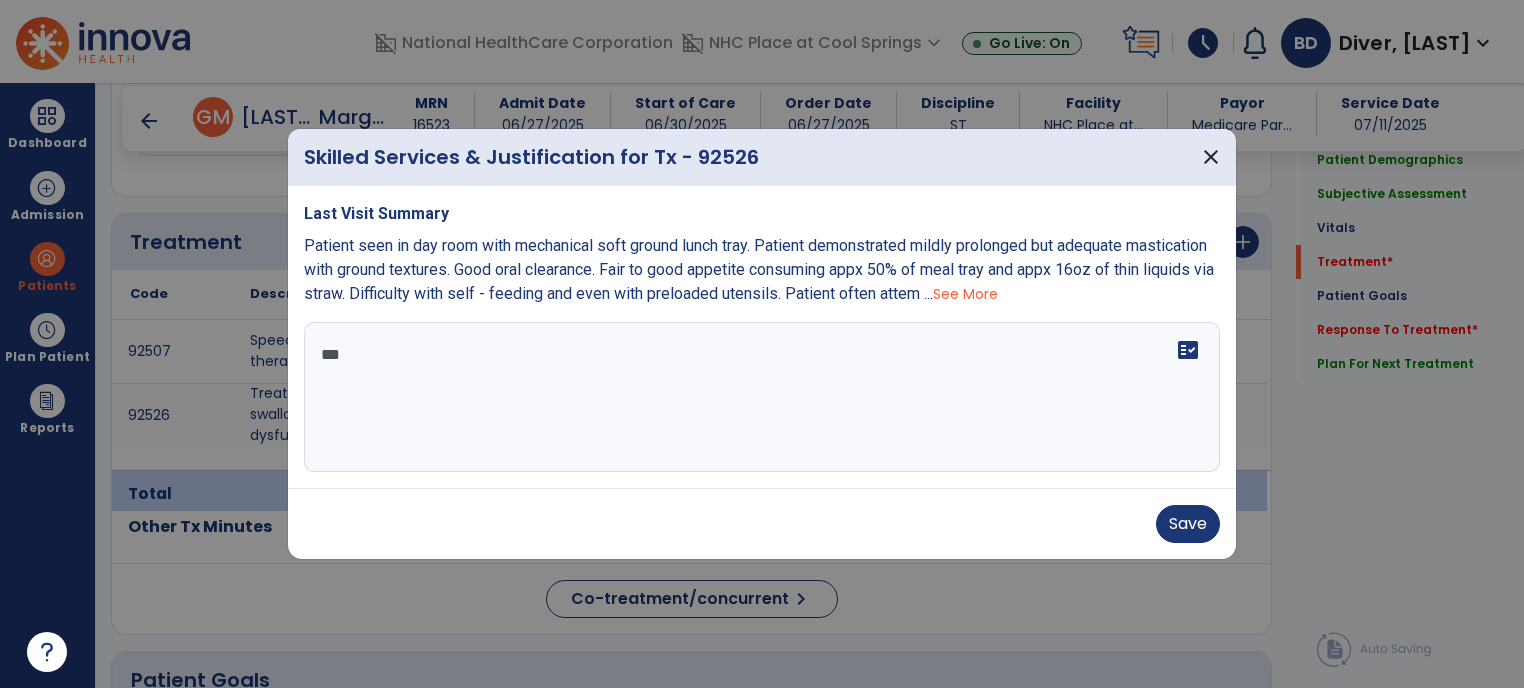 scroll, scrollTop: 0, scrollLeft: 0, axis: both 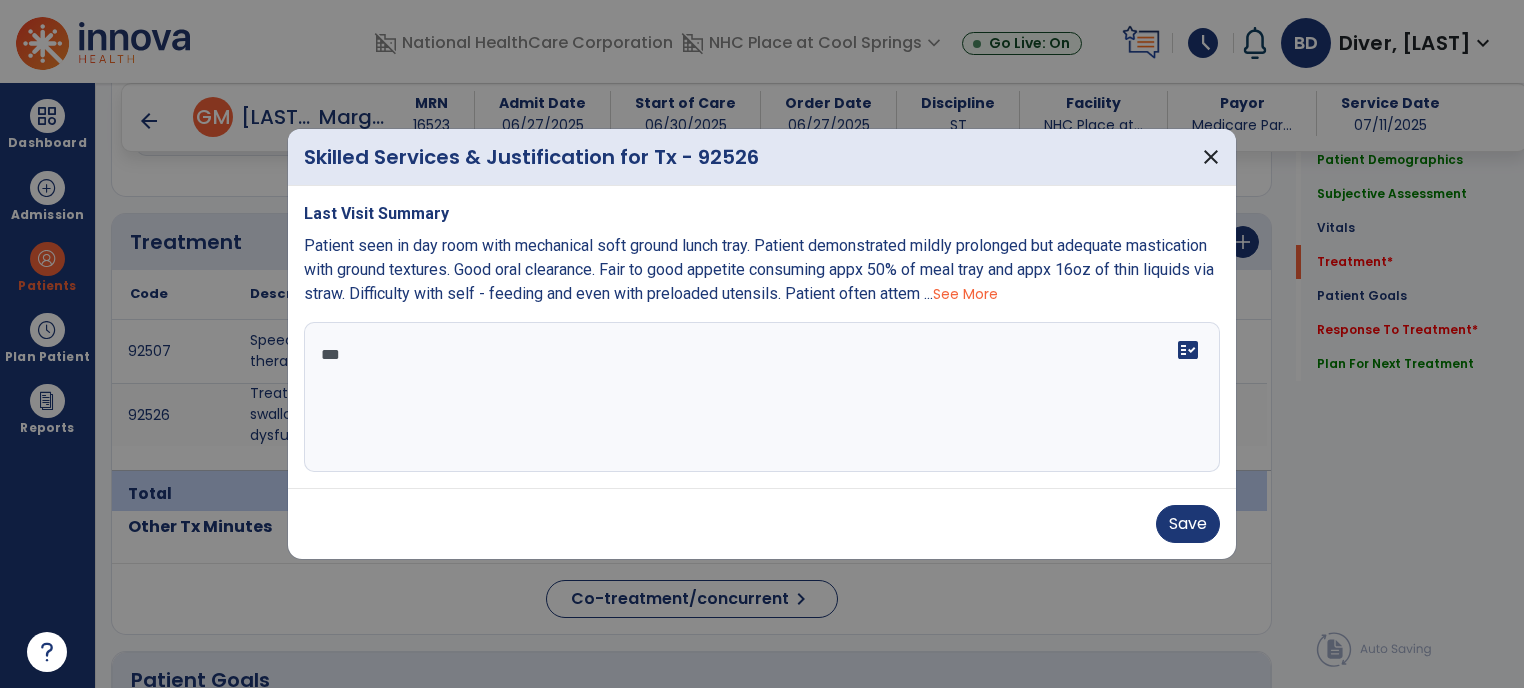 click on "See More" at bounding box center [965, 294] 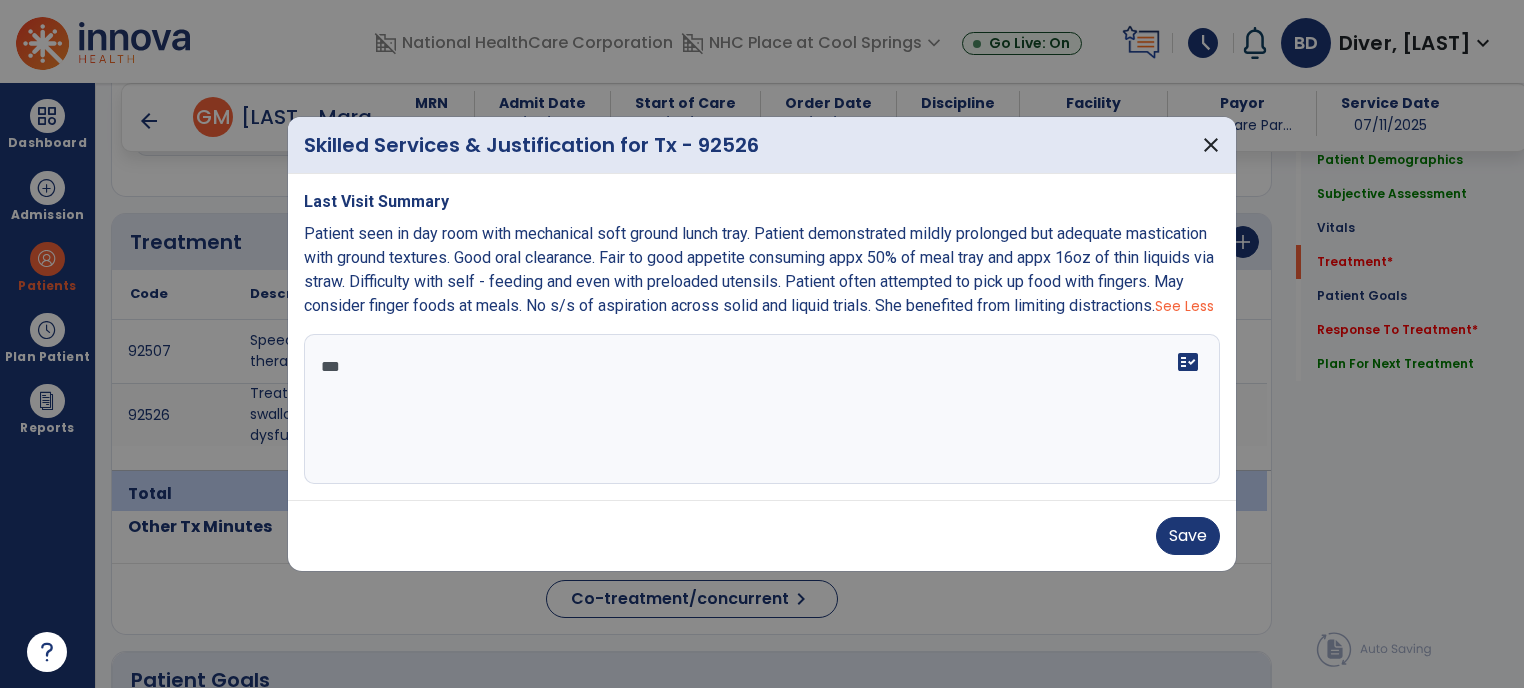 click on "**" at bounding box center [762, 409] 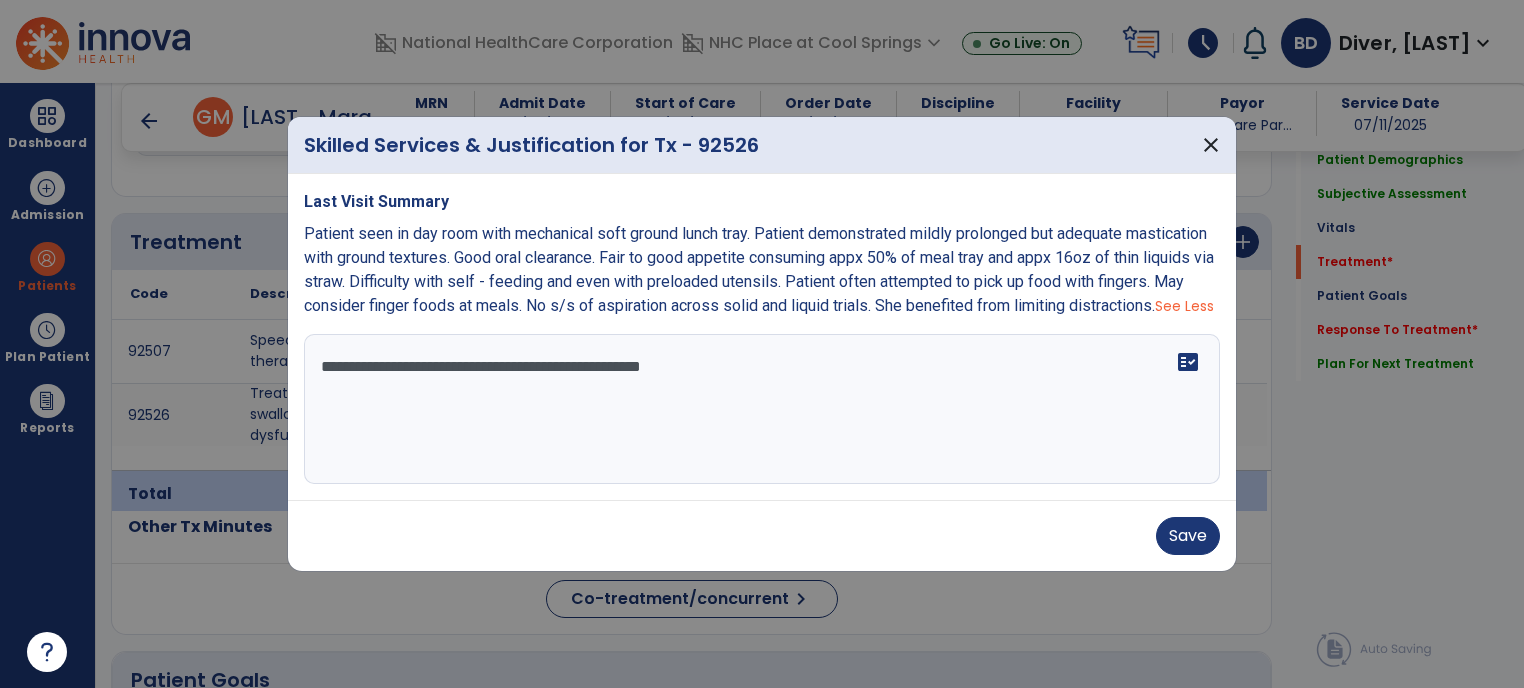 click on "**********" at bounding box center (762, 409) 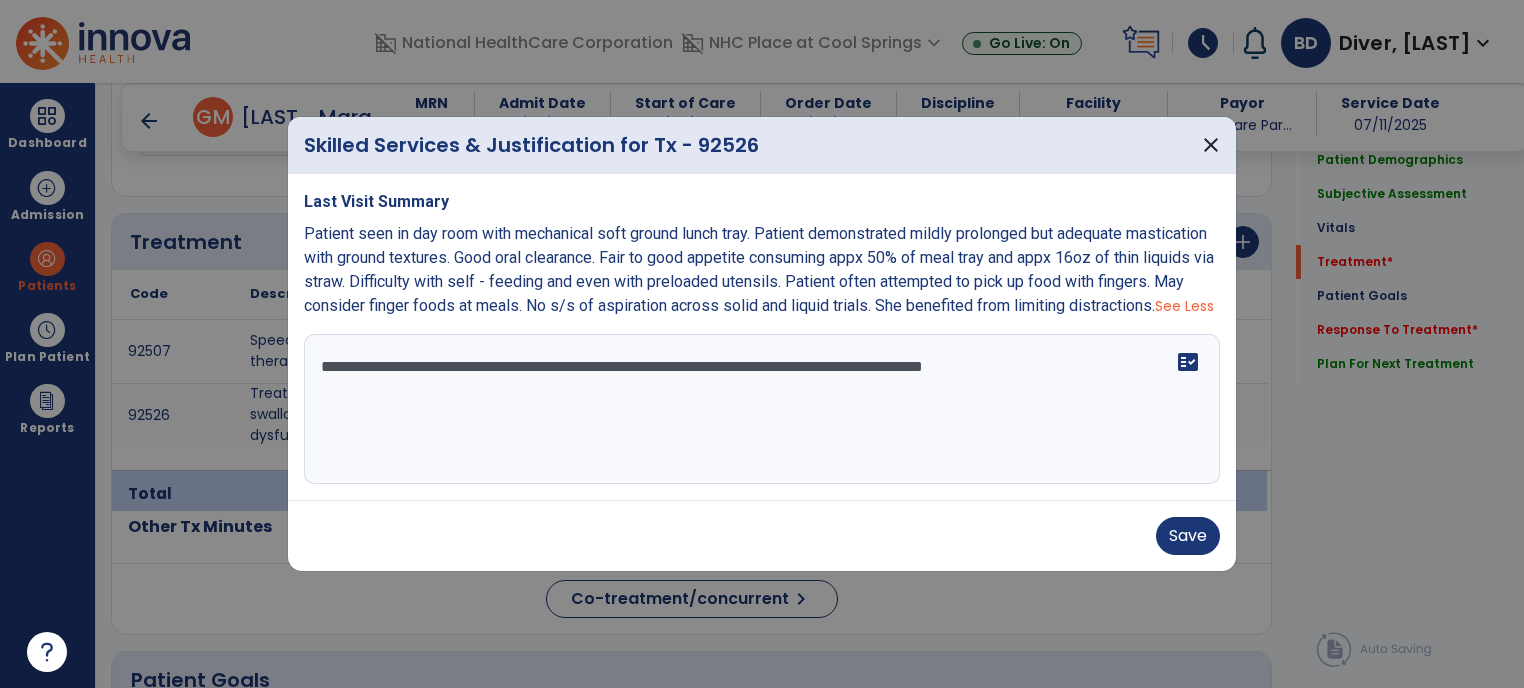 click on "**********" at bounding box center [762, 409] 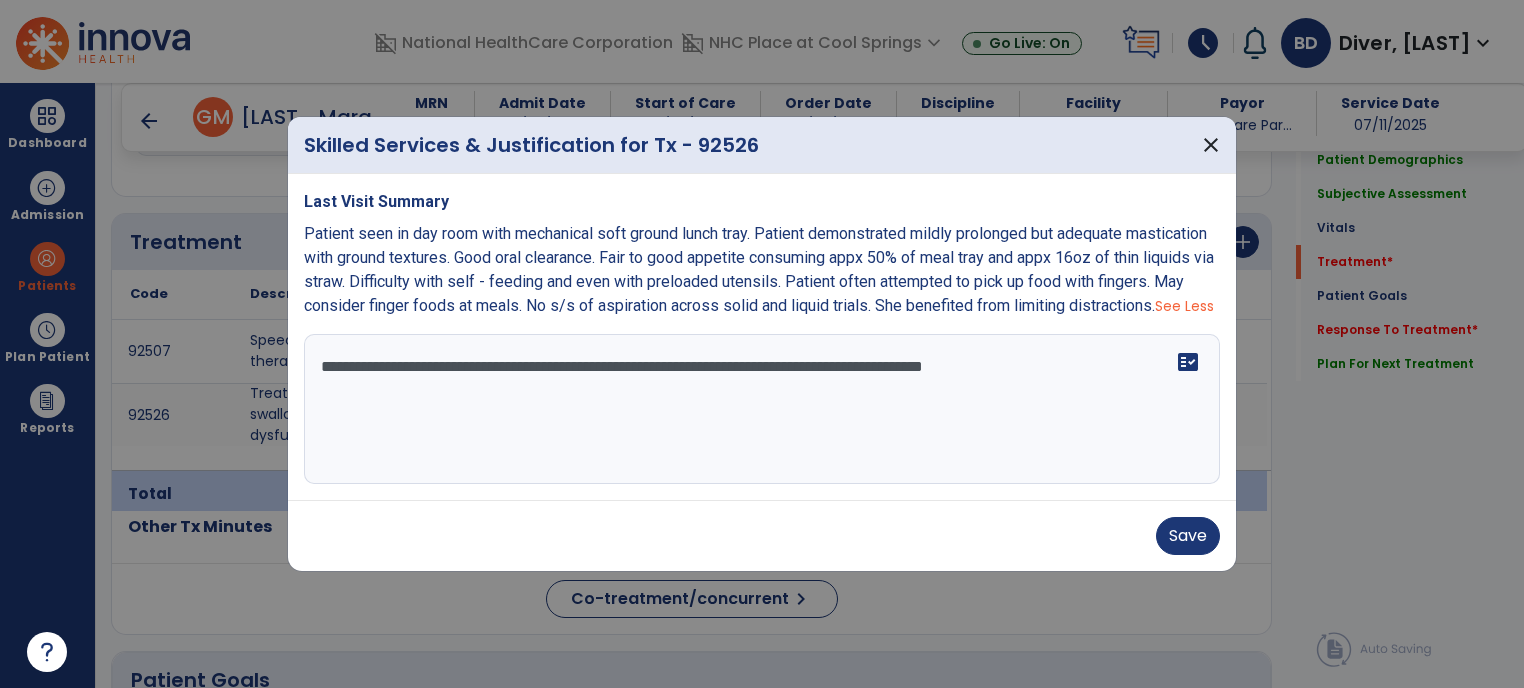 drag, startPoint x: 1114, startPoint y: 386, endPoint x: 1104, endPoint y: 384, distance: 10.198039 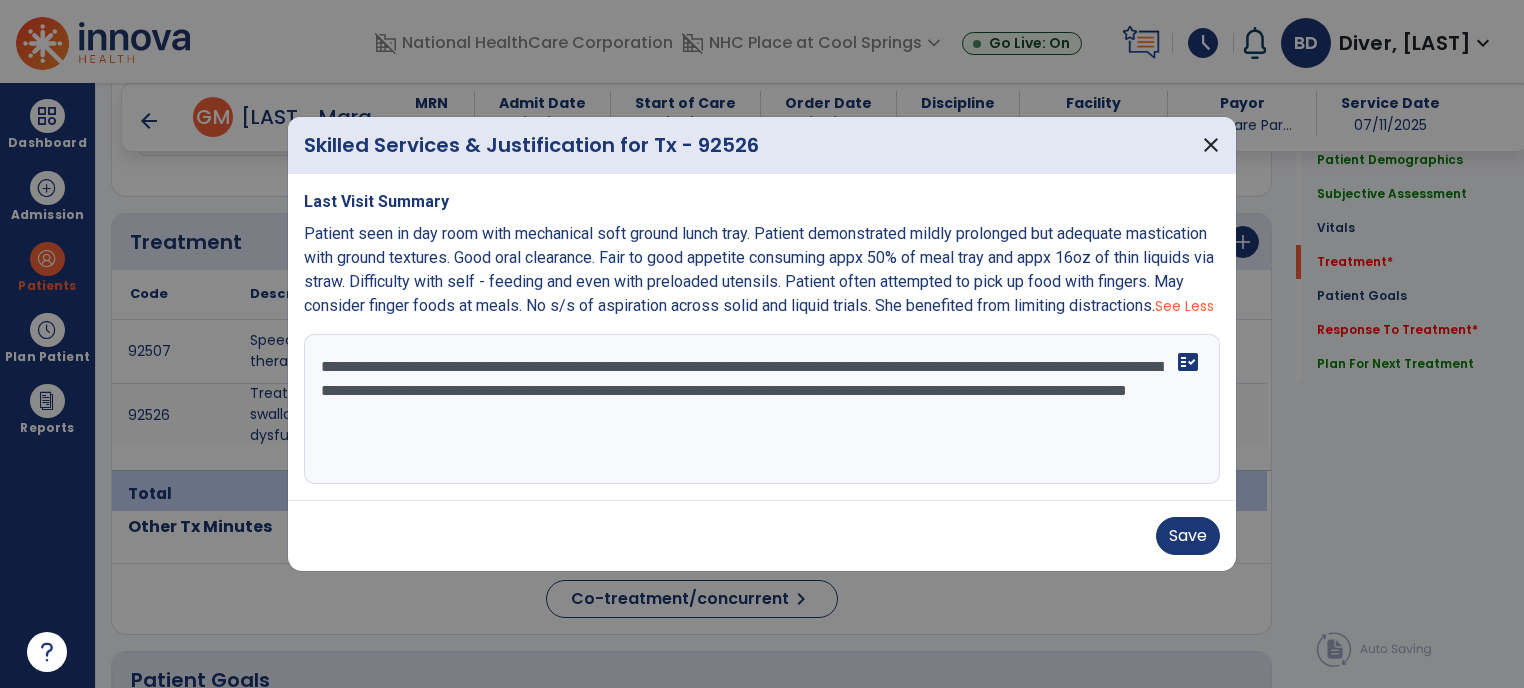 click on "**********" at bounding box center [762, 409] 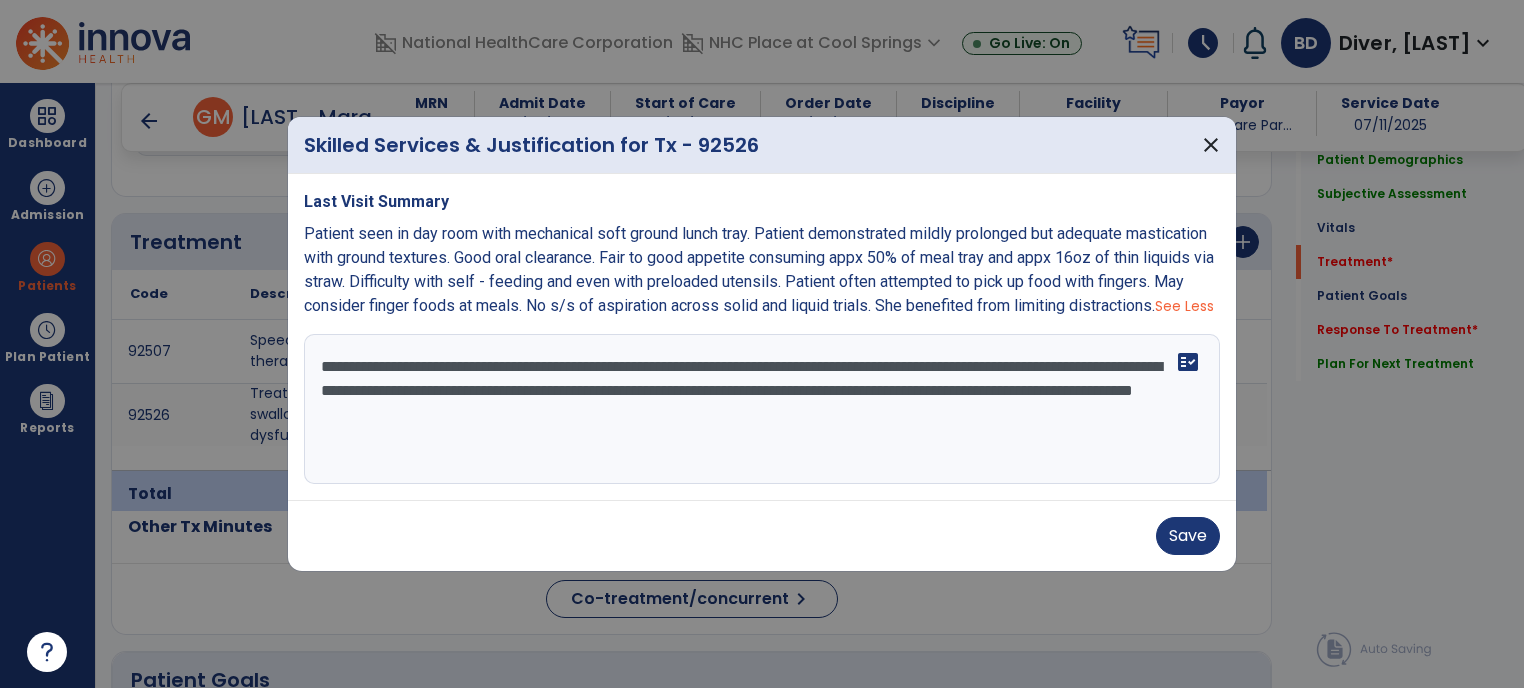 click on "**********" at bounding box center (762, 409) 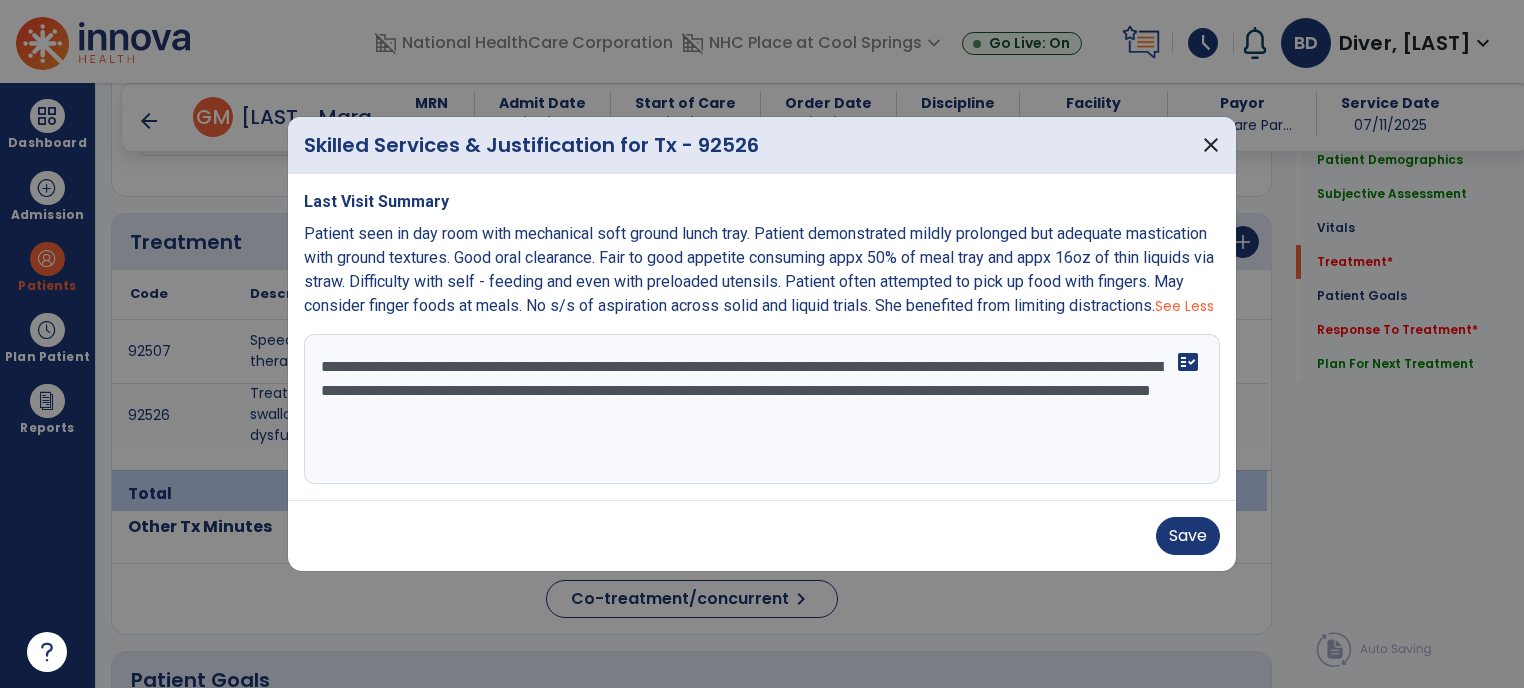 drag, startPoint x: 1031, startPoint y: 403, endPoint x: 864, endPoint y: 403, distance: 167 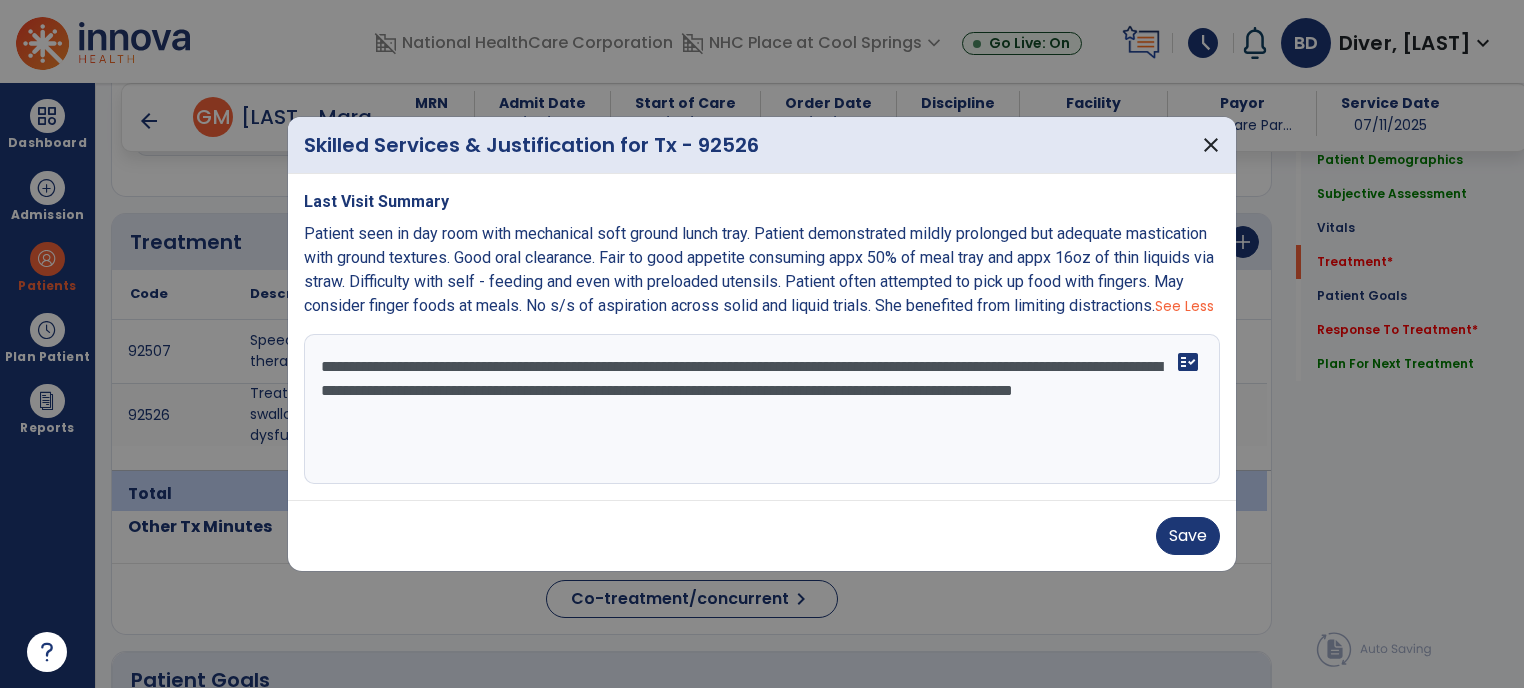 click on "**********" at bounding box center (762, 409) 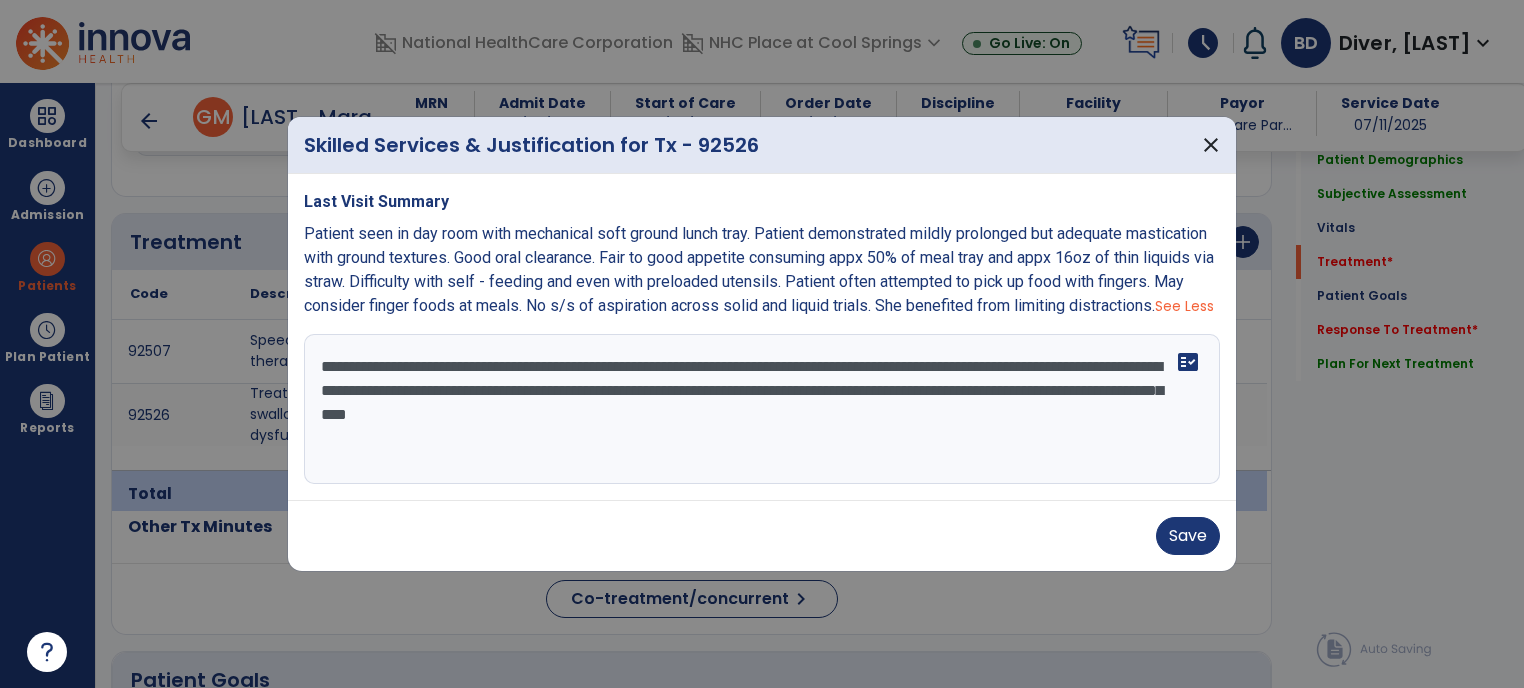 click on "**********" at bounding box center [762, 409] 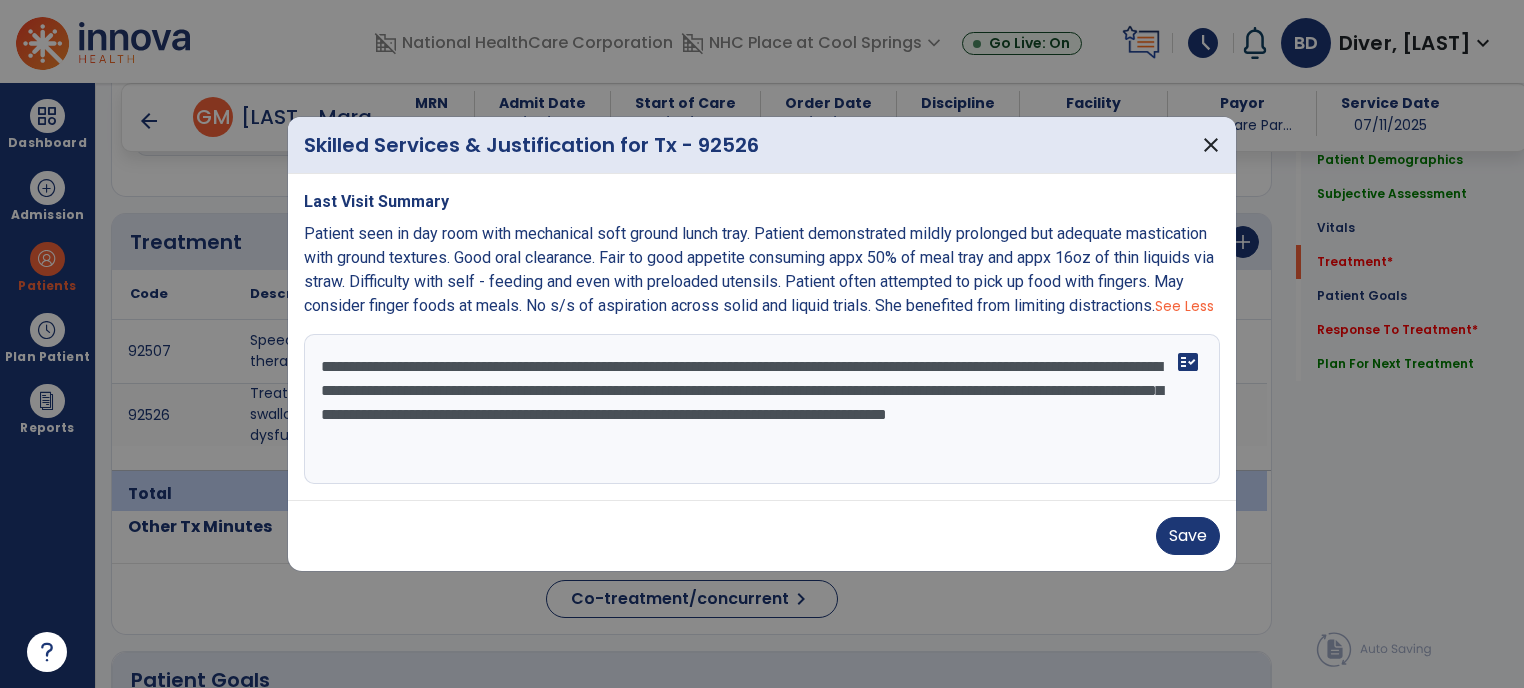 click on "**********" at bounding box center [762, 409] 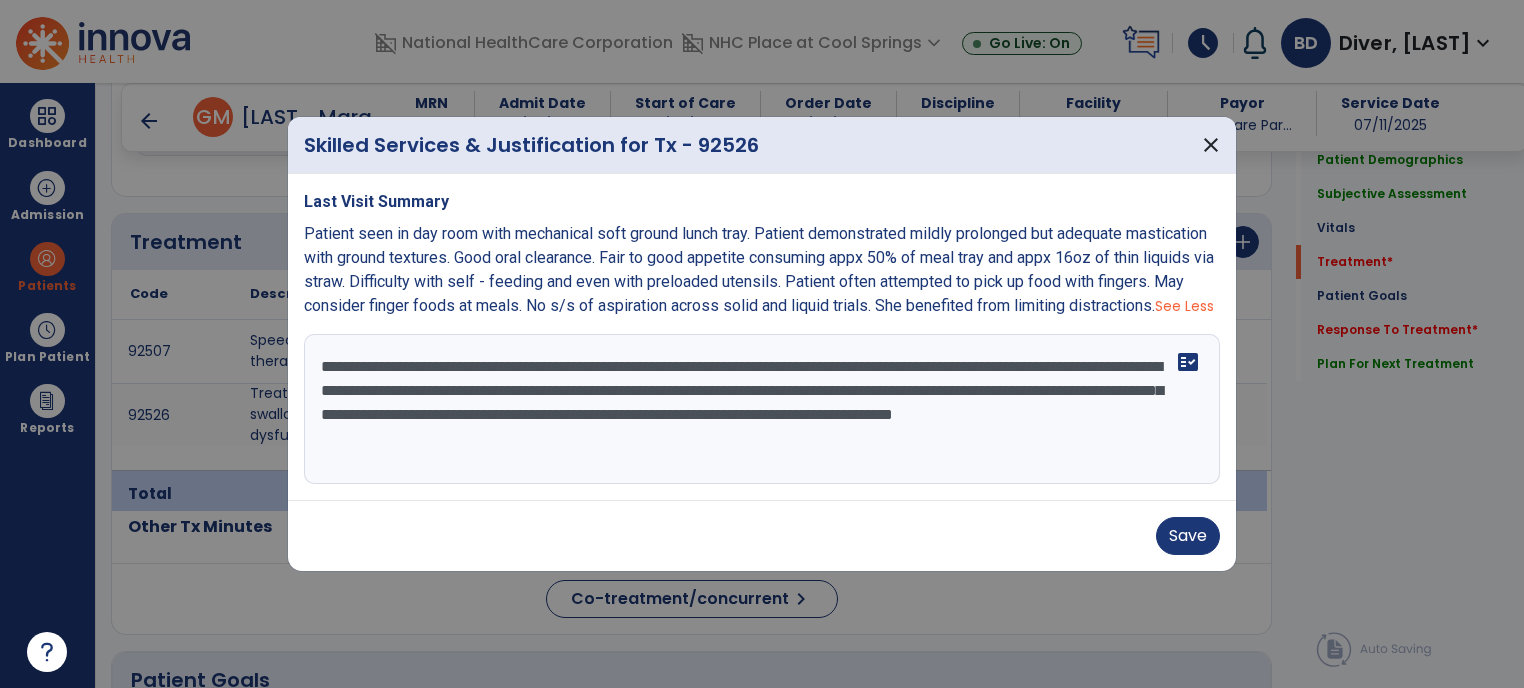 click on "**********" at bounding box center [762, 409] 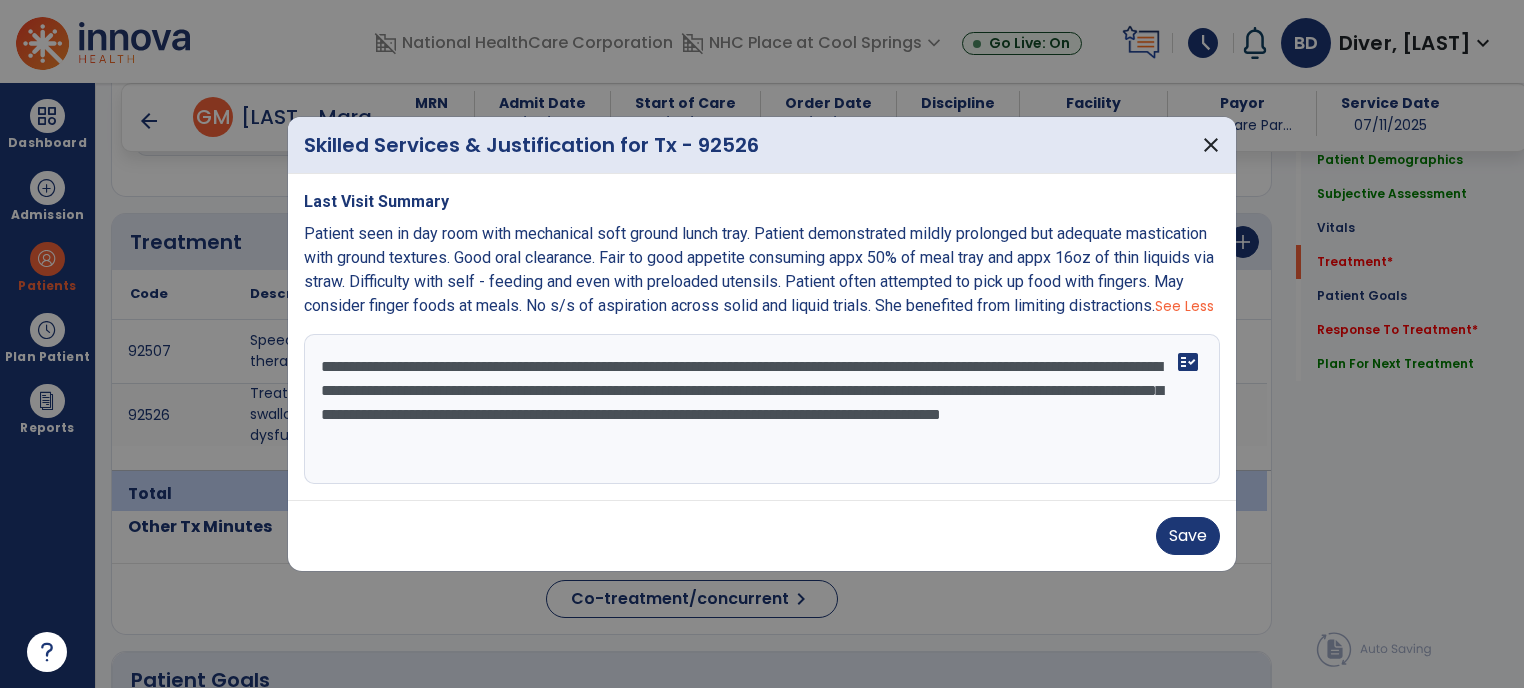 click on "**********" at bounding box center (762, 409) 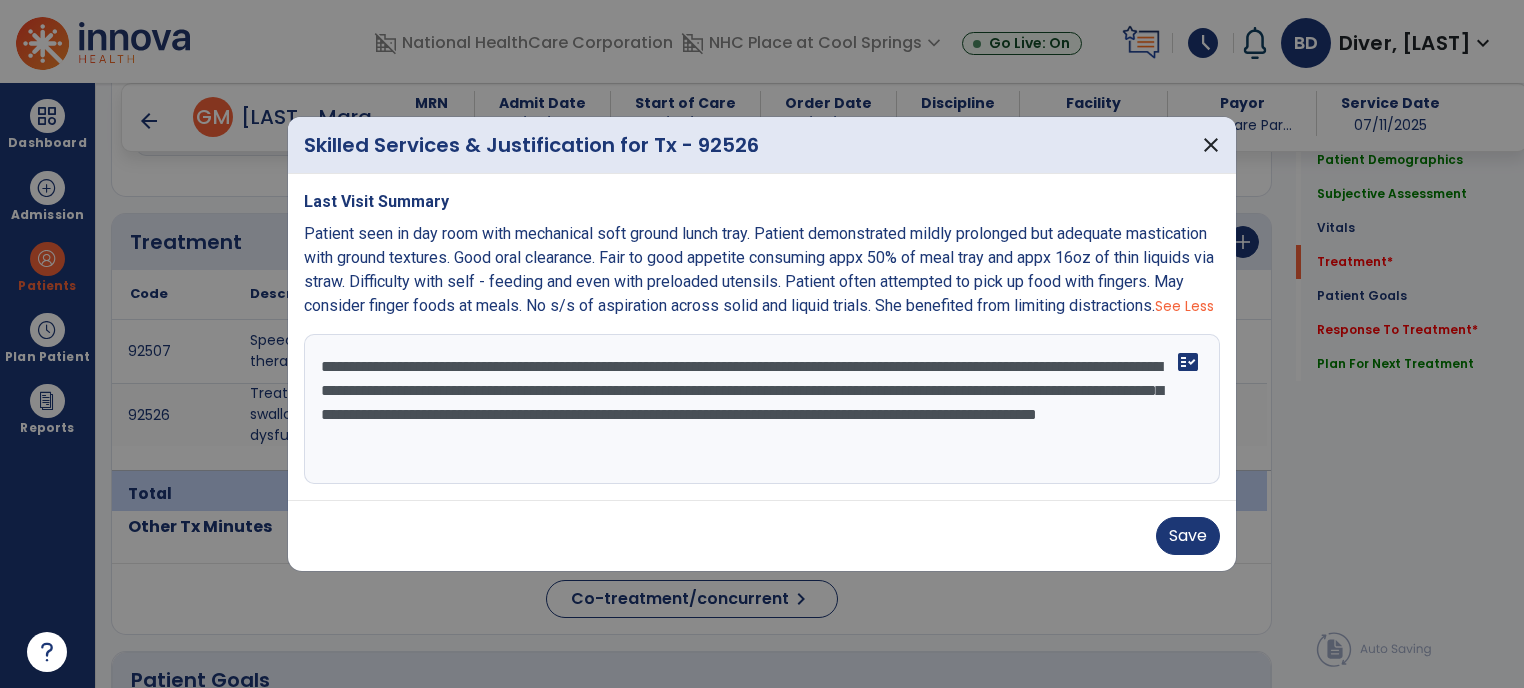 click on "**********" at bounding box center [762, 409] 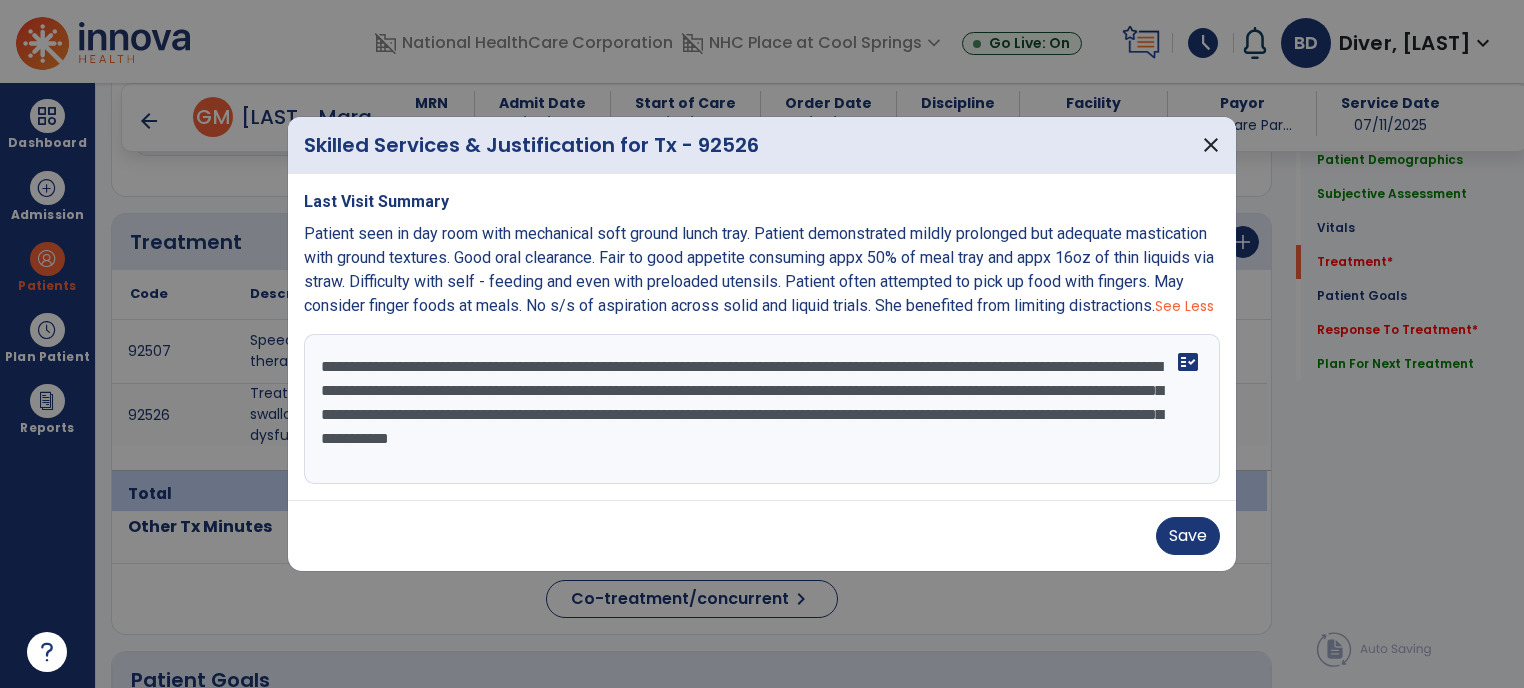 drag, startPoint x: 480, startPoint y: 454, endPoint x: 411, endPoint y: 455, distance: 69.00725 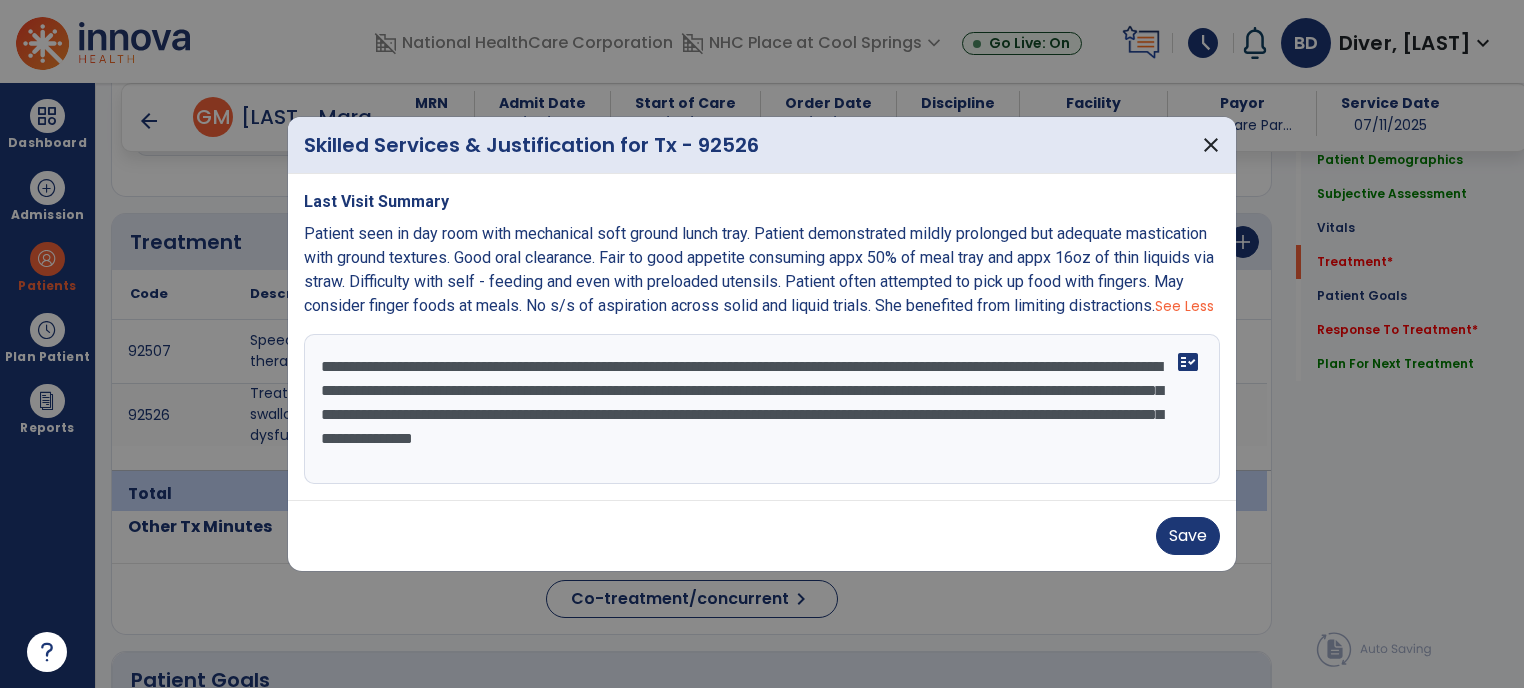 drag, startPoint x: 584, startPoint y: 453, endPoint x: 520, endPoint y: 456, distance: 64.070274 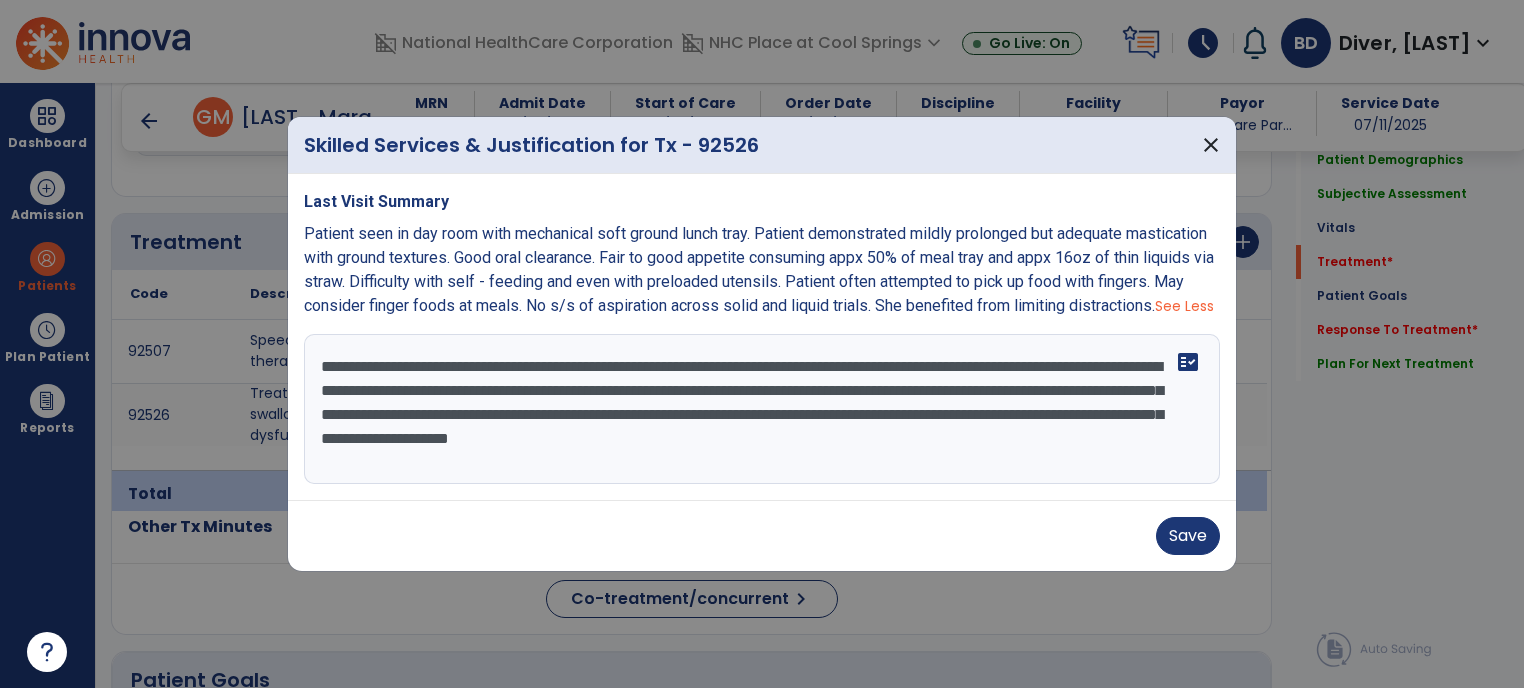 click on "**********" at bounding box center [762, 409] 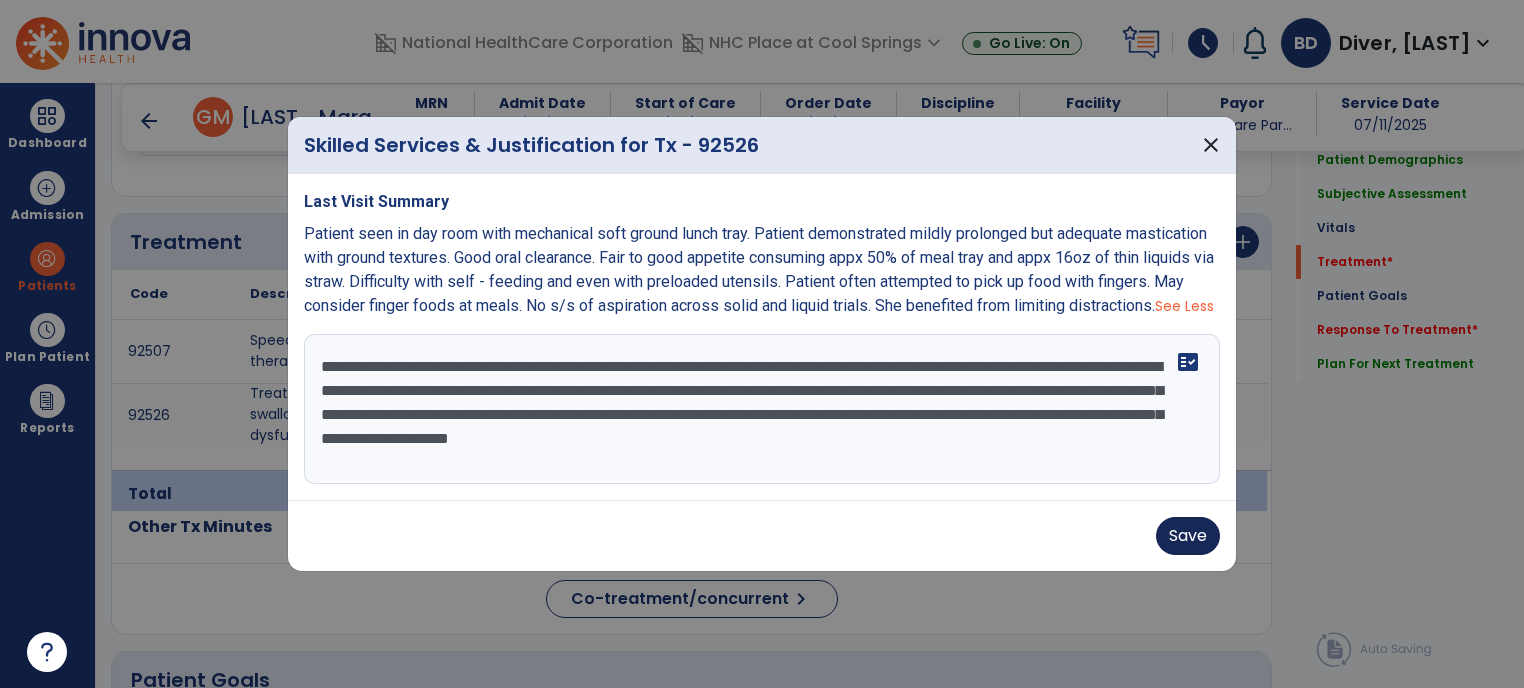 type on "**********" 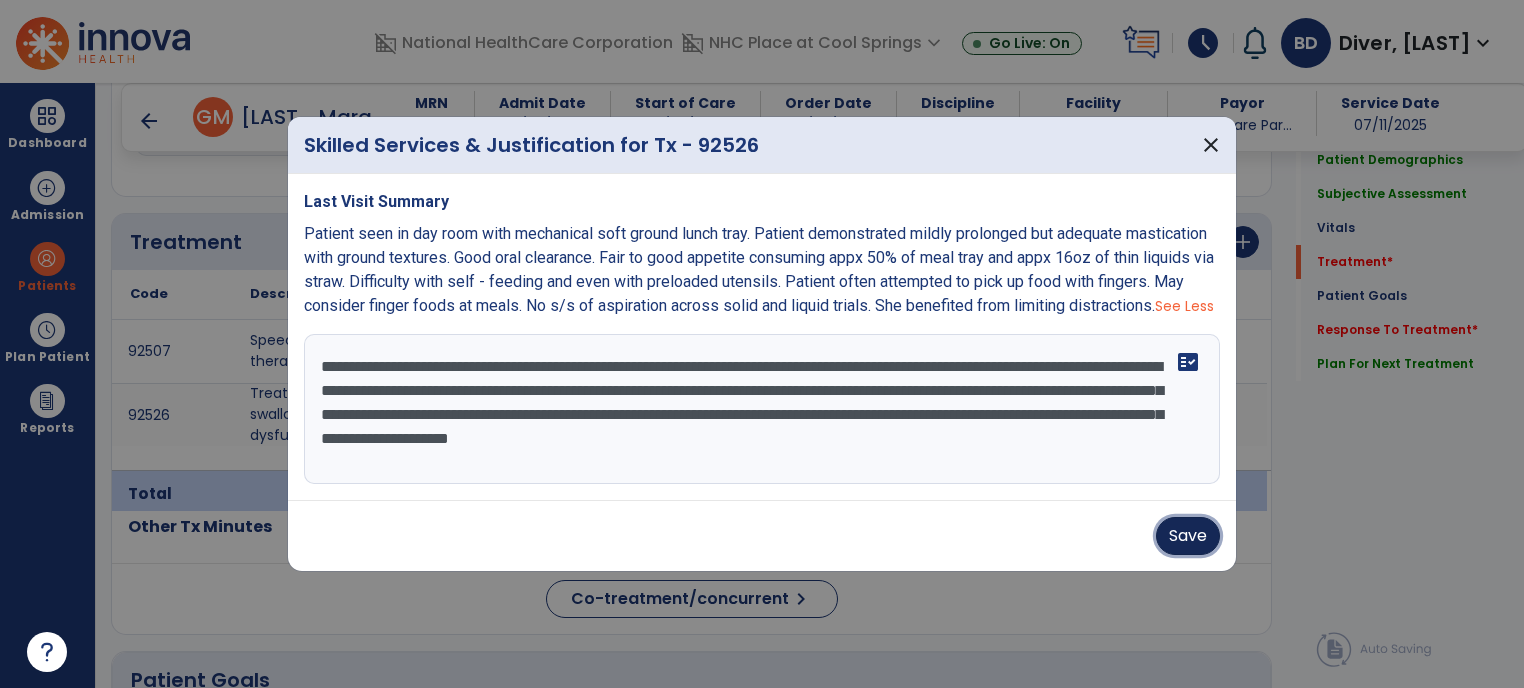 click on "Save" at bounding box center (1188, 536) 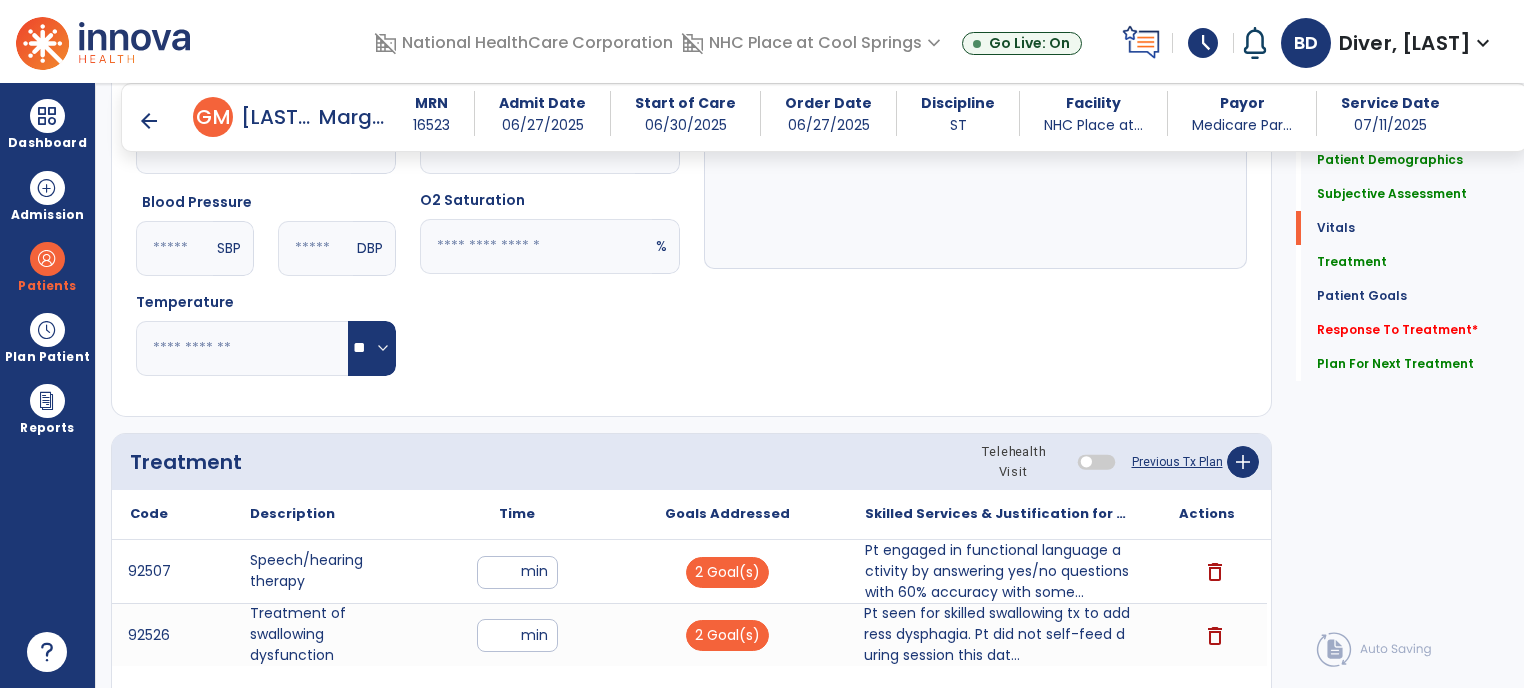 scroll, scrollTop: 1216, scrollLeft: 0, axis: vertical 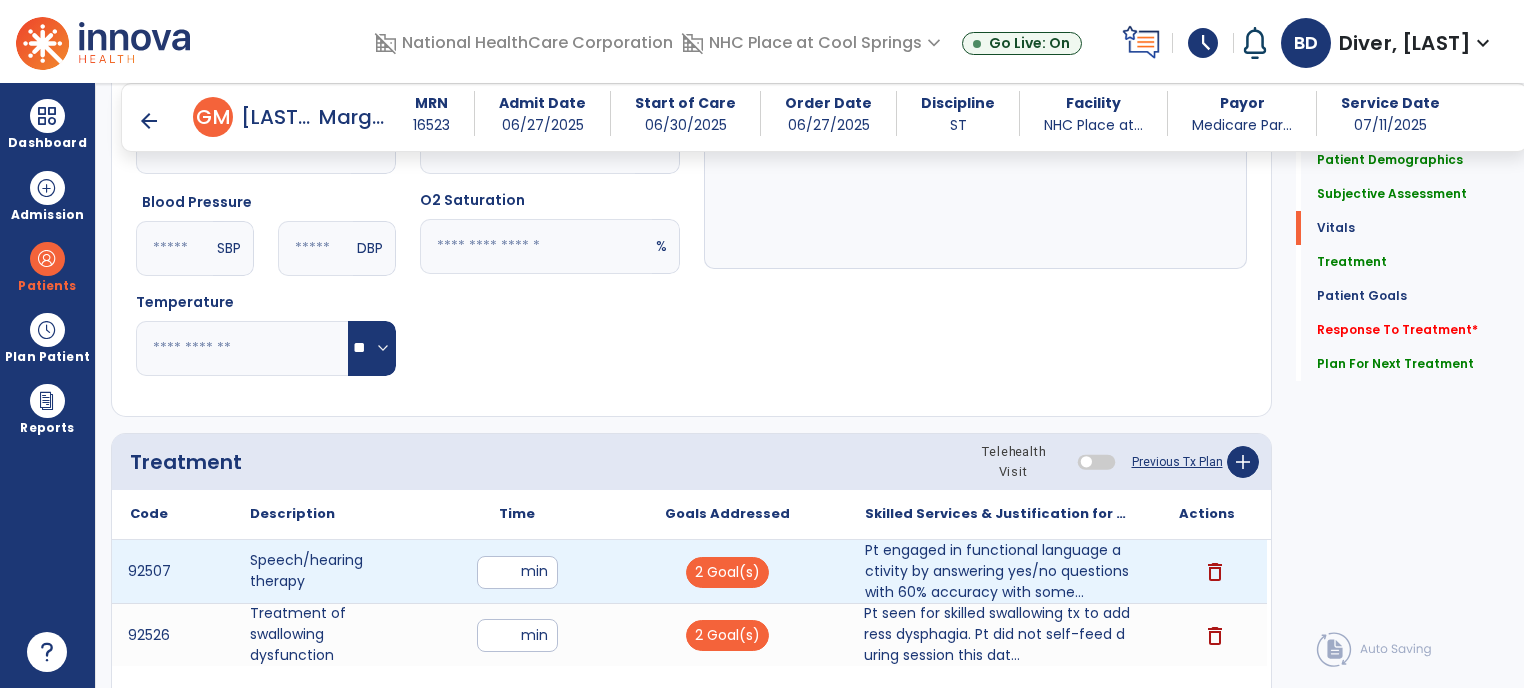 click on "**" at bounding box center [517, 572] 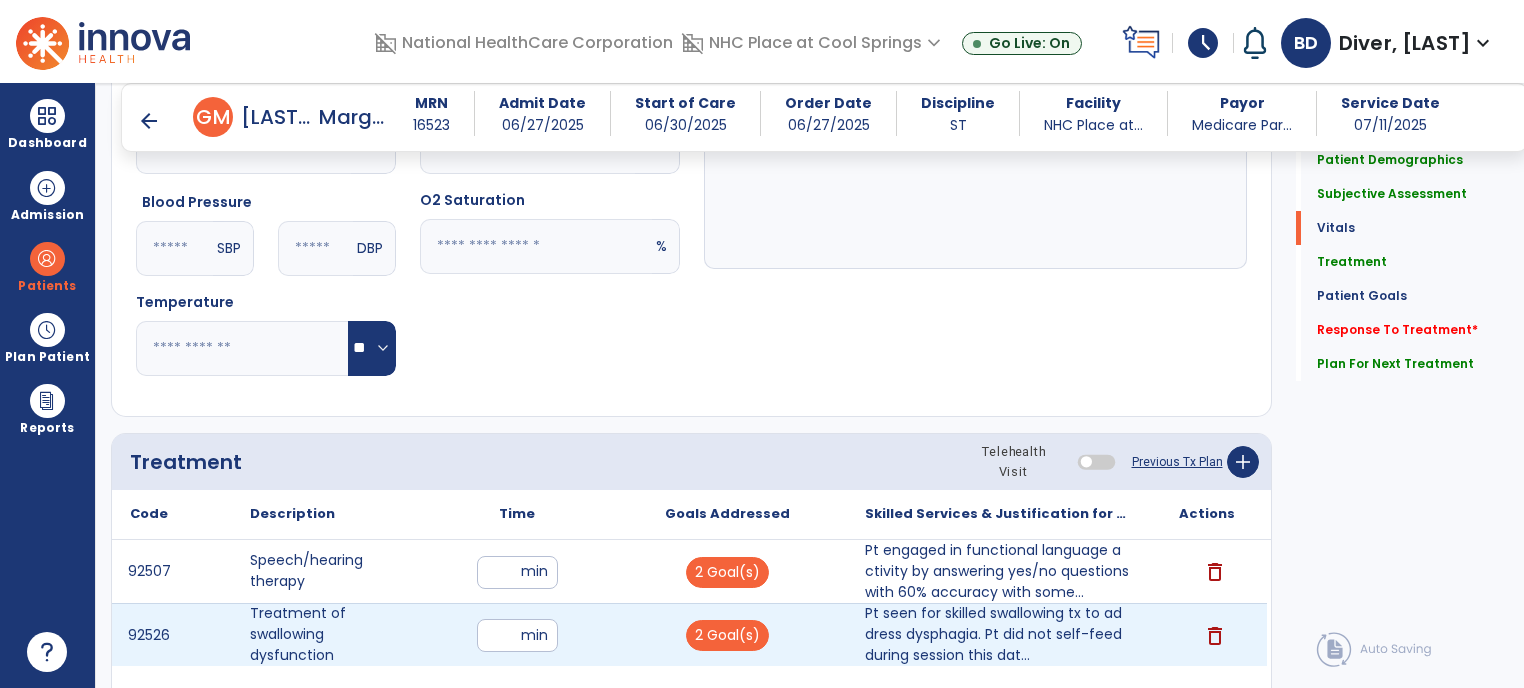 click on "**" at bounding box center [517, 635] 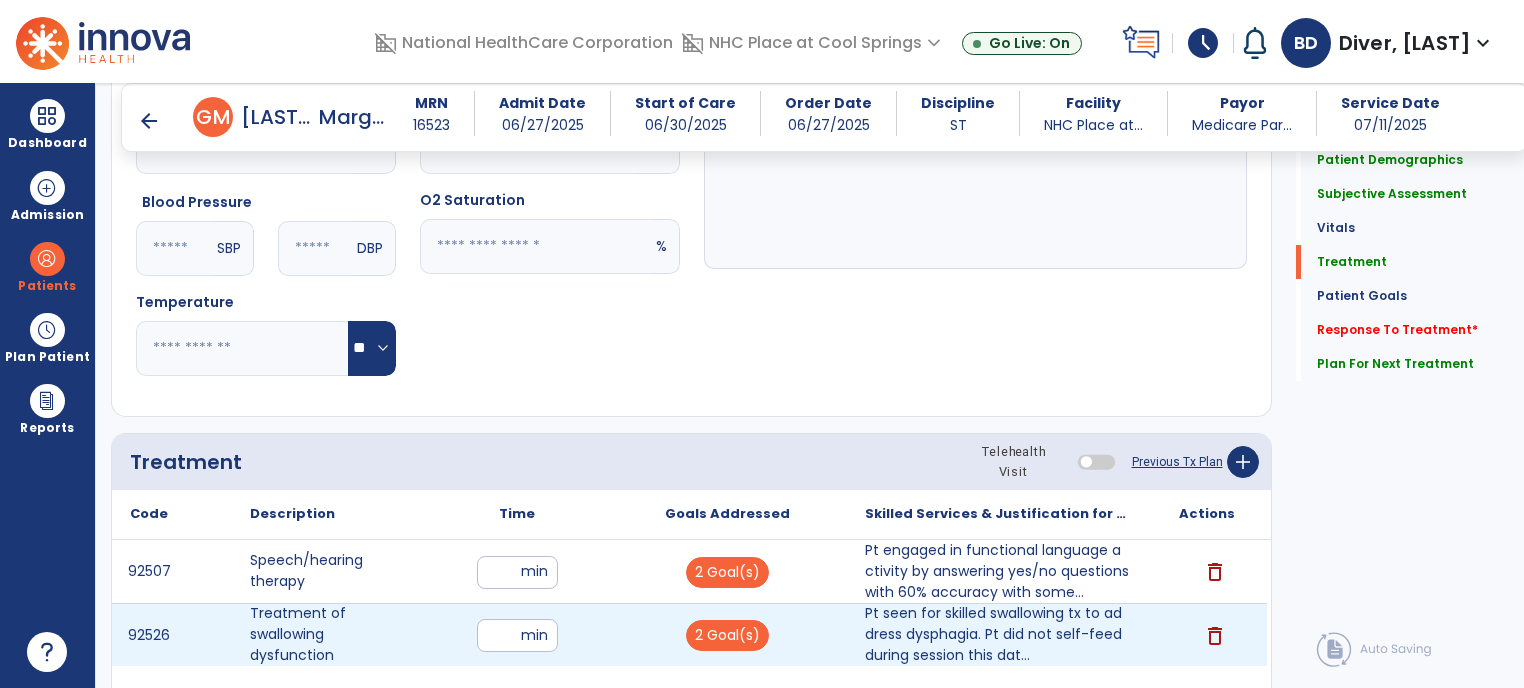 scroll, scrollTop: 1368, scrollLeft: 0, axis: vertical 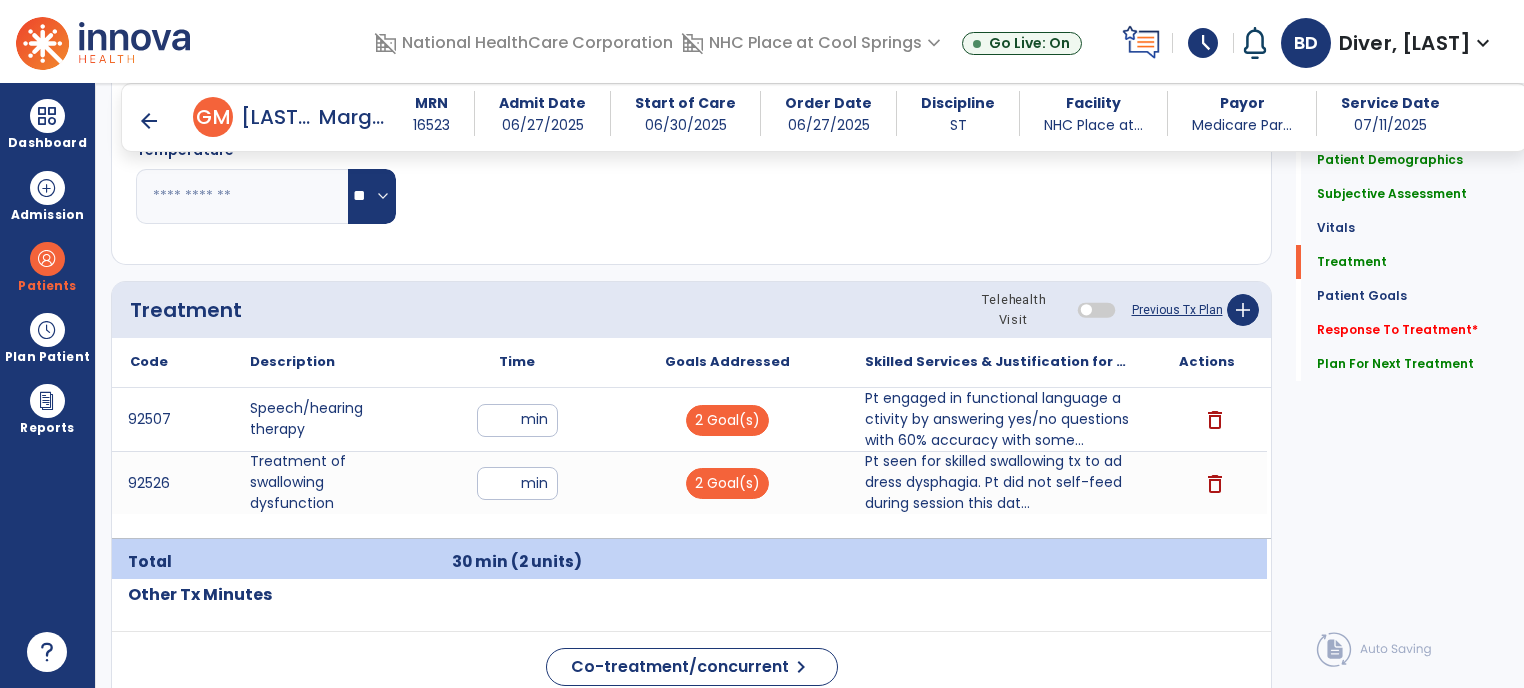 click on "Other Tx Minutes" 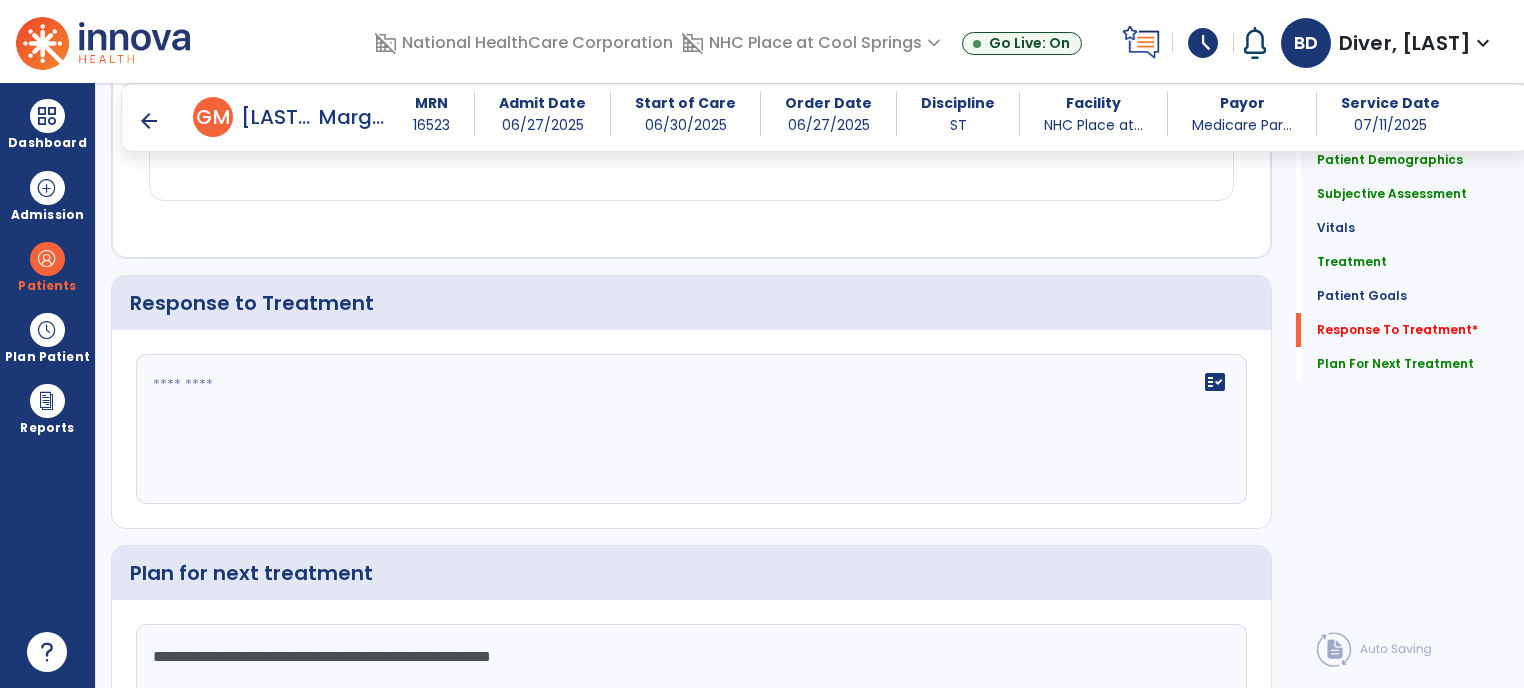 scroll, scrollTop: 2848, scrollLeft: 0, axis: vertical 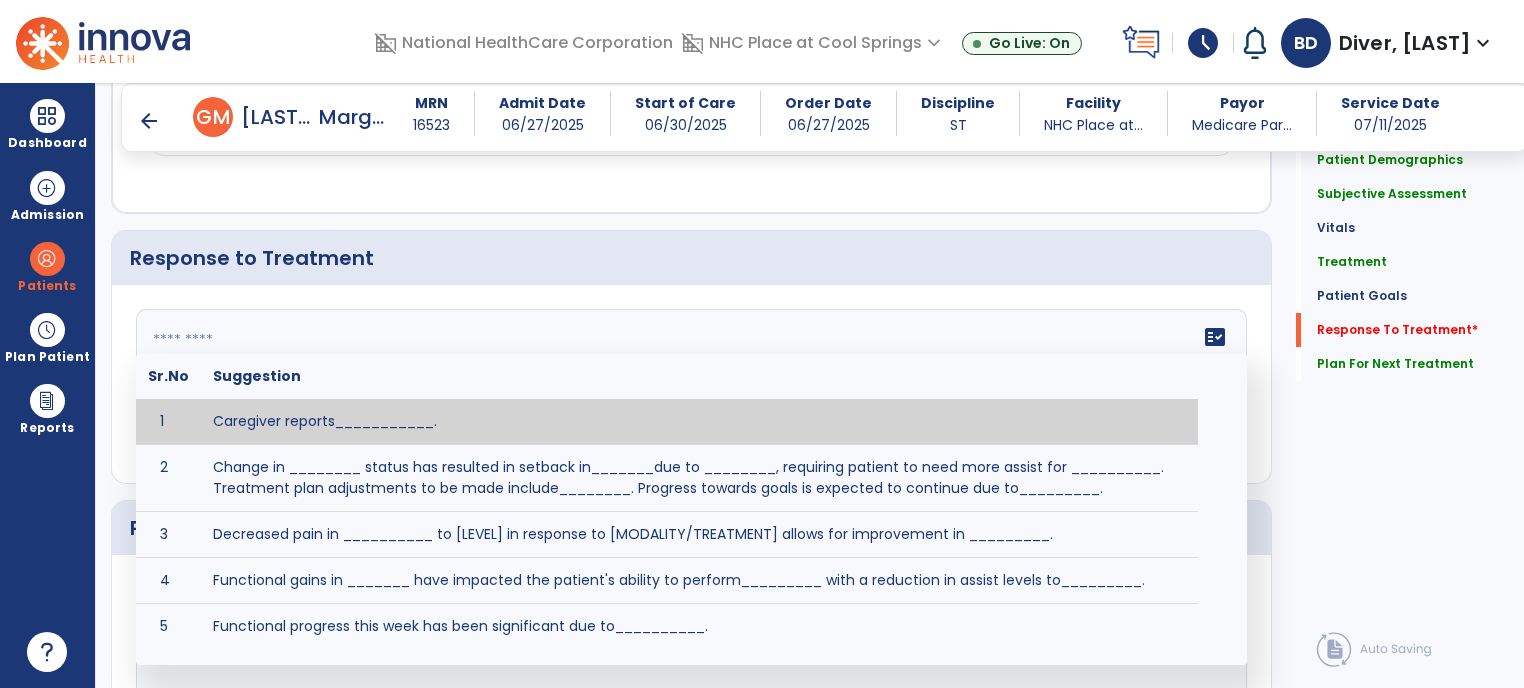 click on "fact_check  Sr.No Suggestion 1 Caregiver reports___________. 2 Change in ________ status has resulted in setback in_______due to ________, requiring patient to need more assist for __________.   Treatment plan adjustments to be made include________.  Progress towards goals is expected to continue due to_________. 3 Decreased pain in __________ to [LEVEL] in response to [MODALITY/TREATMENT] allows for improvement in _________. 4 Functional gains in _______ have impacted the patient's ability to perform_________ with a reduction in assist levels to_________. 5 Functional progress this week has been significant due to__________. 6 Gains in ________ have improved the patient's ability to perform ______with decreased levels of assist to___________. 7 Improvement in ________allows patient to tolerate higher levels of challenges in_________. 8 Pain in [AREA] has decreased to [LEVEL] in response to [TREATMENT/MODALITY], allowing fore ease in completing__________. 9 10 11 12 13 14 15 16 17 18 19 20 21" 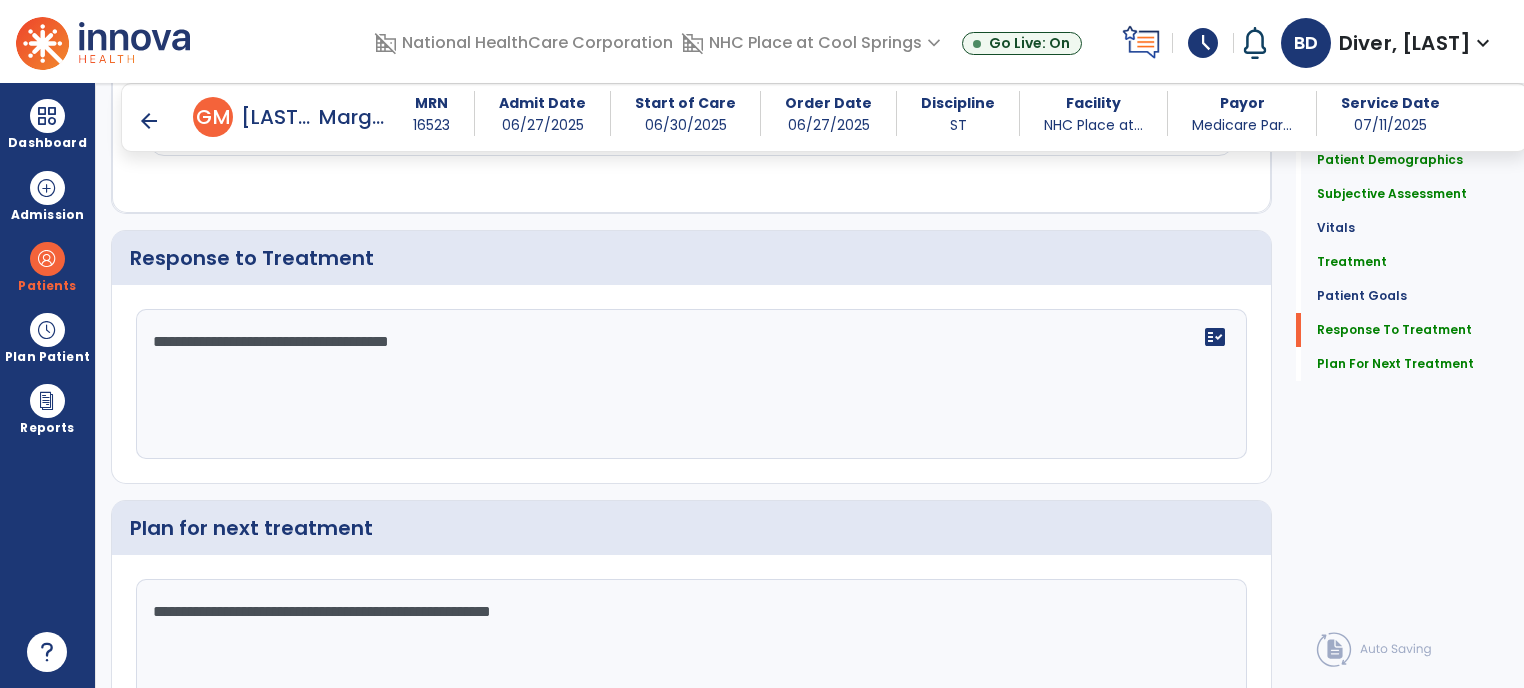 drag, startPoint x: 487, startPoint y: 365, endPoint x: 461, endPoint y: 367, distance: 26.076809 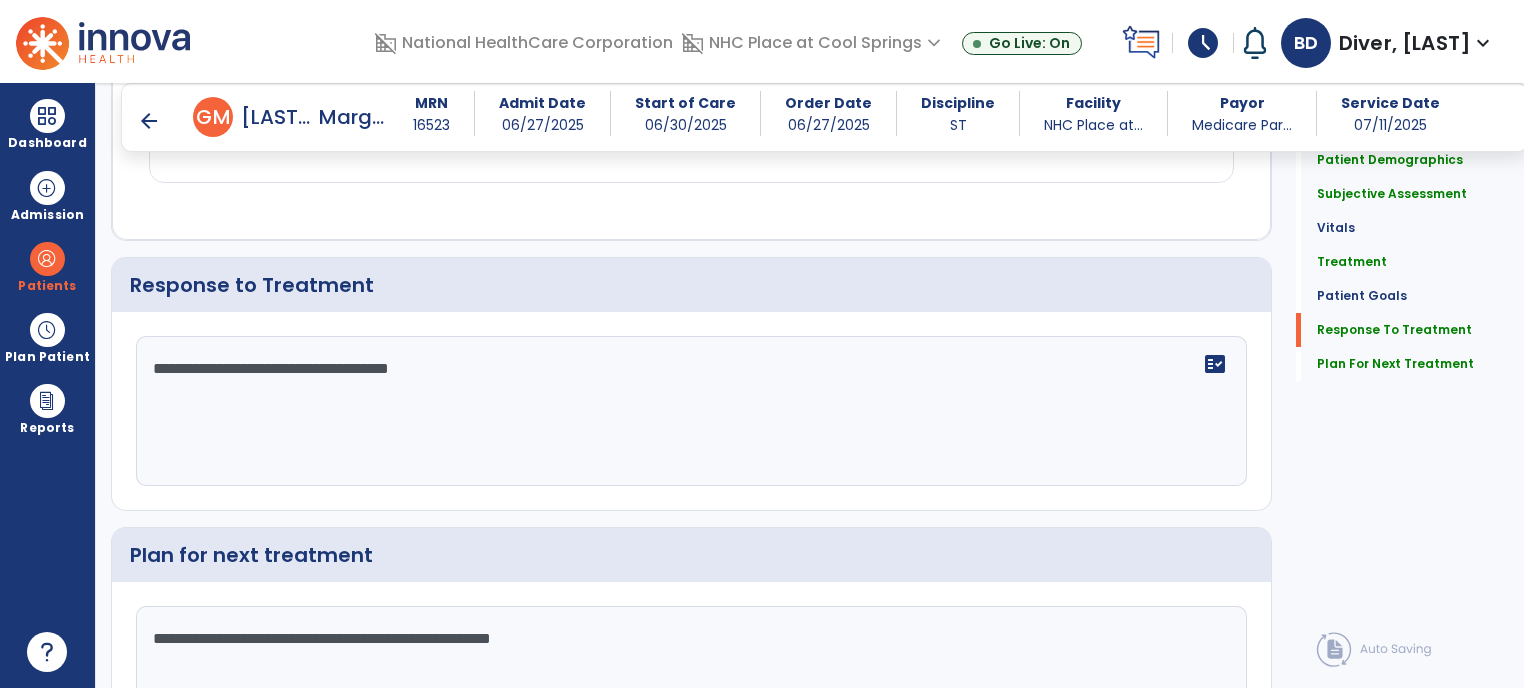 scroll, scrollTop: 2823, scrollLeft: 0, axis: vertical 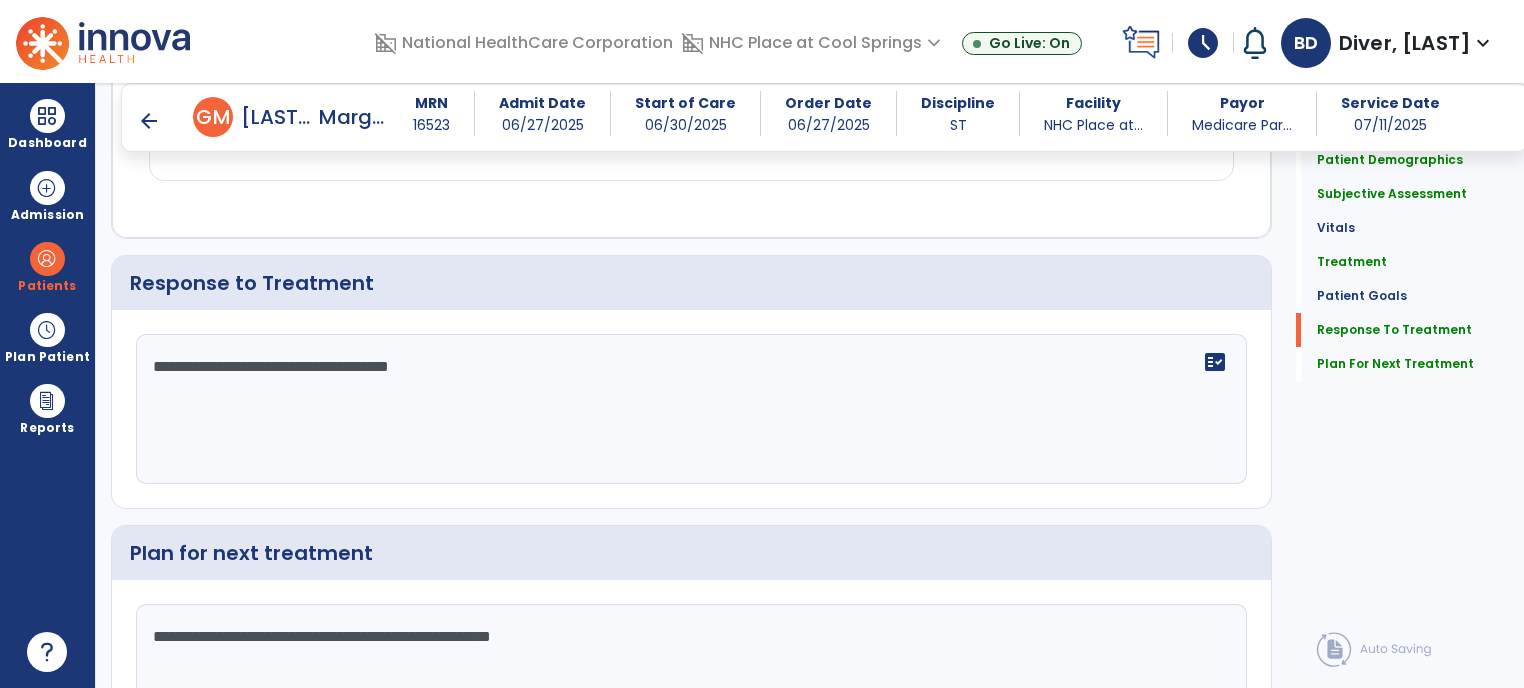 click on "**********" 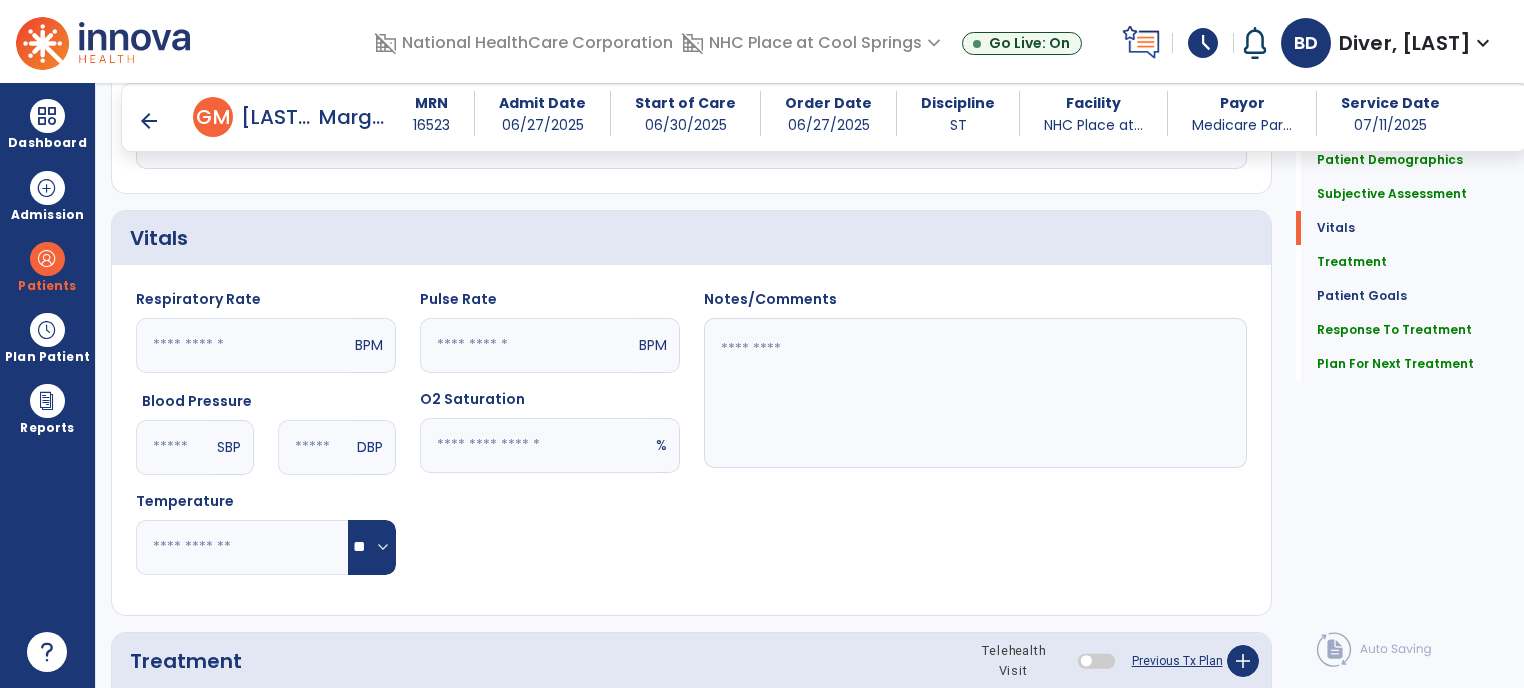 scroll, scrollTop: 740, scrollLeft: 0, axis: vertical 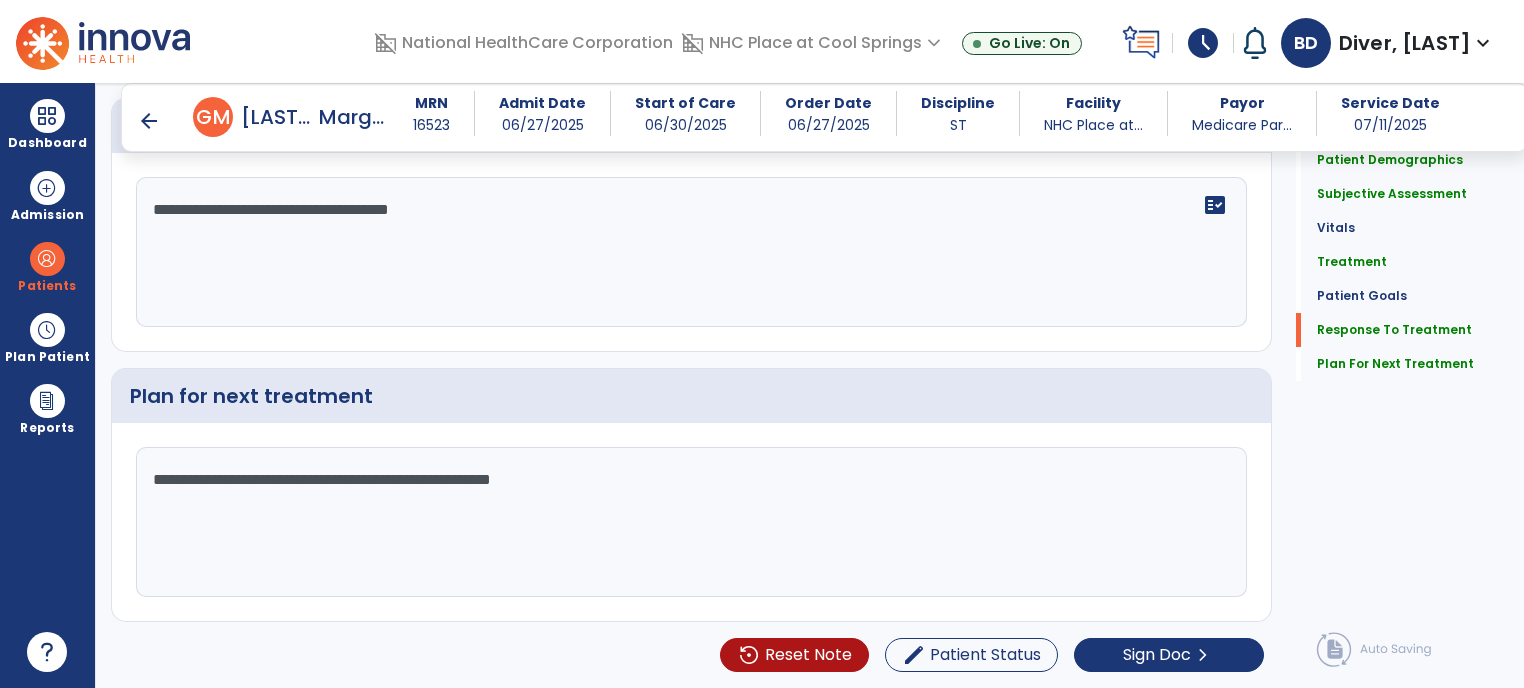 drag, startPoint x: 506, startPoint y: 235, endPoint x: 120, endPoint y: 174, distance: 390.79022 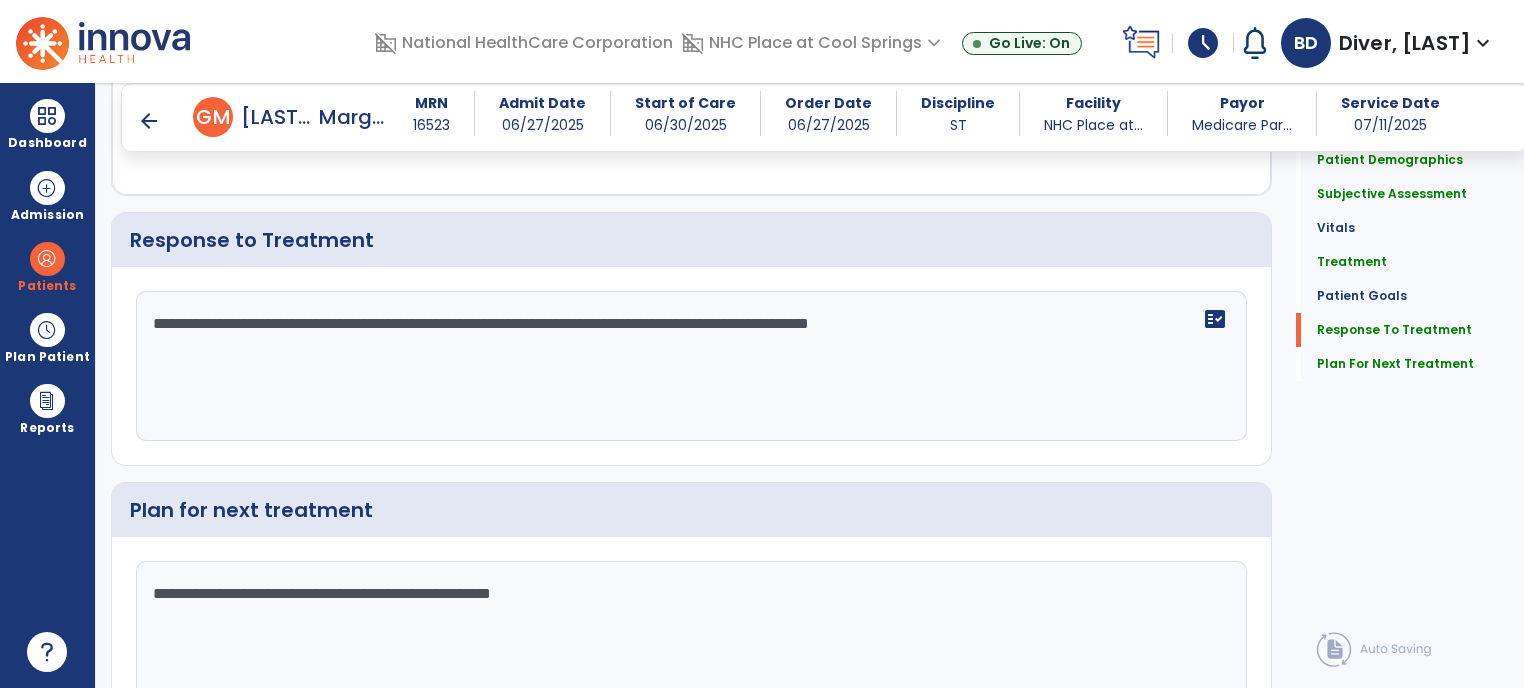 scroll, scrollTop: 2863, scrollLeft: 0, axis: vertical 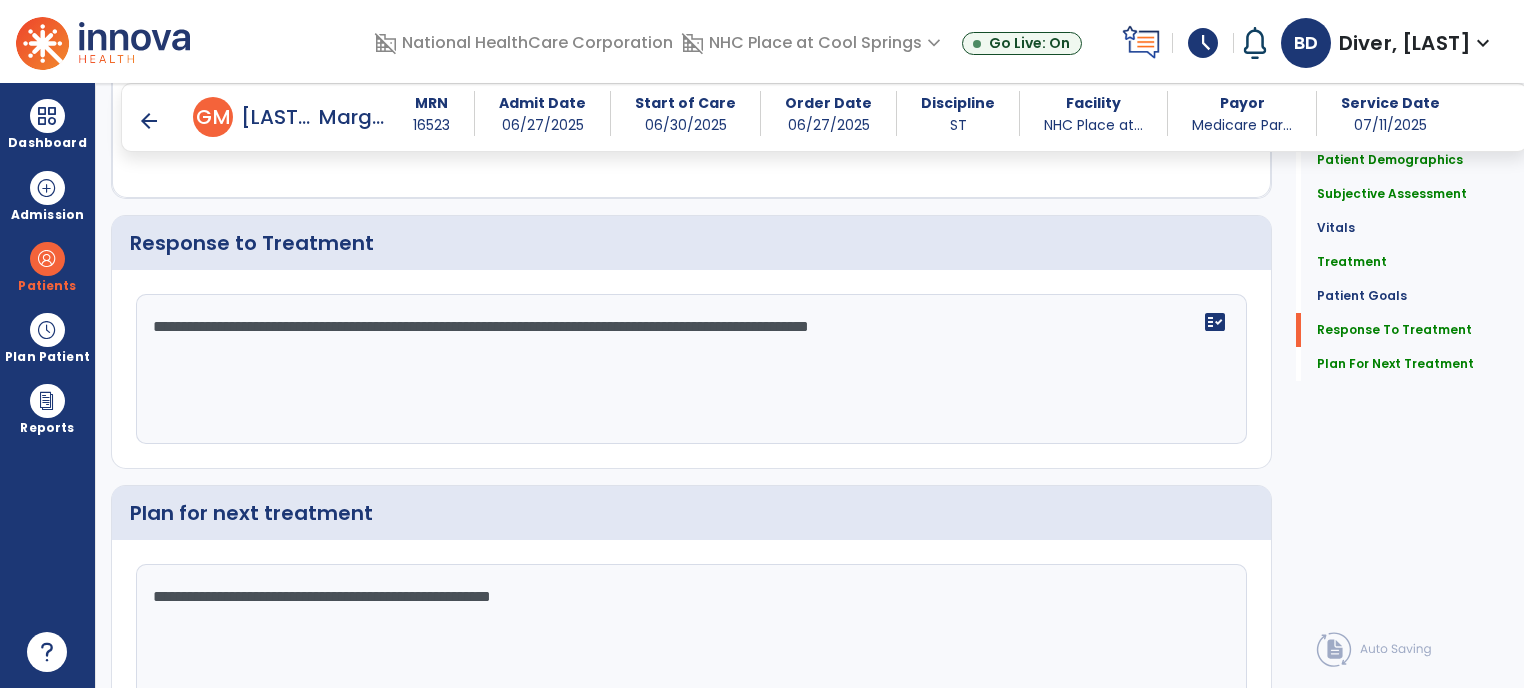 drag, startPoint x: 1063, startPoint y: 330, endPoint x: 615, endPoint y: 343, distance: 448.18857 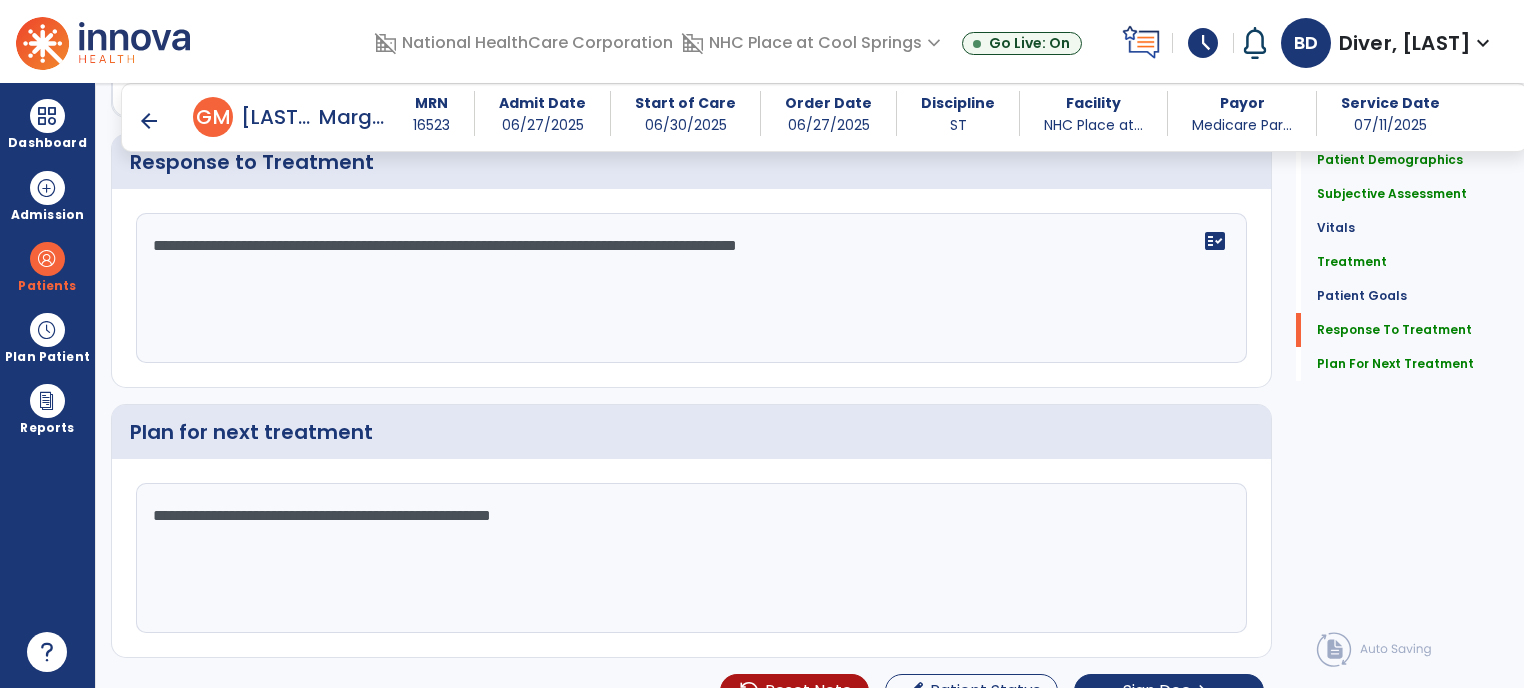 scroll, scrollTop: 2995, scrollLeft: 0, axis: vertical 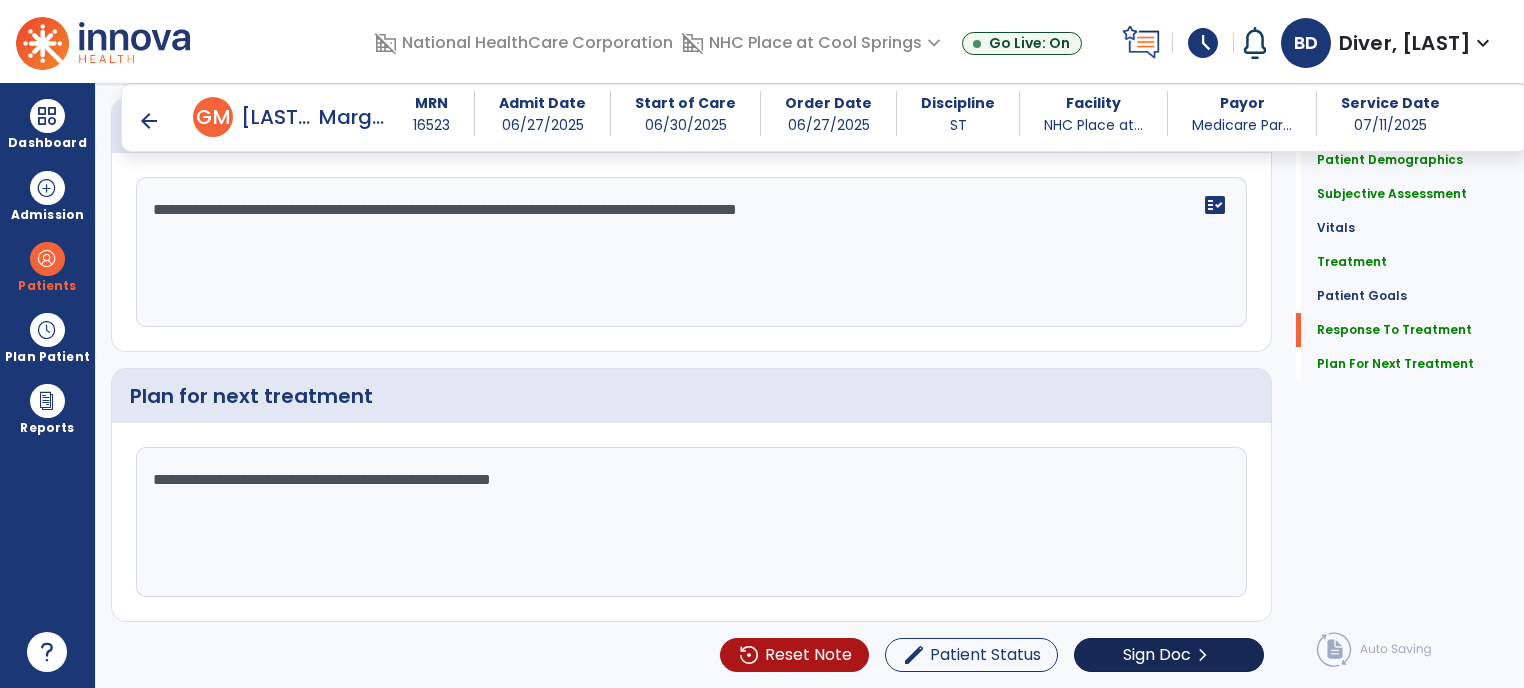 type on "**********" 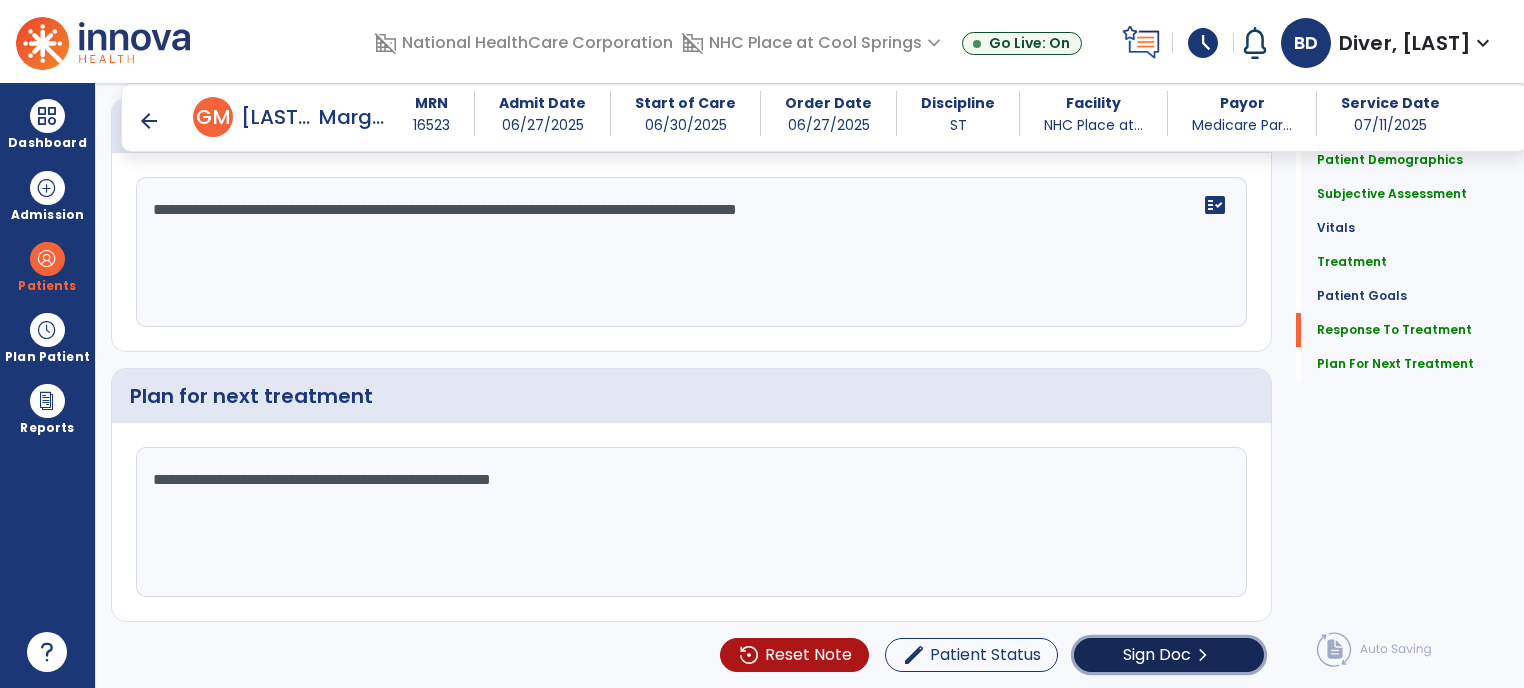 click on "Sign Doc" 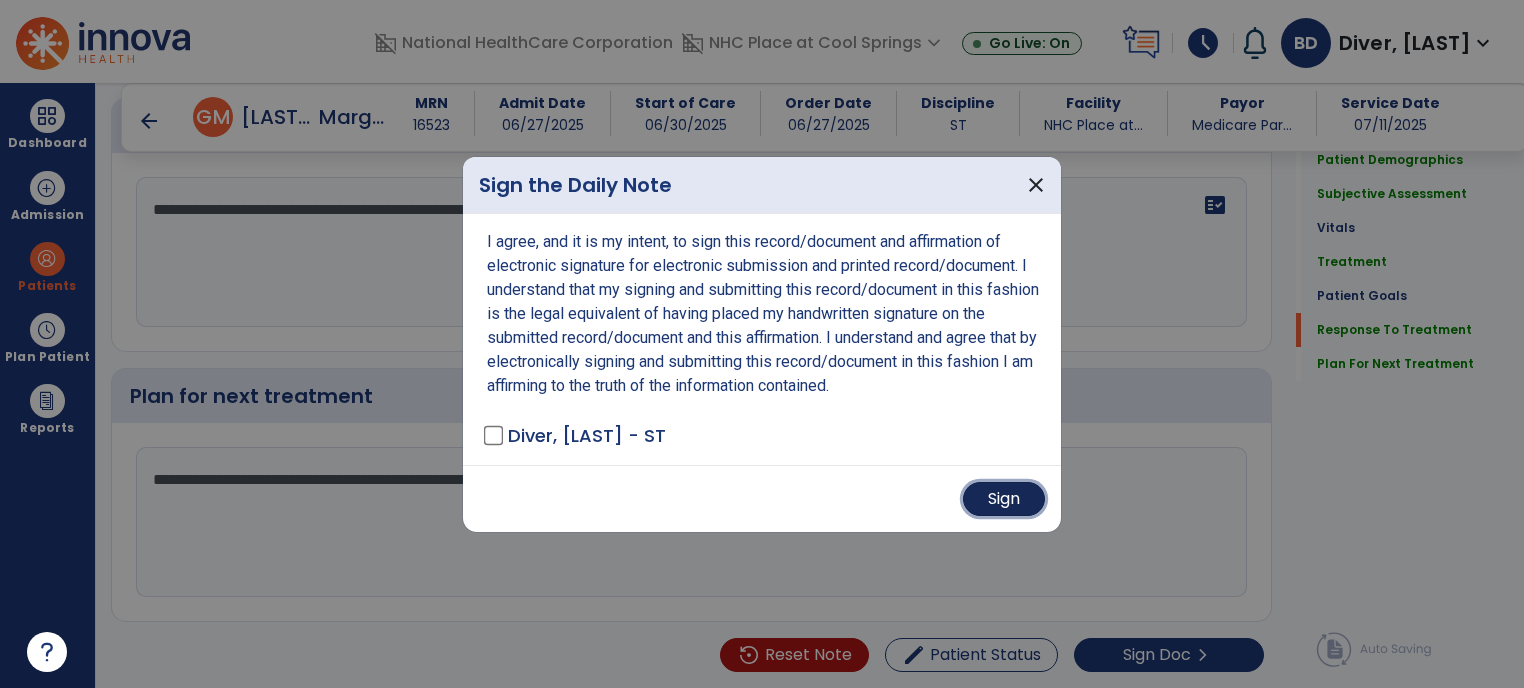click on "Sign" at bounding box center [1004, 499] 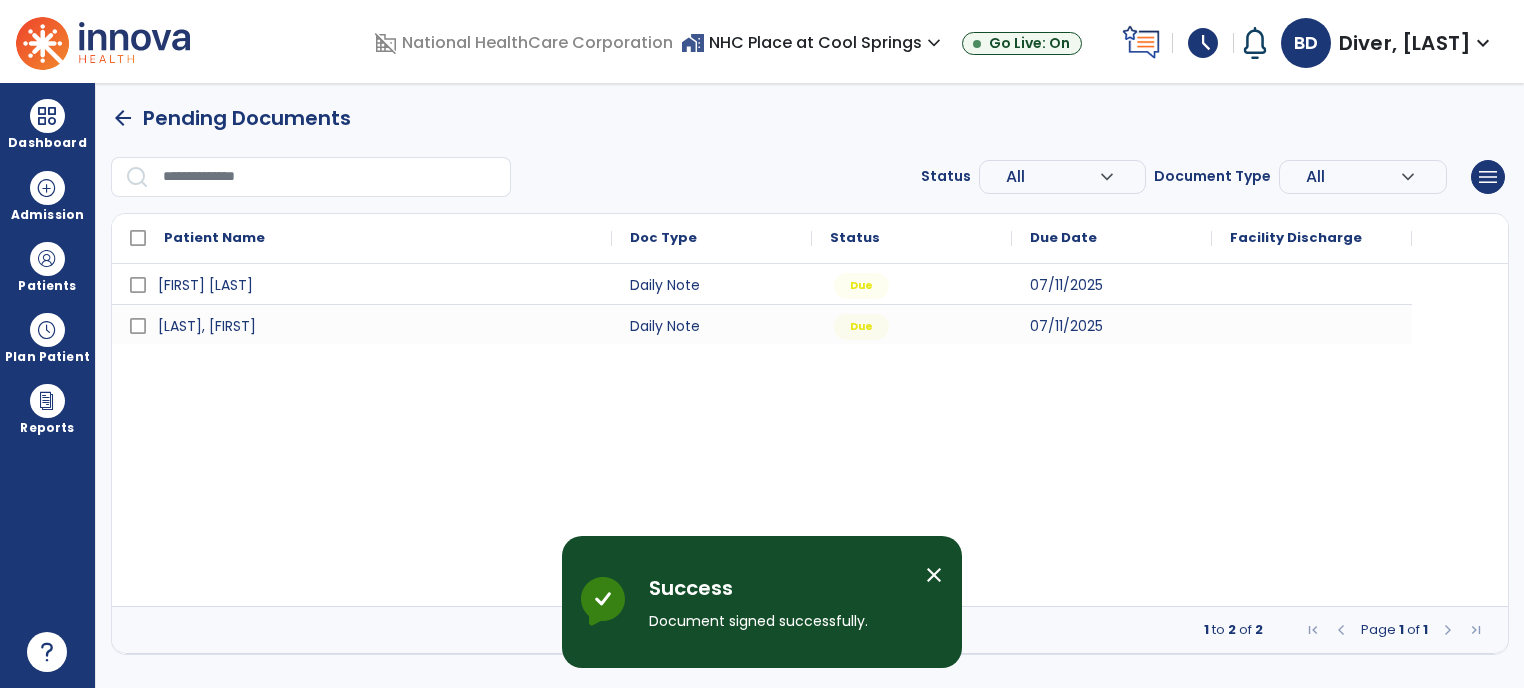 scroll, scrollTop: 0, scrollLeft: 0, axis: both 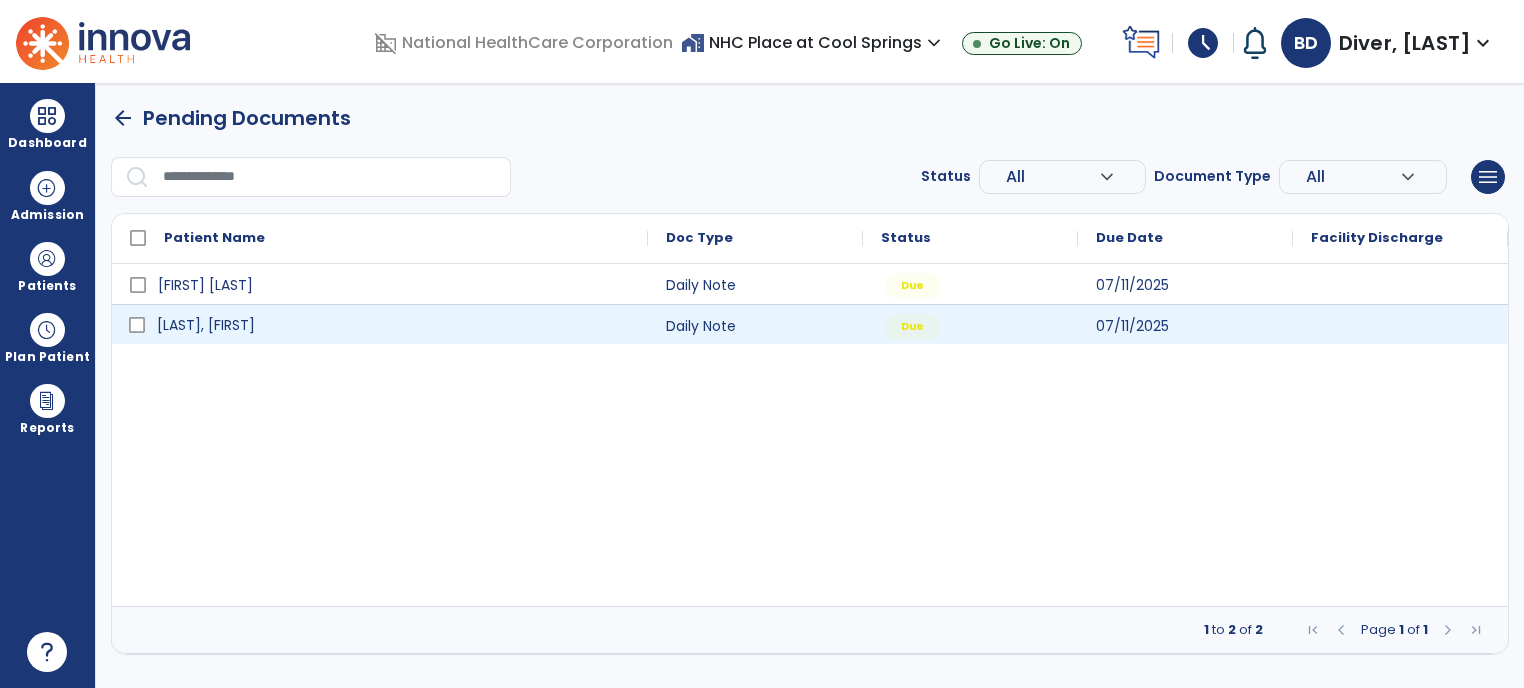 click on "[LAST], [FIRST]" at bounding box center [394, 325] 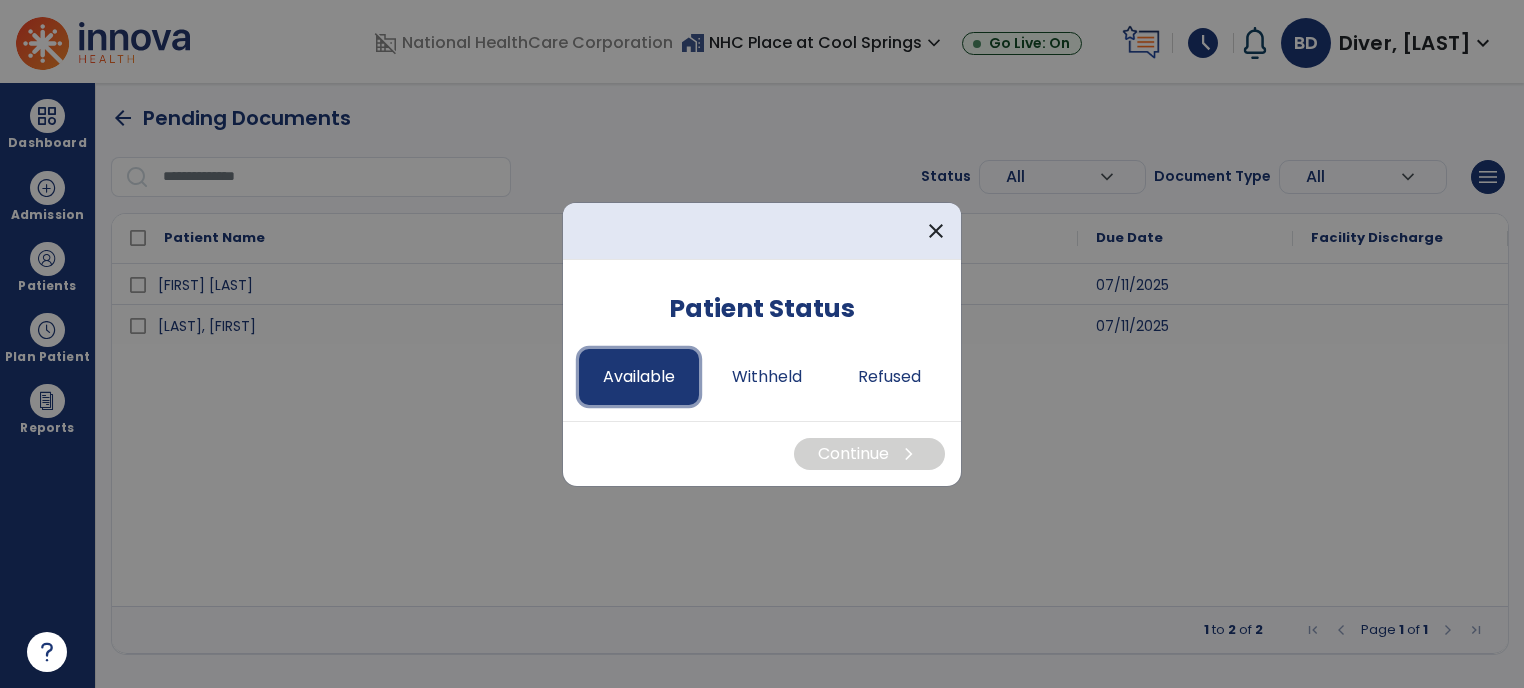 click on "Available" at bounding box center (639, 377) 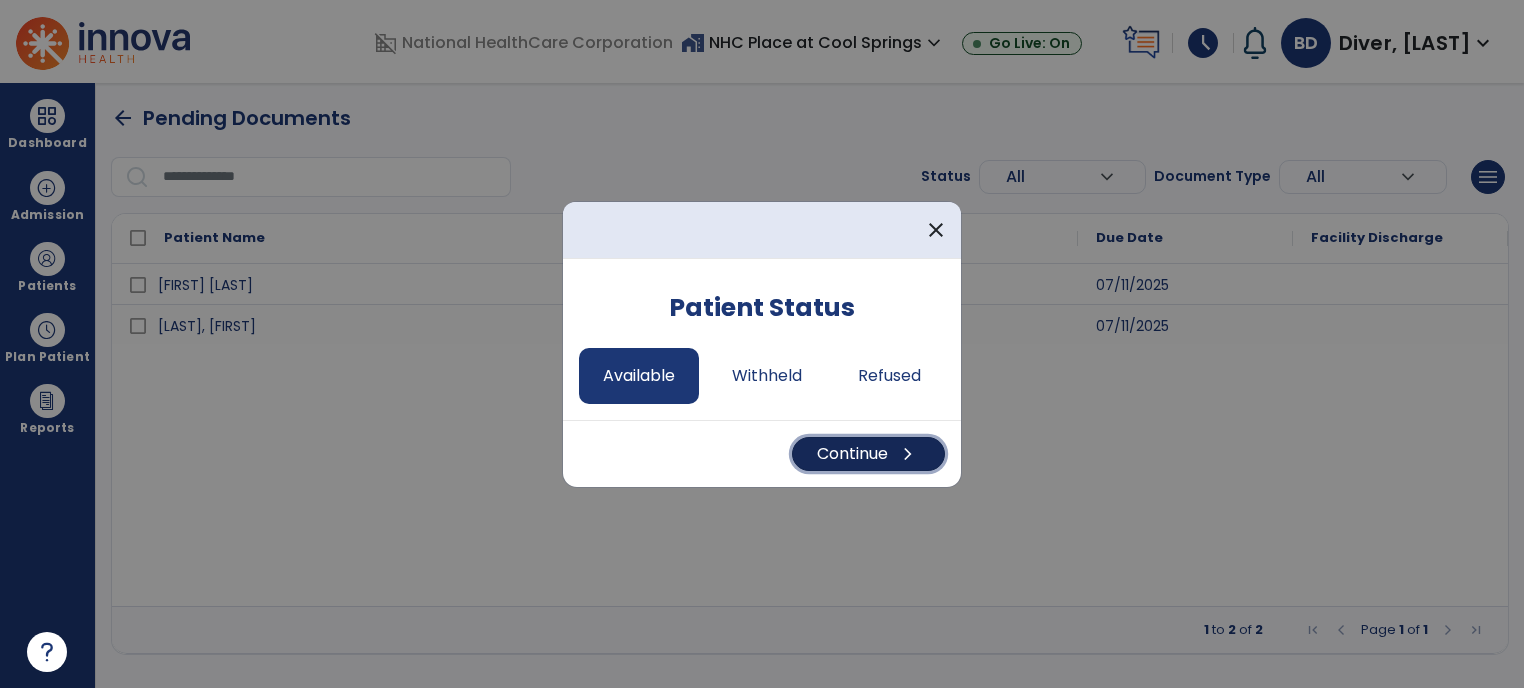 click on "Continue   chevron_right" at bounding box center (868, 454) 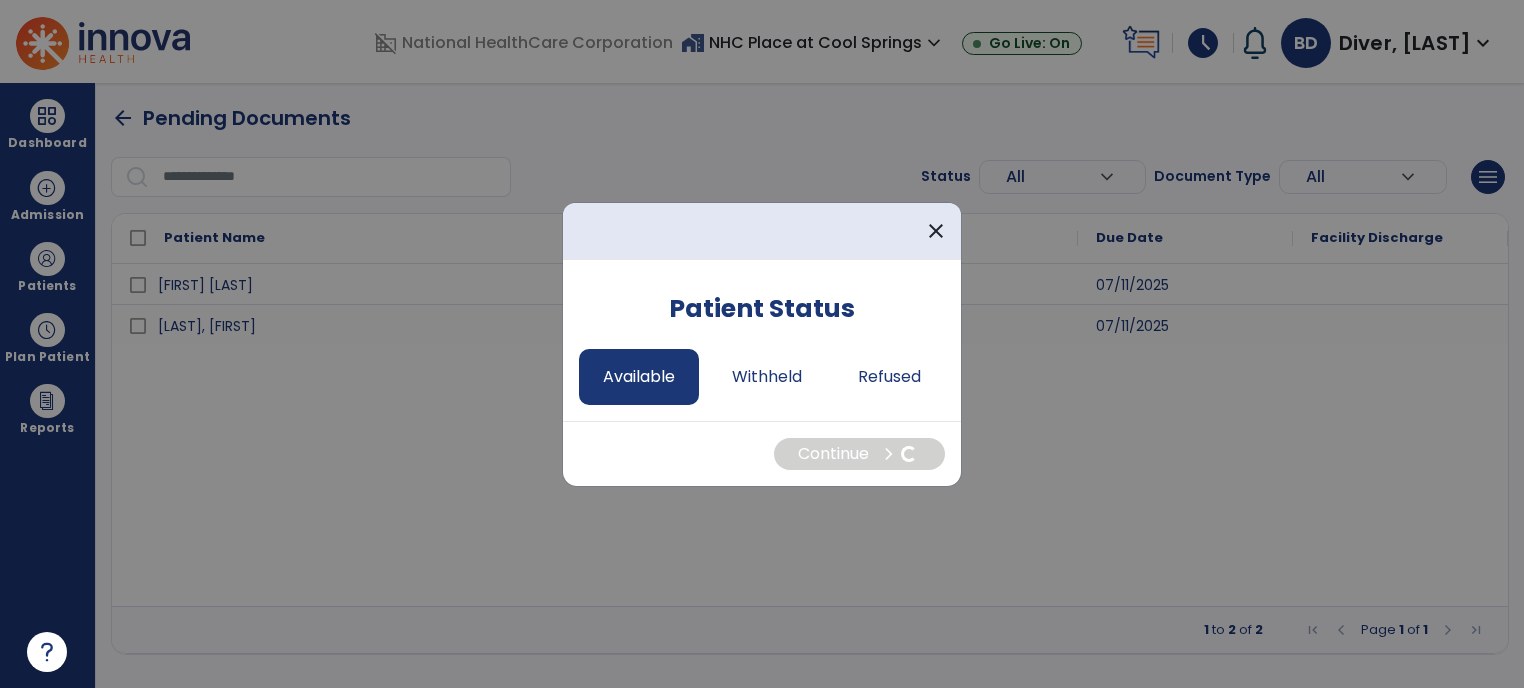 select on "*" 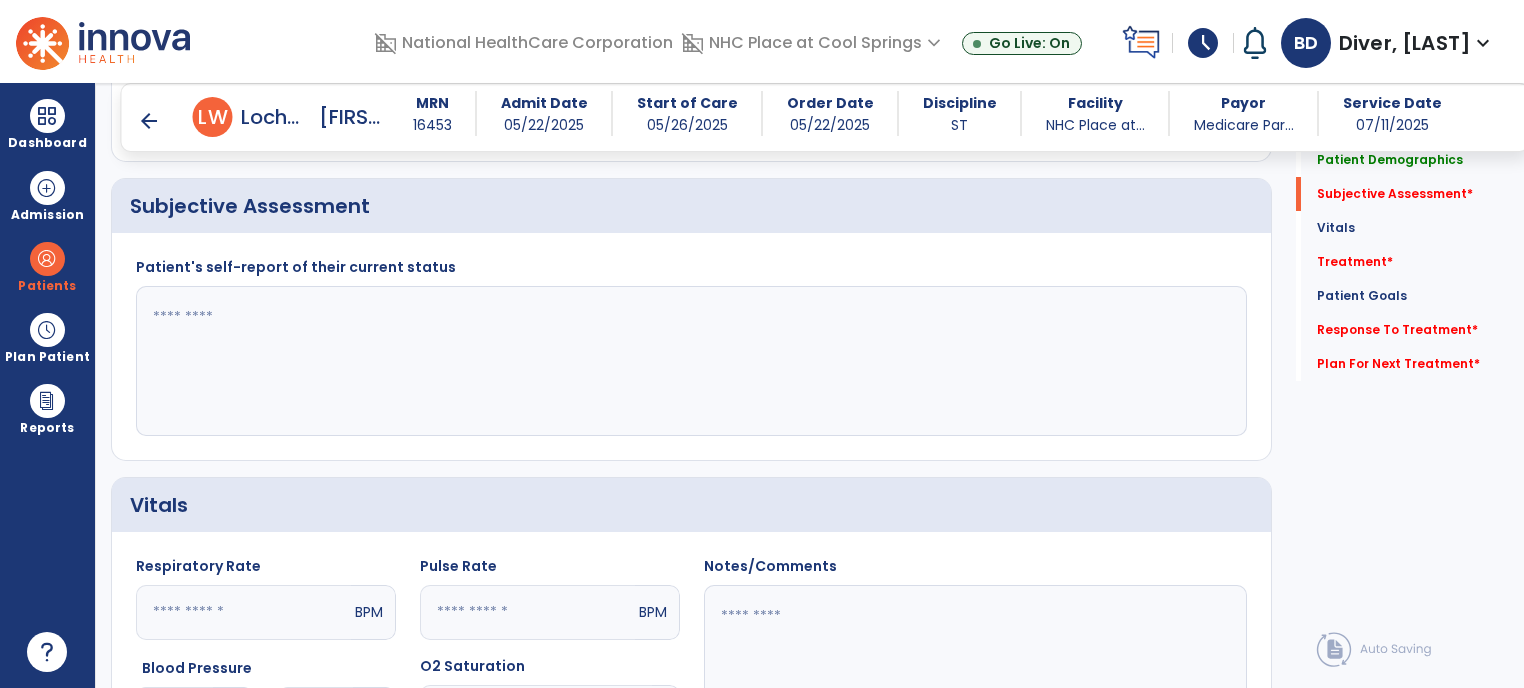 scroll, scrollTop: 447, scrollLeft: 0, axis: vertical 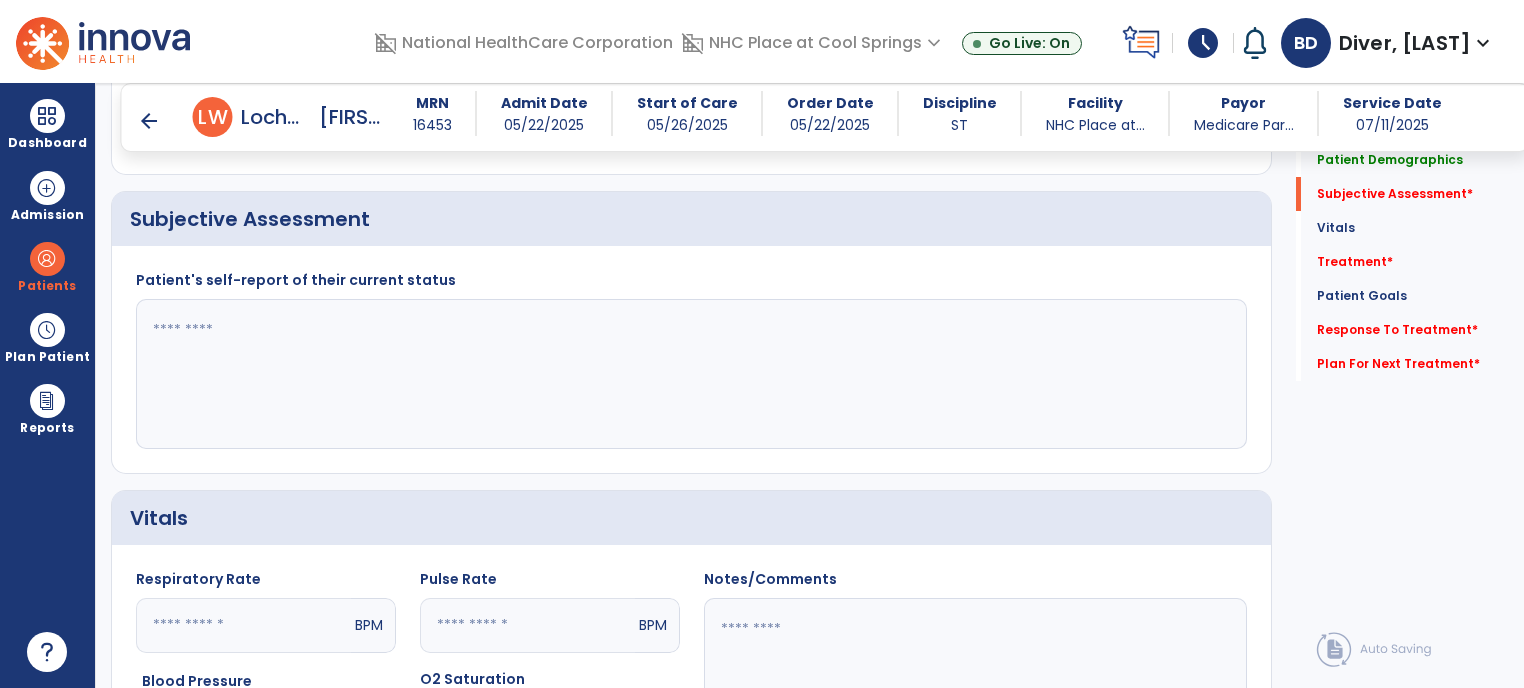 click 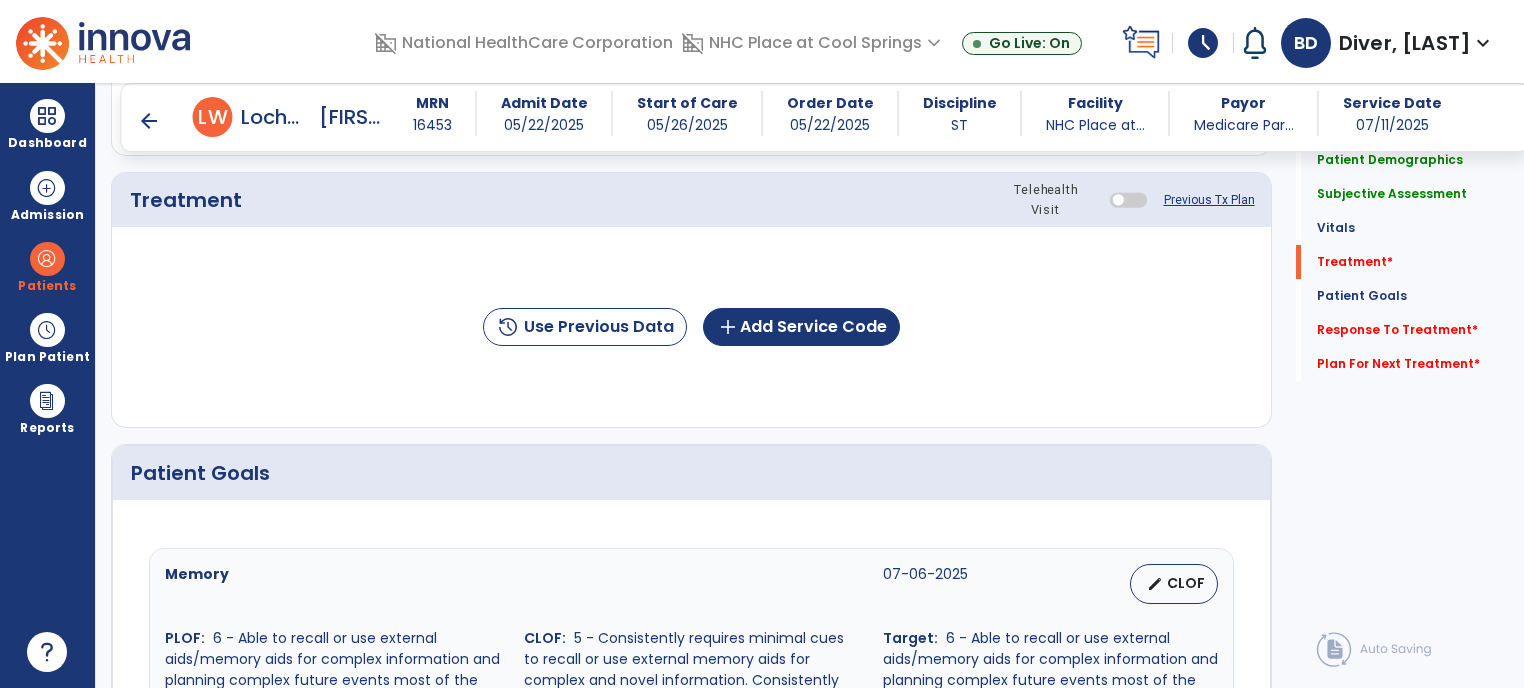 scroll, scrollTop: 1187, scrollLeft: 0, axis: vertical 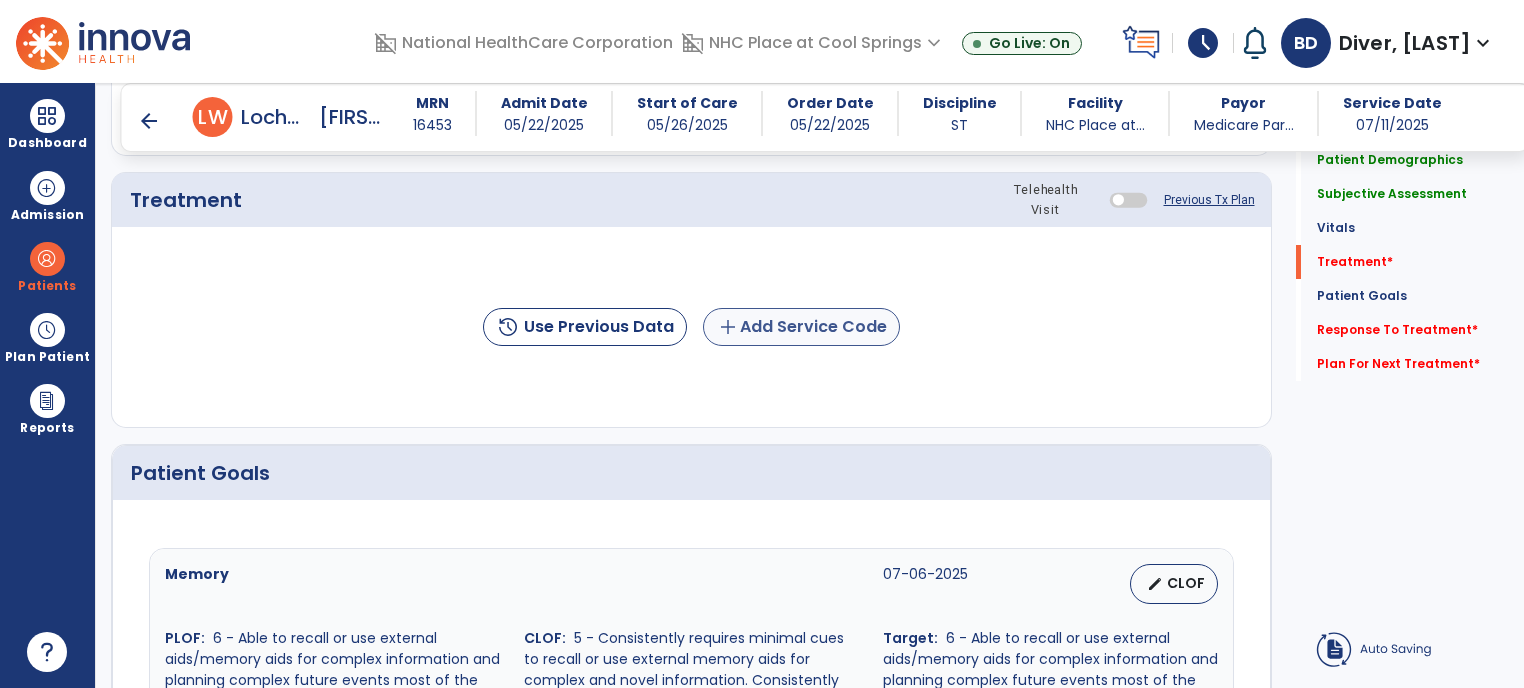 type on "**********" 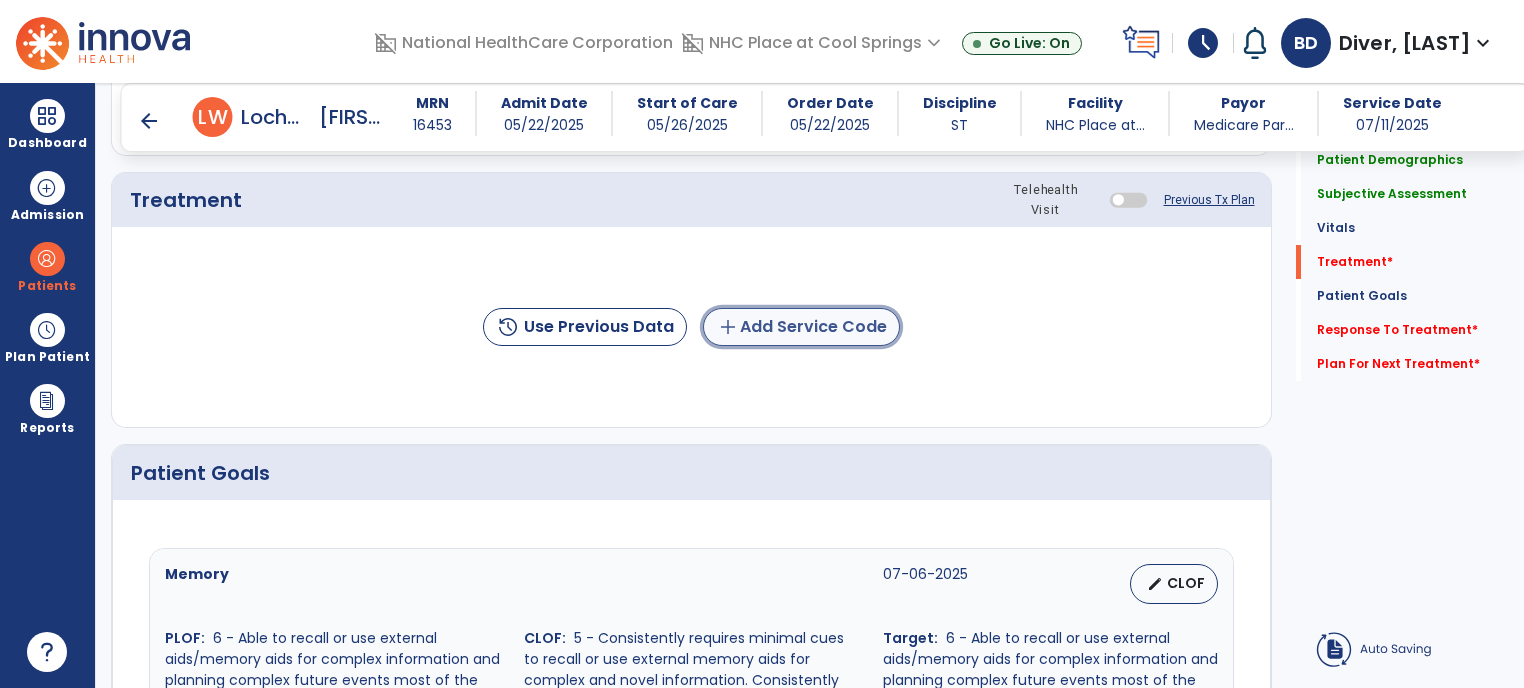 click on "add  Add Service Code" 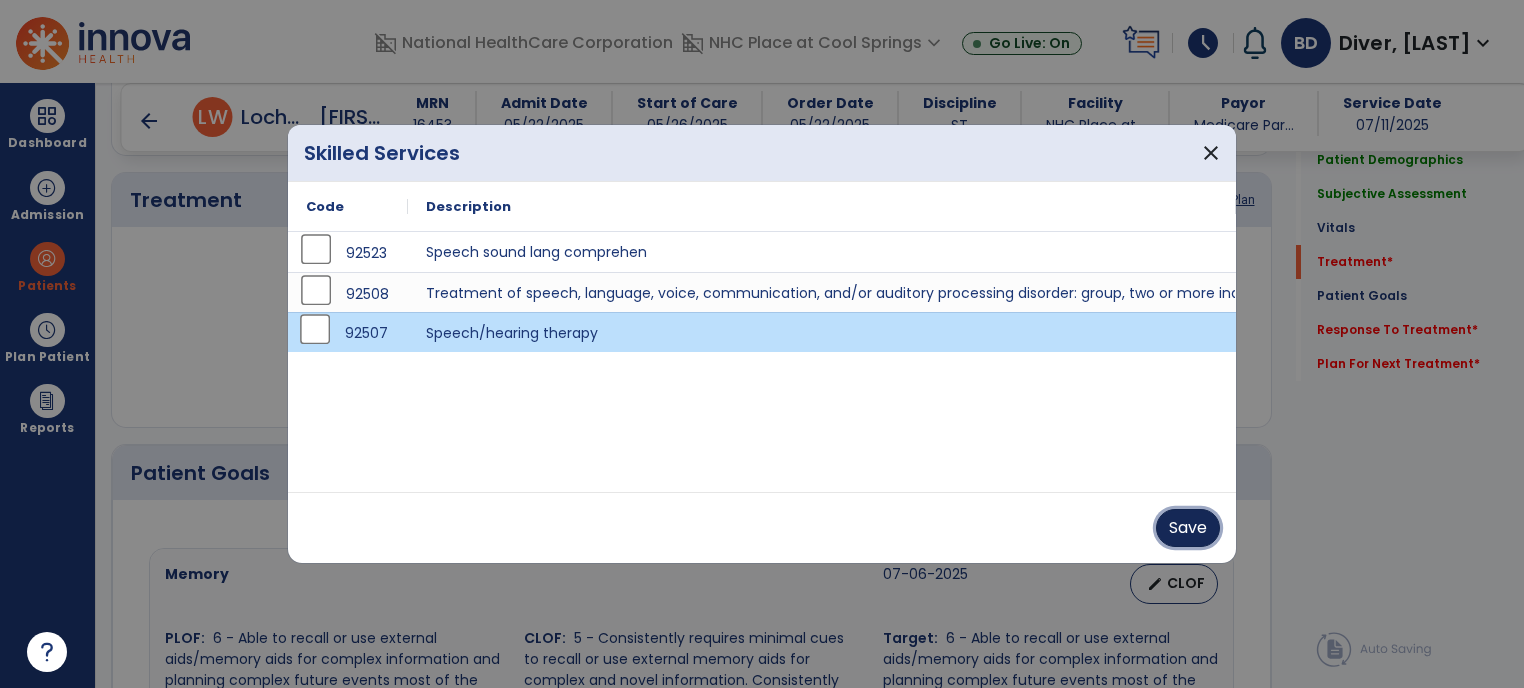 click on "Save" at bounding box center (1188, 528) 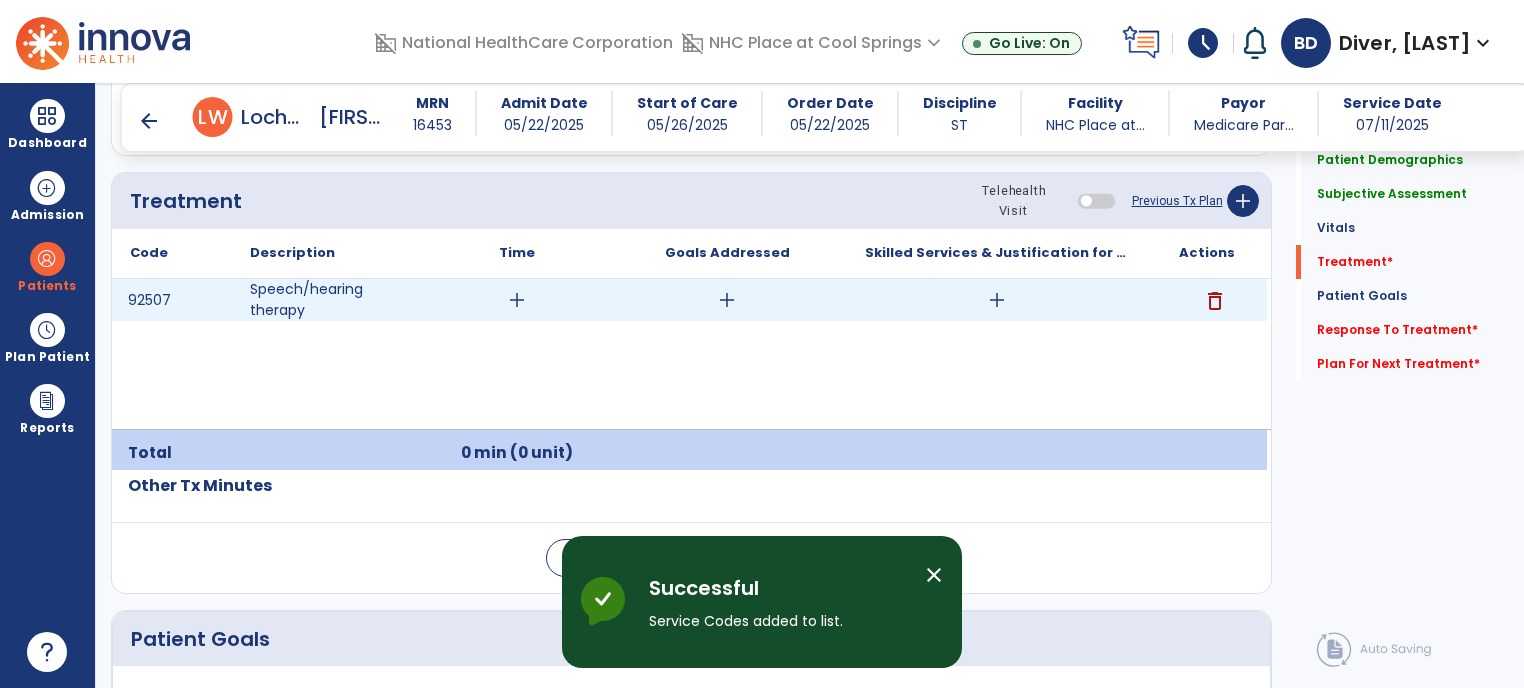 click on "add" at bounding box center (517, 300) 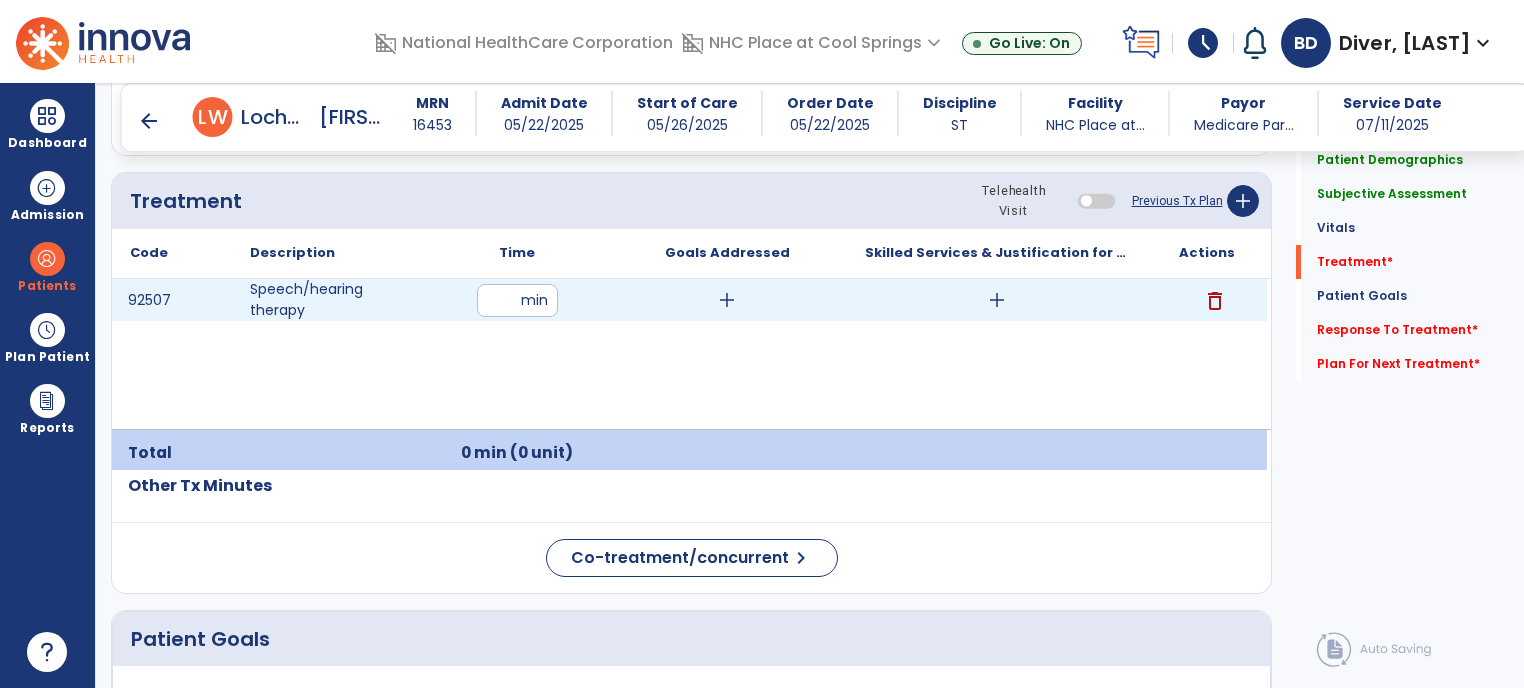 type on "**" 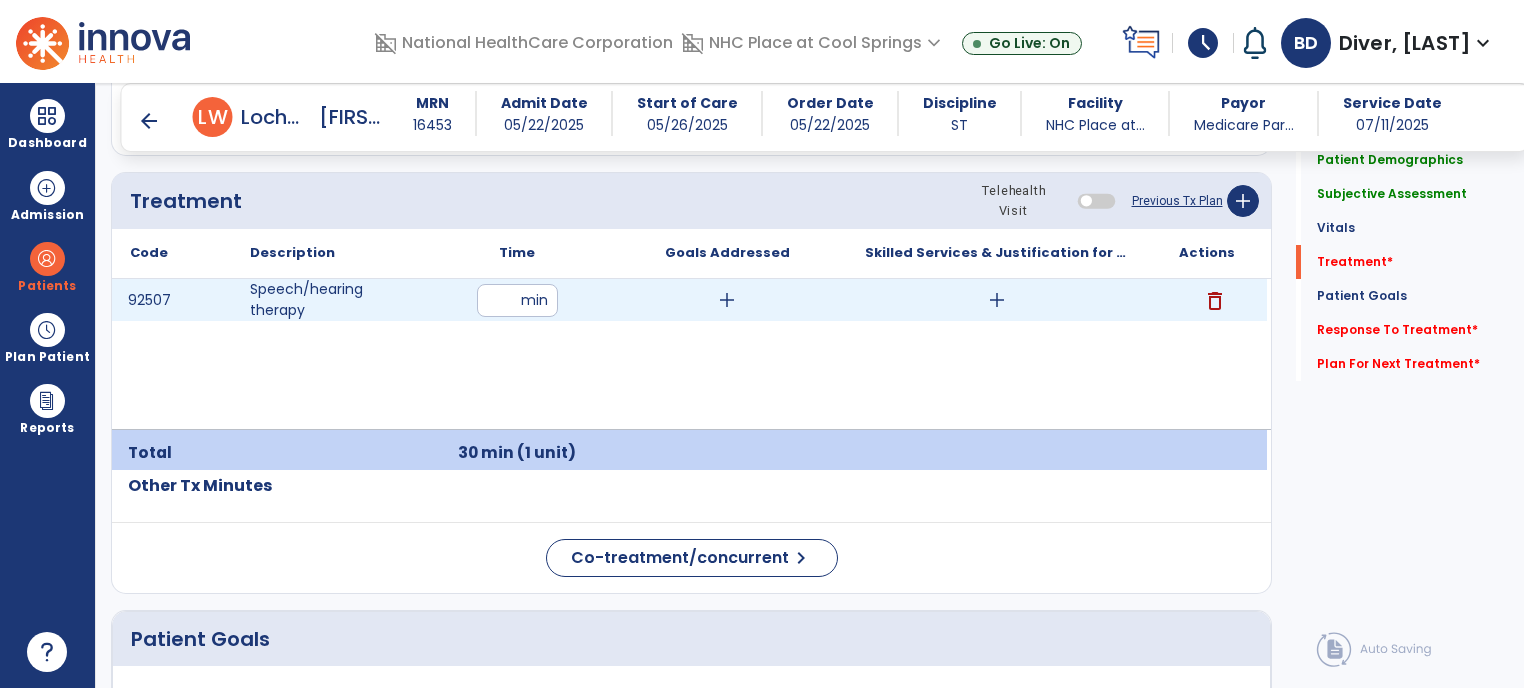 click on "add" at bounding box center (727, 300) 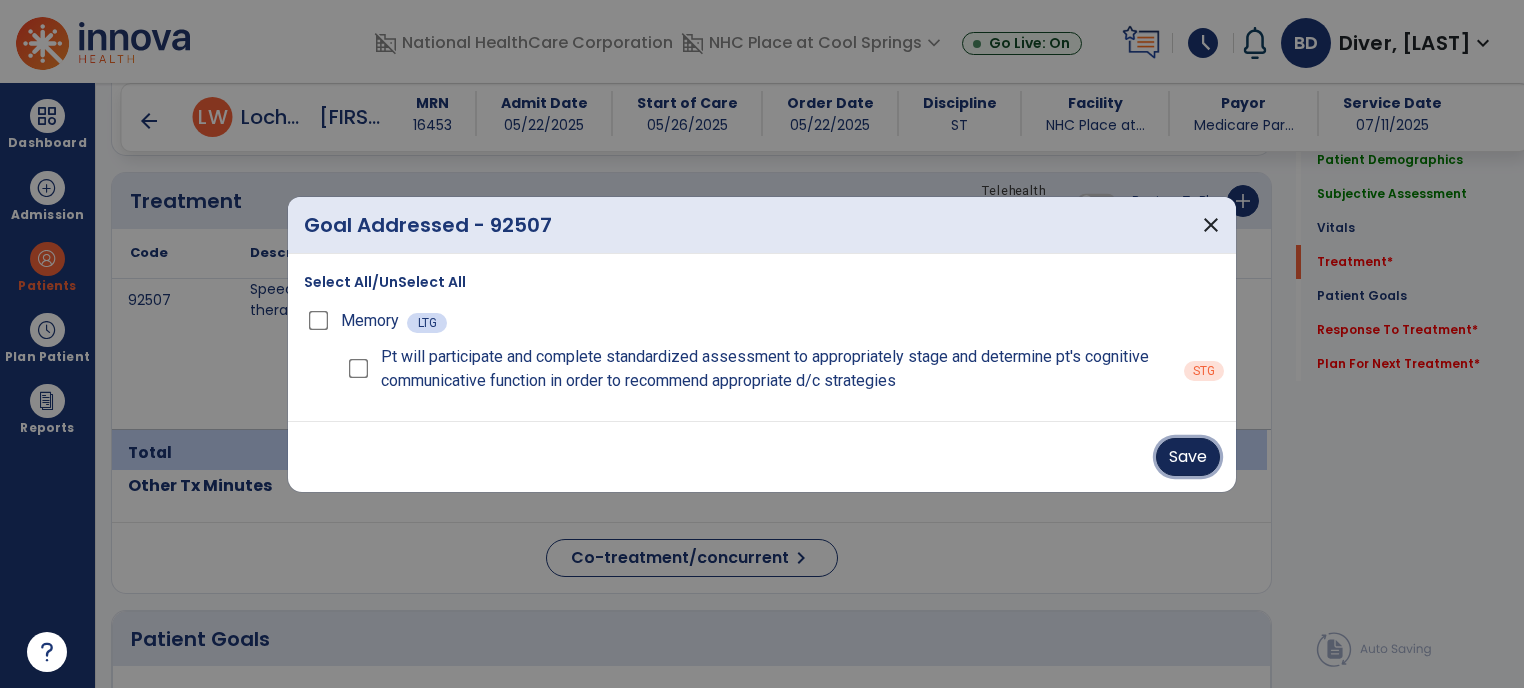 click on "Save" at bounding box center (1188, 457) 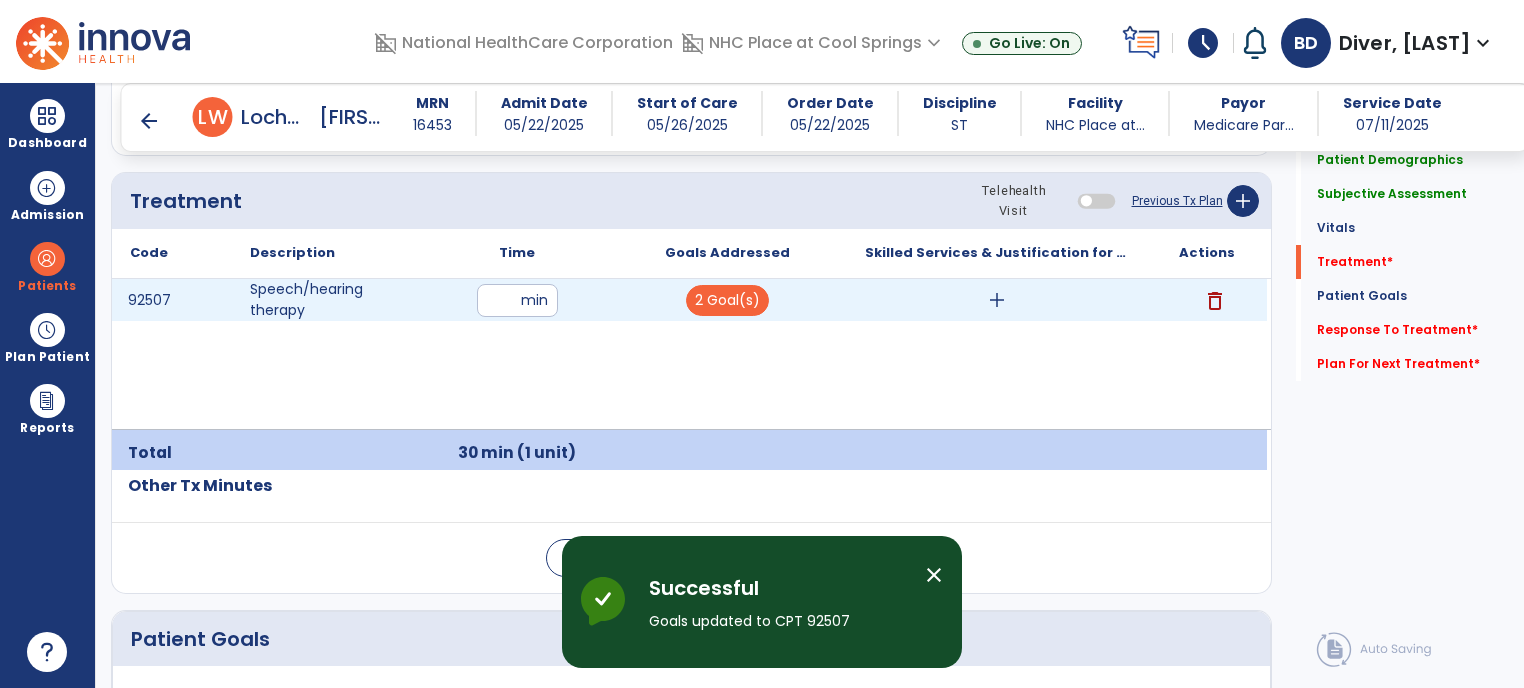click on "add" at bounding box center (997, 300) 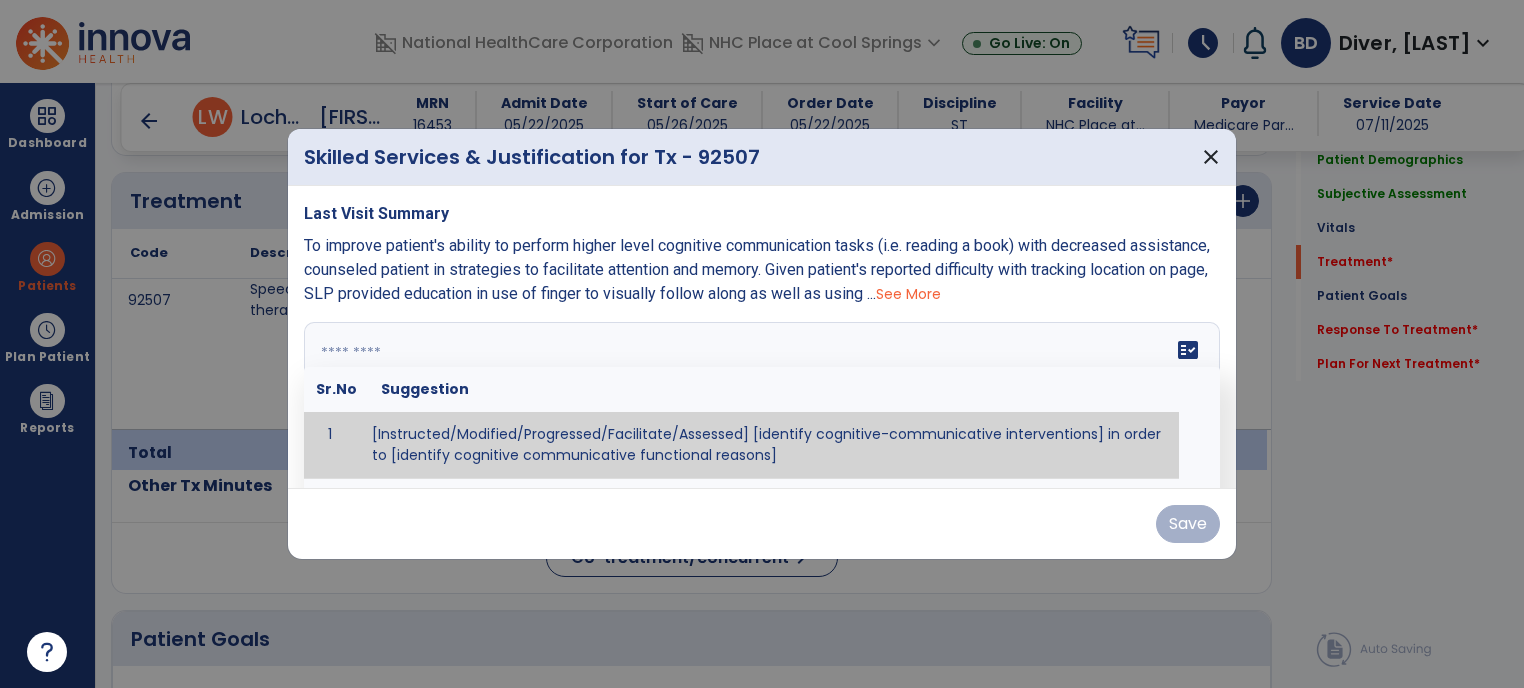 click on "fact_check  Sr.No Suggestion 1 [Instructed/Modified/Progressed/Facilitate/Assessed] [identify cognitive-communicative interventions] in order to [identify cognitive communicative functional reasons] 2 Assessed cognitive-communicative skills using [identify test]." at bounding box center (762, 397) 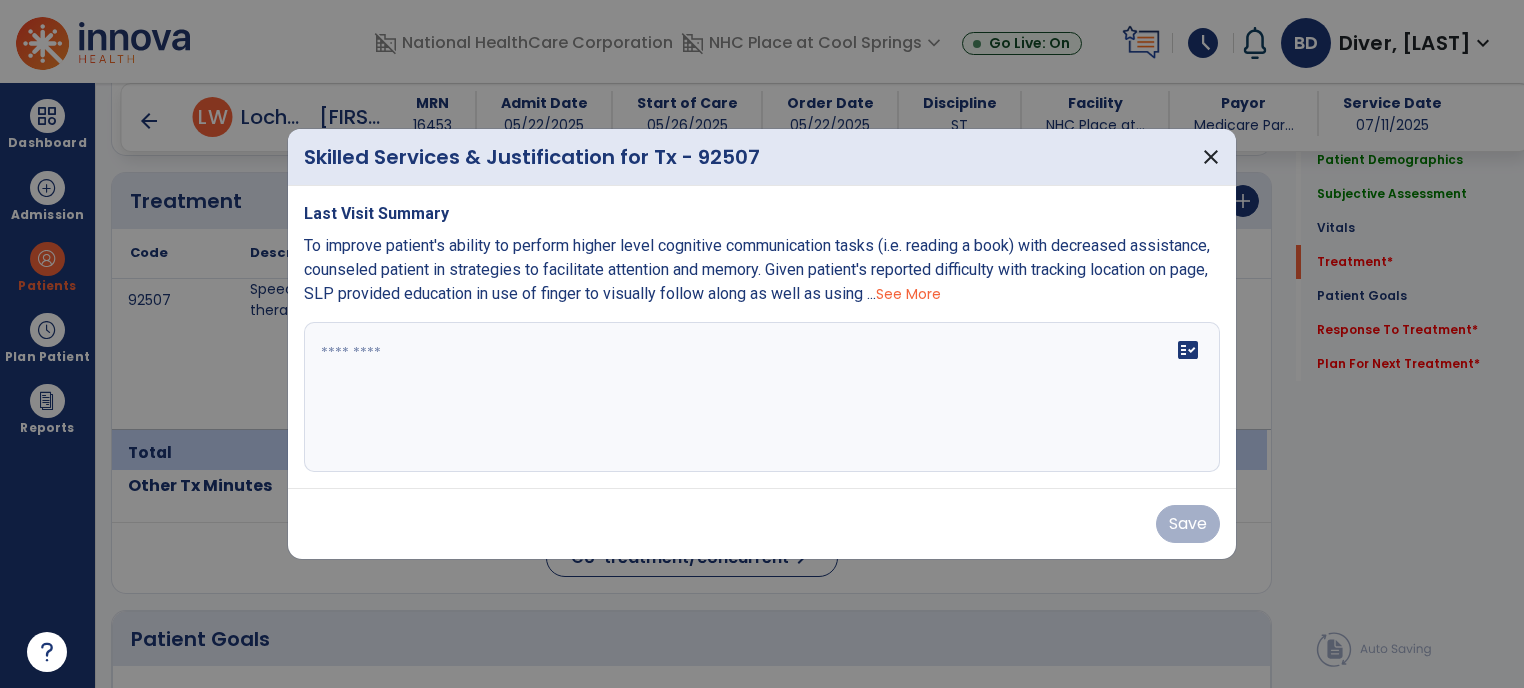 click on "Last Visit Summary To improve patient's ability to perform higher level cognitive communication tasks (i.e. reading a book) with decreased assistance, counseled patient in strategies to facilitate attention and memory. Given patient's reported difficulty with tracking location on page, SLP provided education in use of finger to visually follow along as well as using  ...  See More   fact_check" at bounding box center (762, 337) 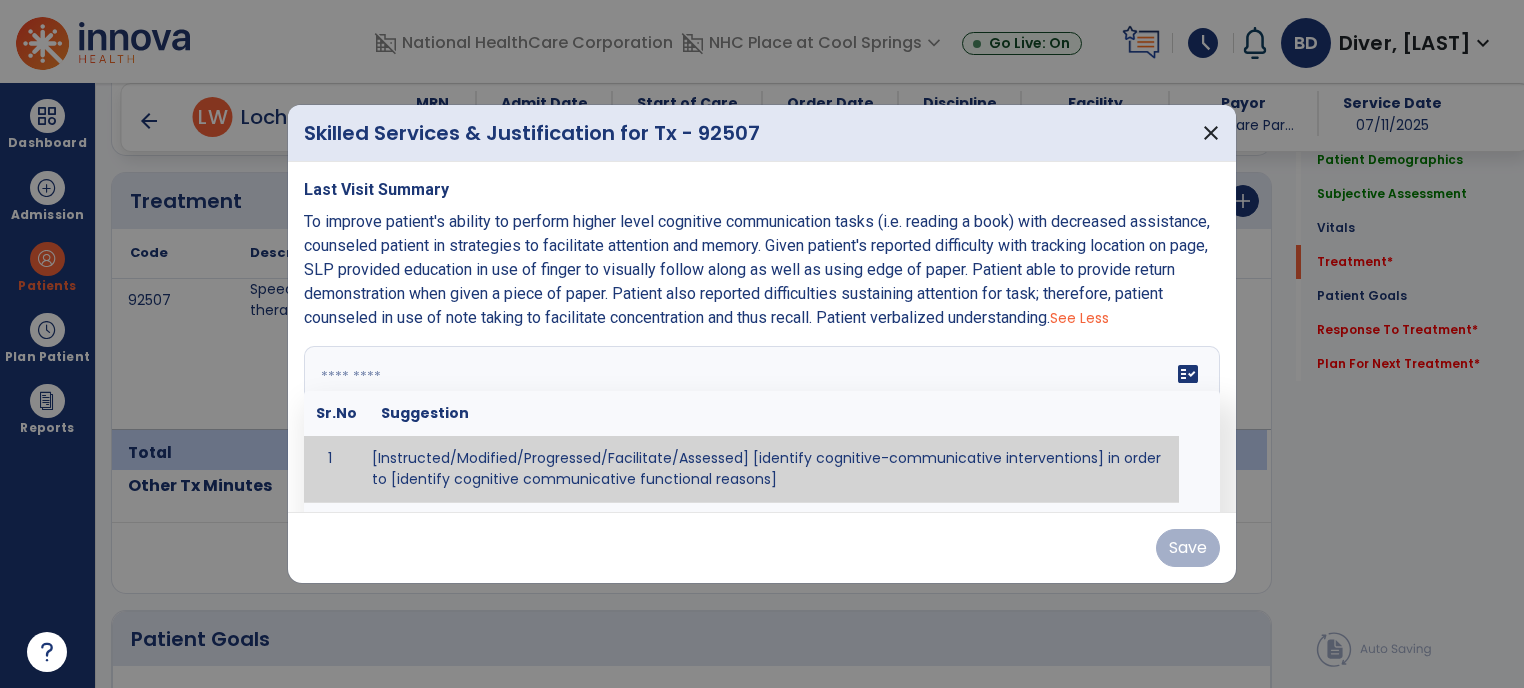 click at bounding box center (760, 421) 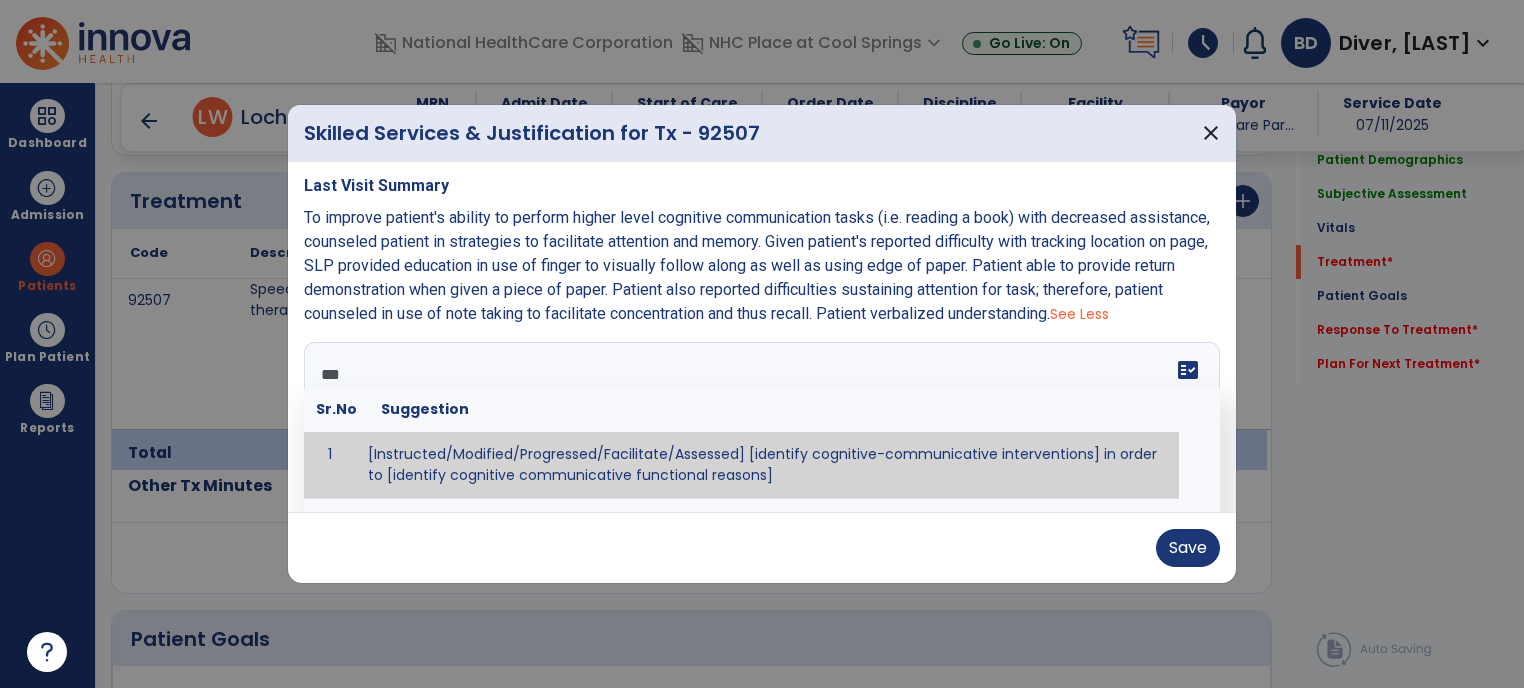 scroll, scrollTop: 0, scrollLeft: 0, axis: both 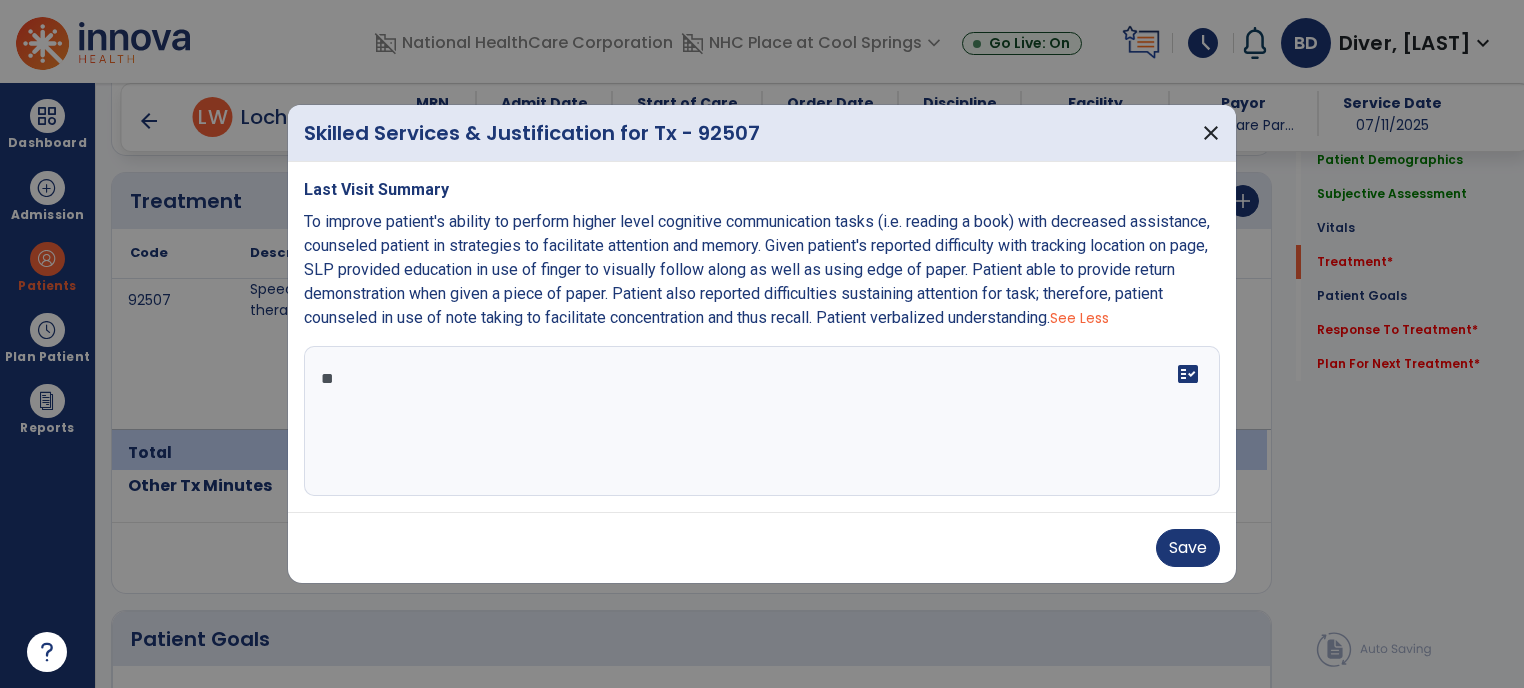 type on "*" 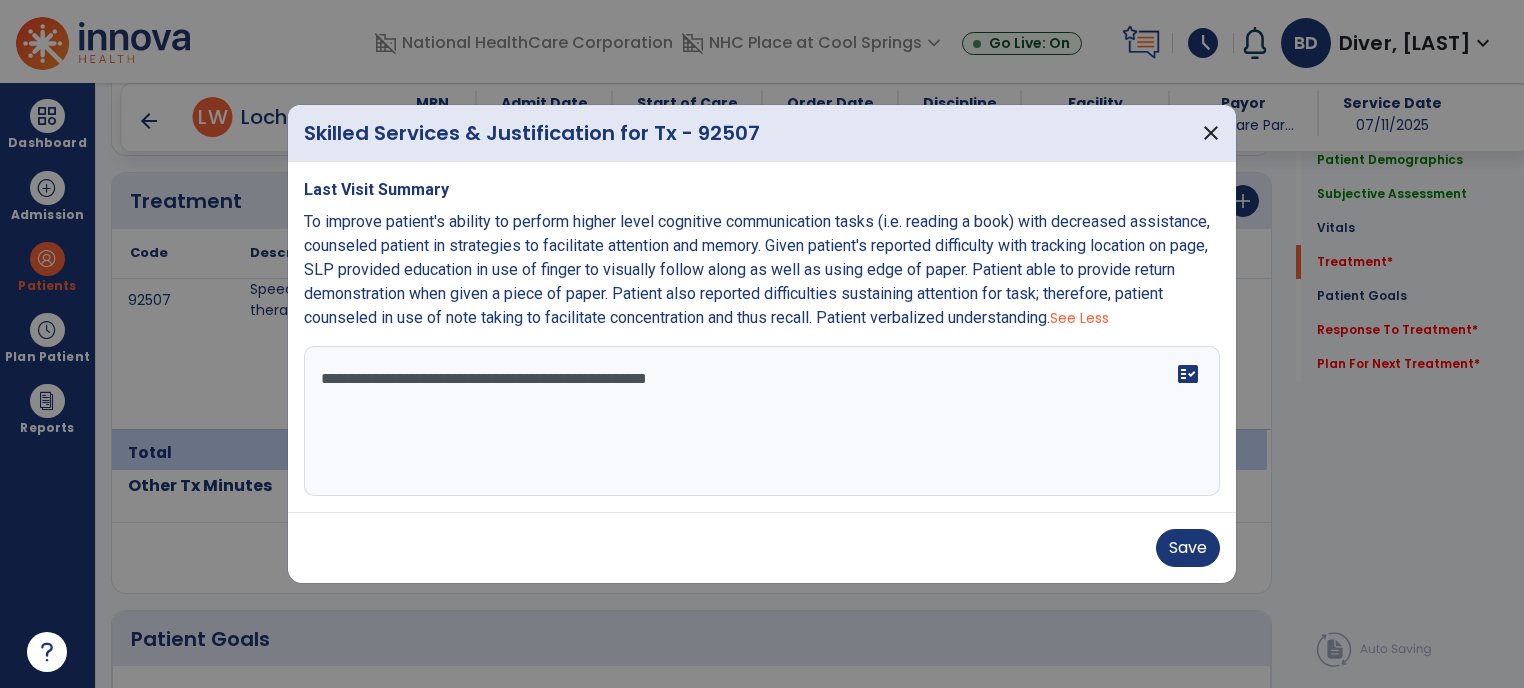 drag, startPoint x: 781, startPoint y: 391, endPoint x: 442, endPoint y: 385, distance: 339.0531 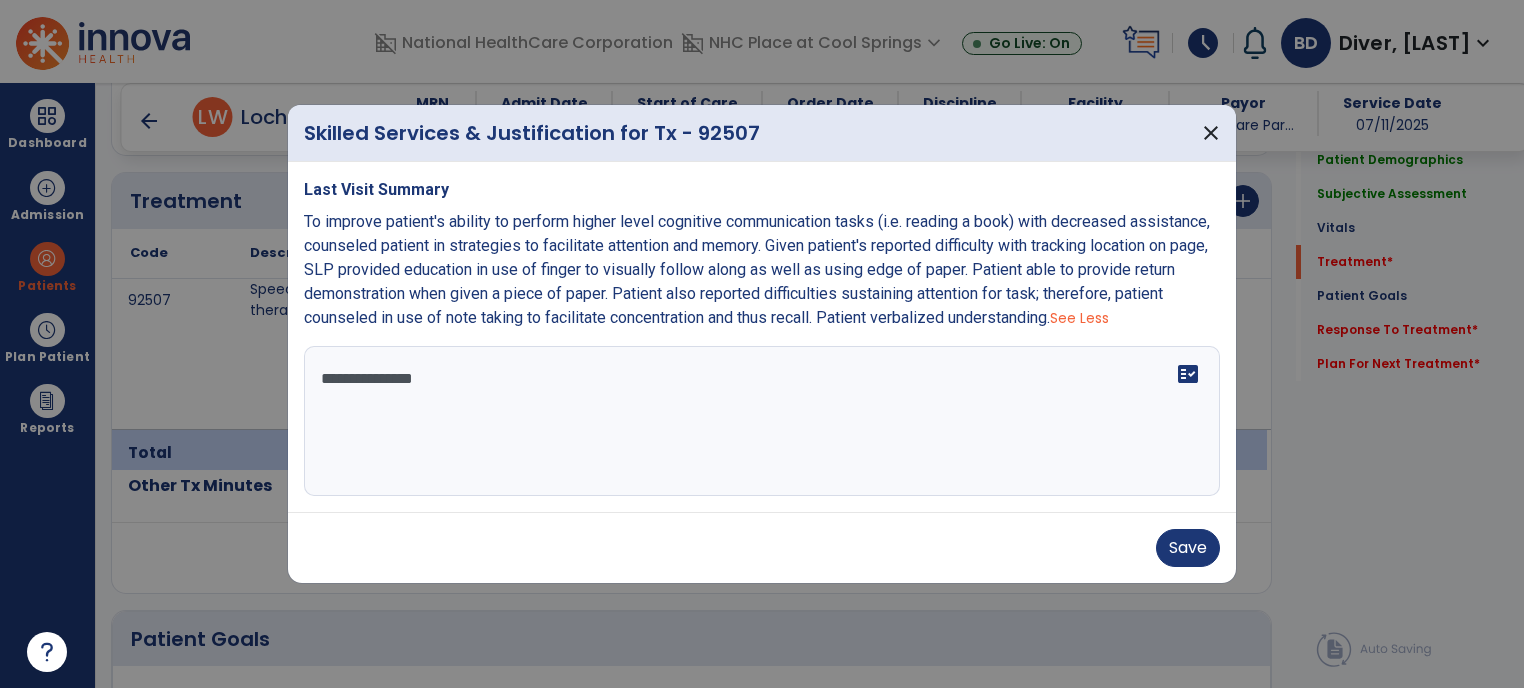 click on "**********" at bounding box center (762, 421) 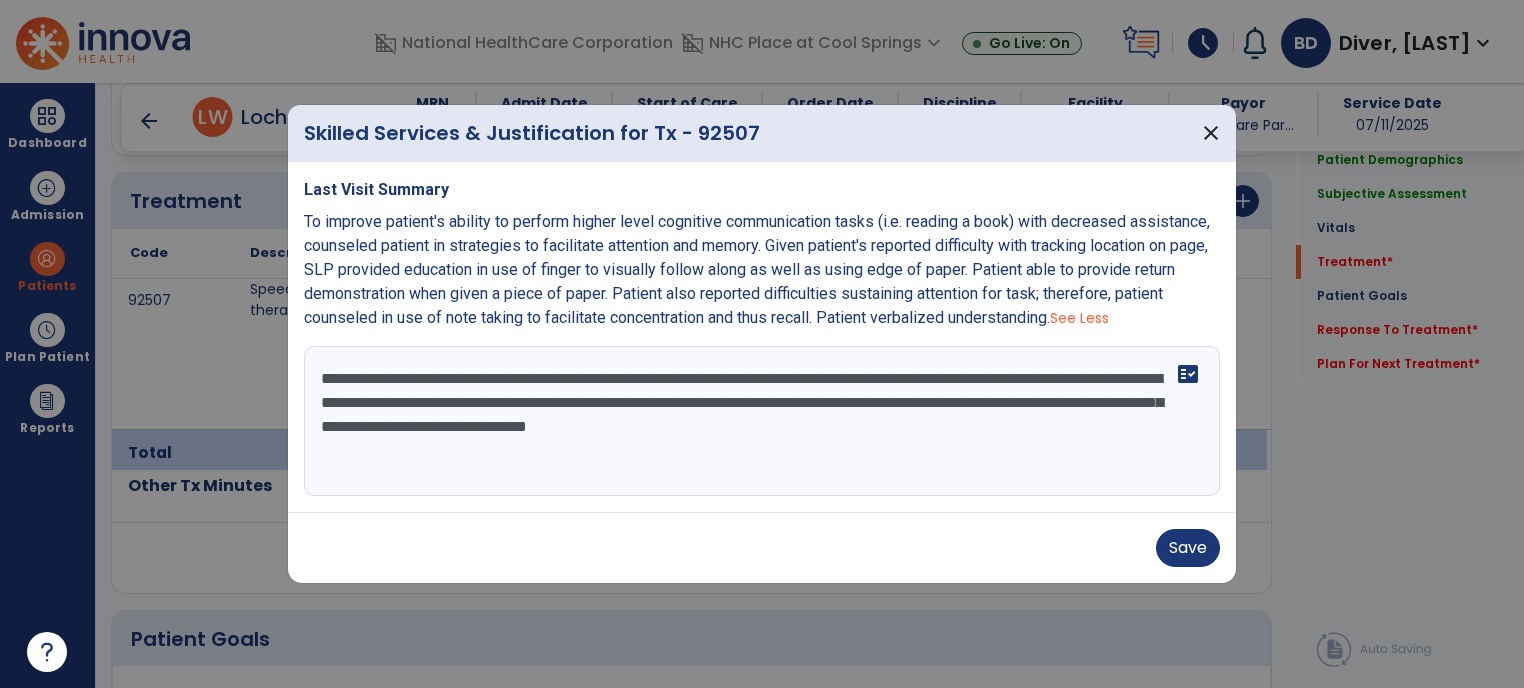 click on "**********" at bounding box center (762, 421) 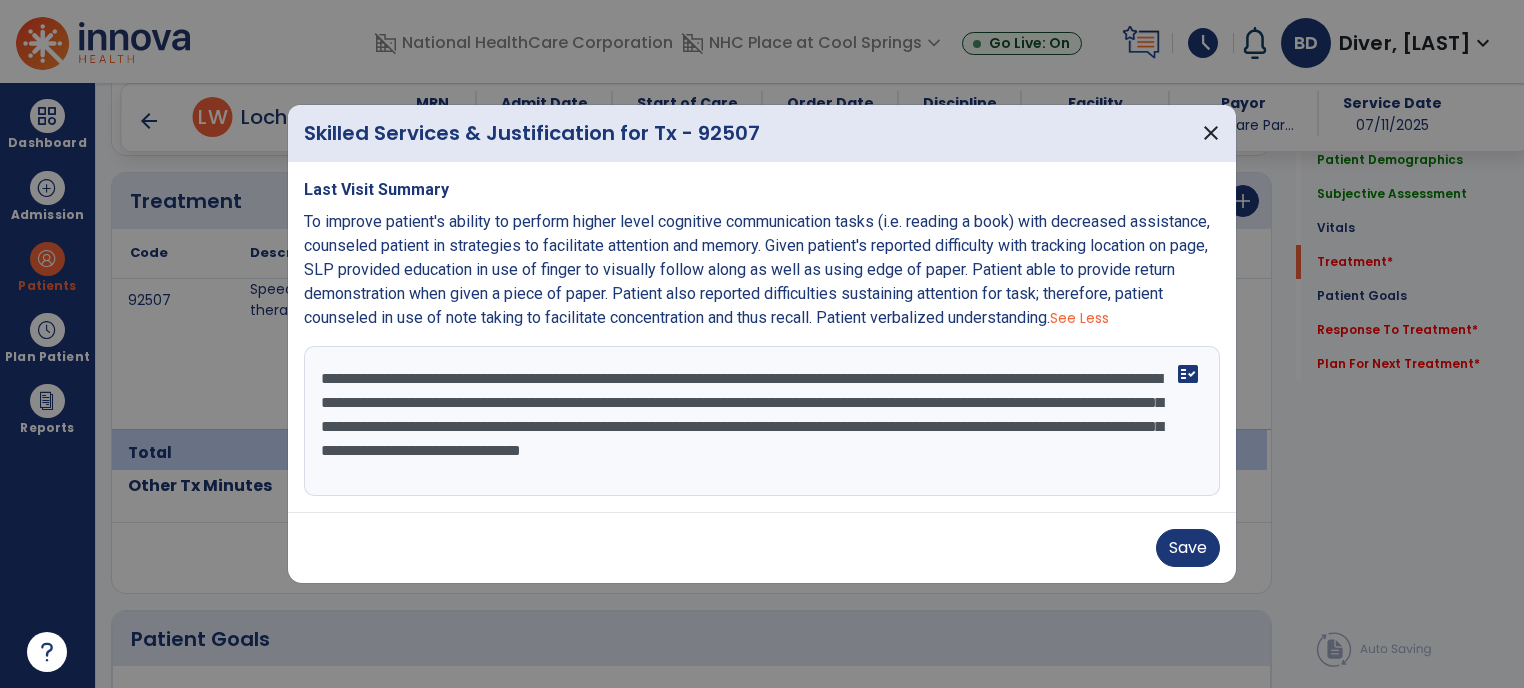 click on "**********" at bounding box center (762, 421) 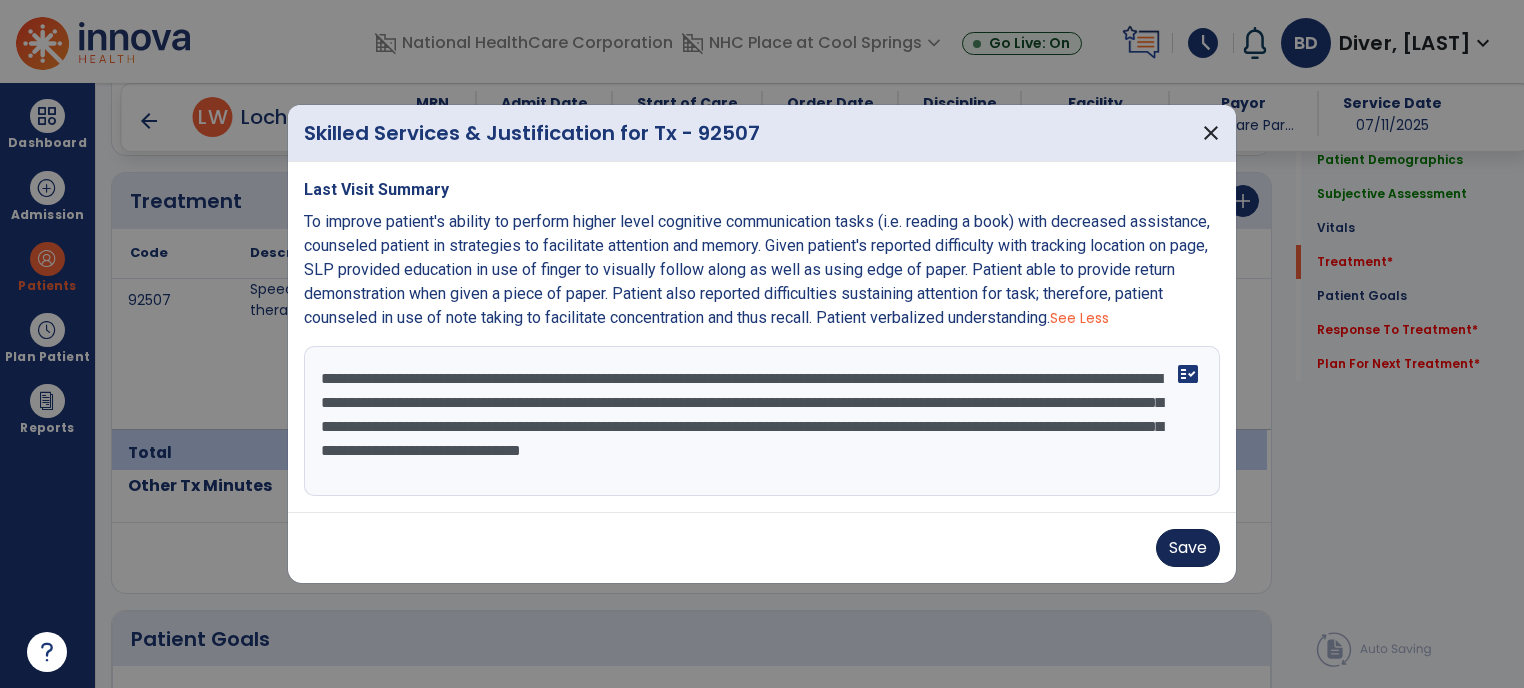 type on "**********" 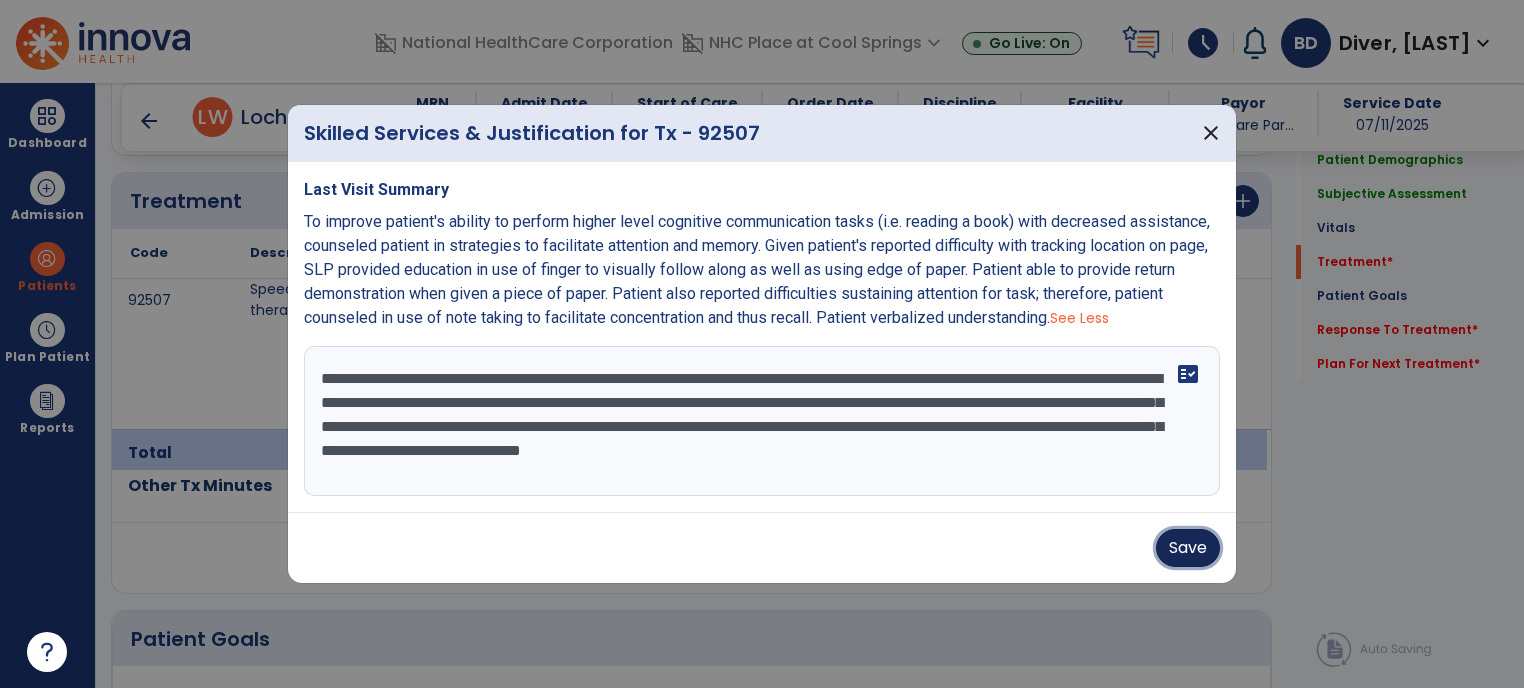 click on "Save" at bounding box center [1188, 548] 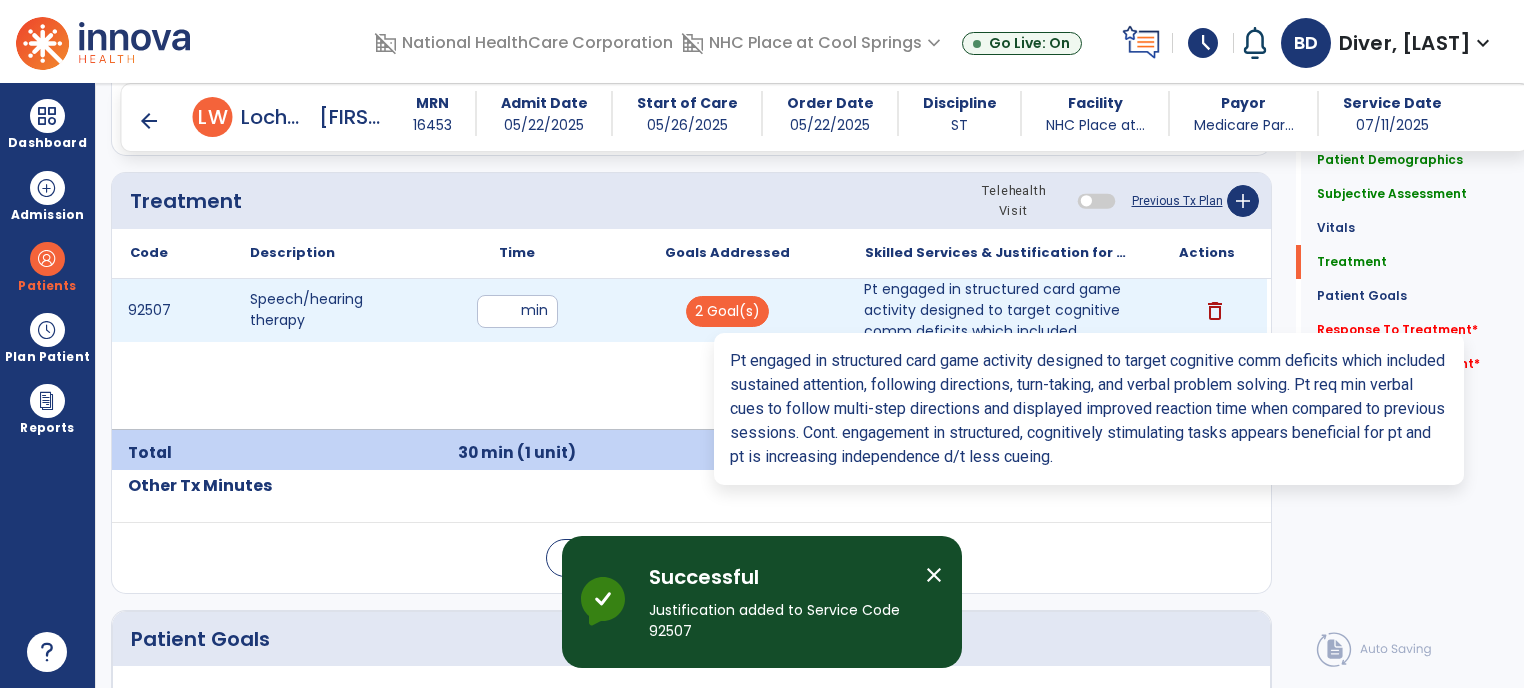 click on "Pt engaged in structured card game activity designed to target cognitive comm deficits which included..." at bounding box center [997, 310] 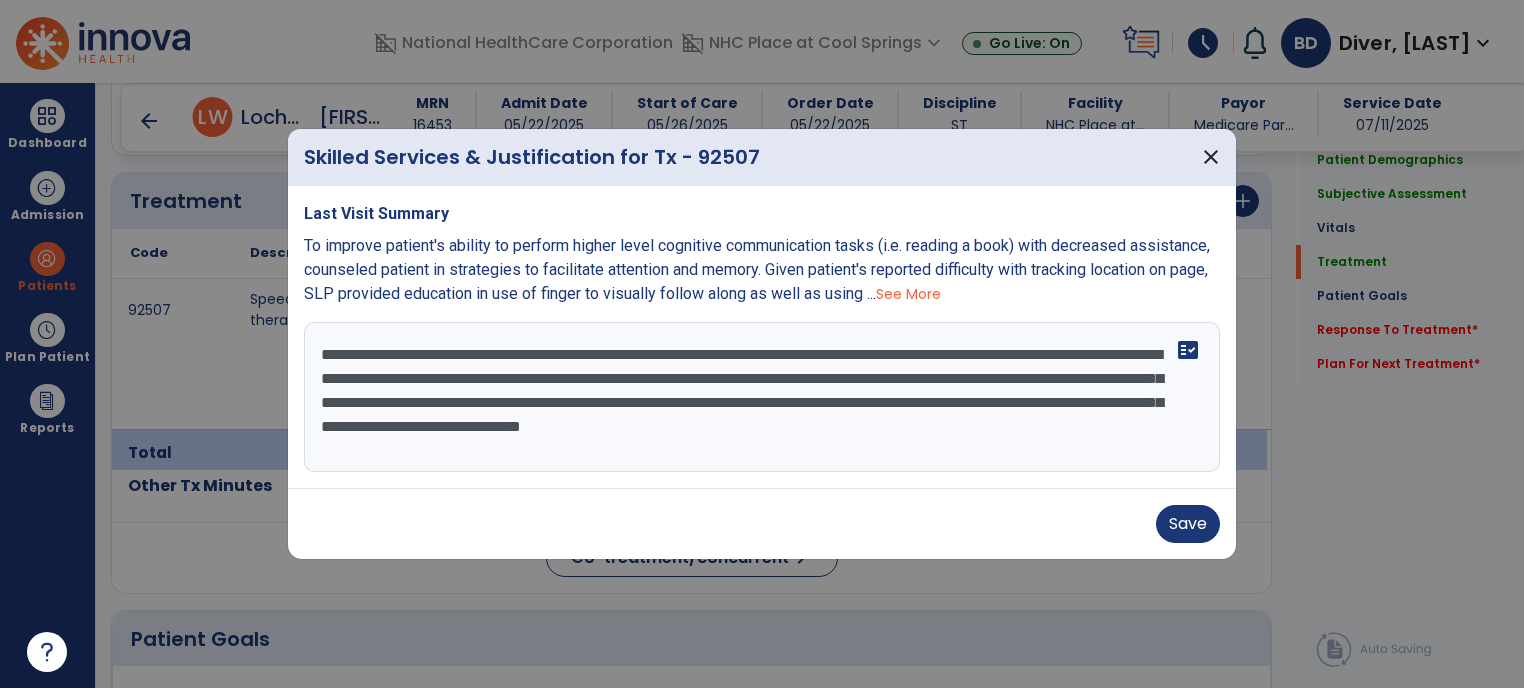 click on "**********" at bounding box center (762, 397) 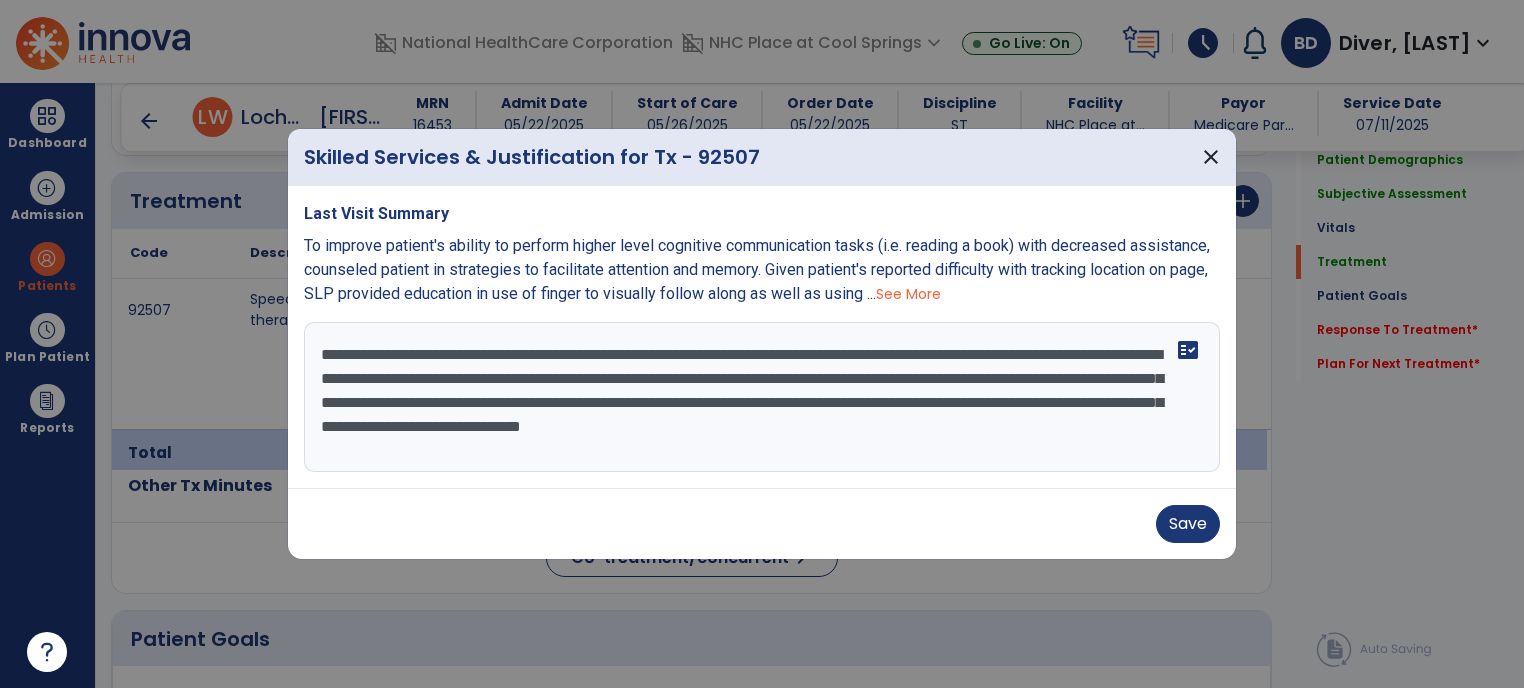drag, startPoint x: 645, startPoint y: 491, endPoint x: 646, endPoint y: 445, distance: 46.010868 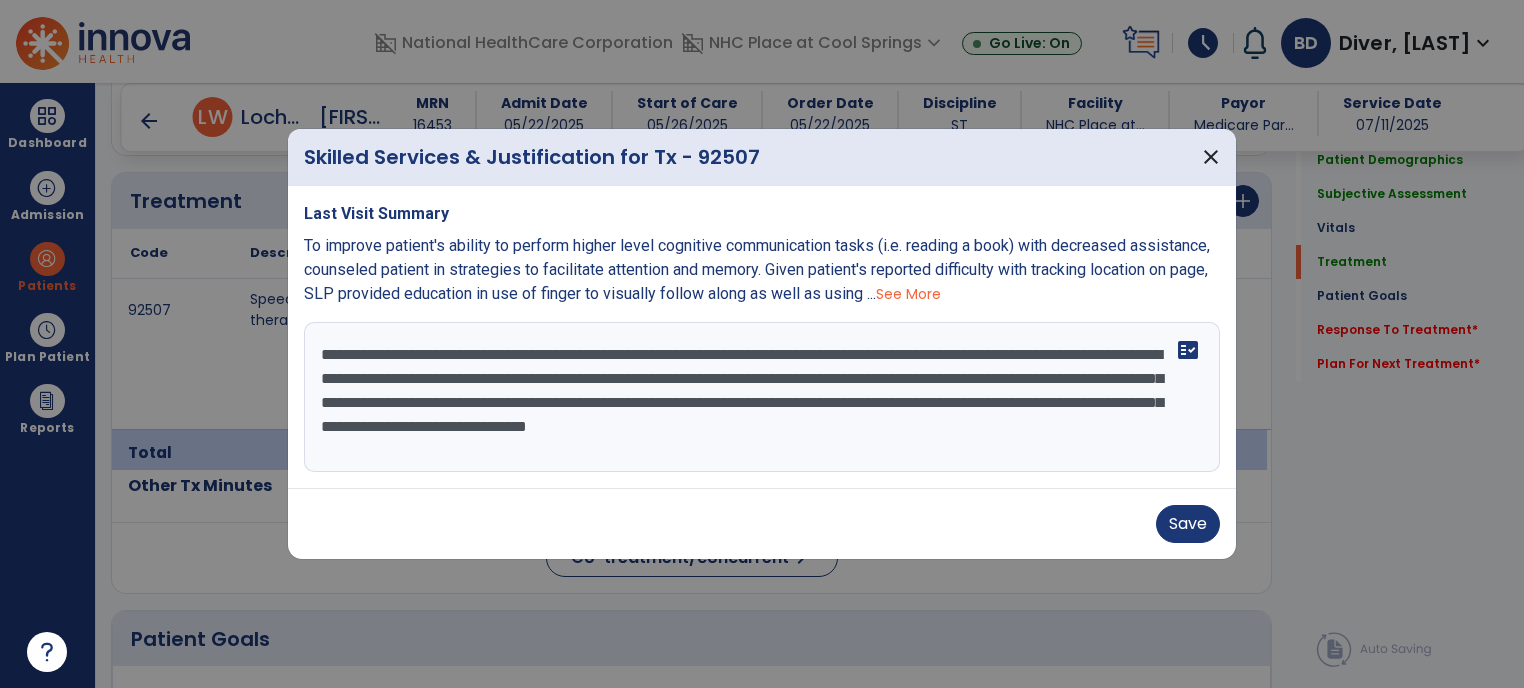 click on "**********" at bounding box center [762, 397] 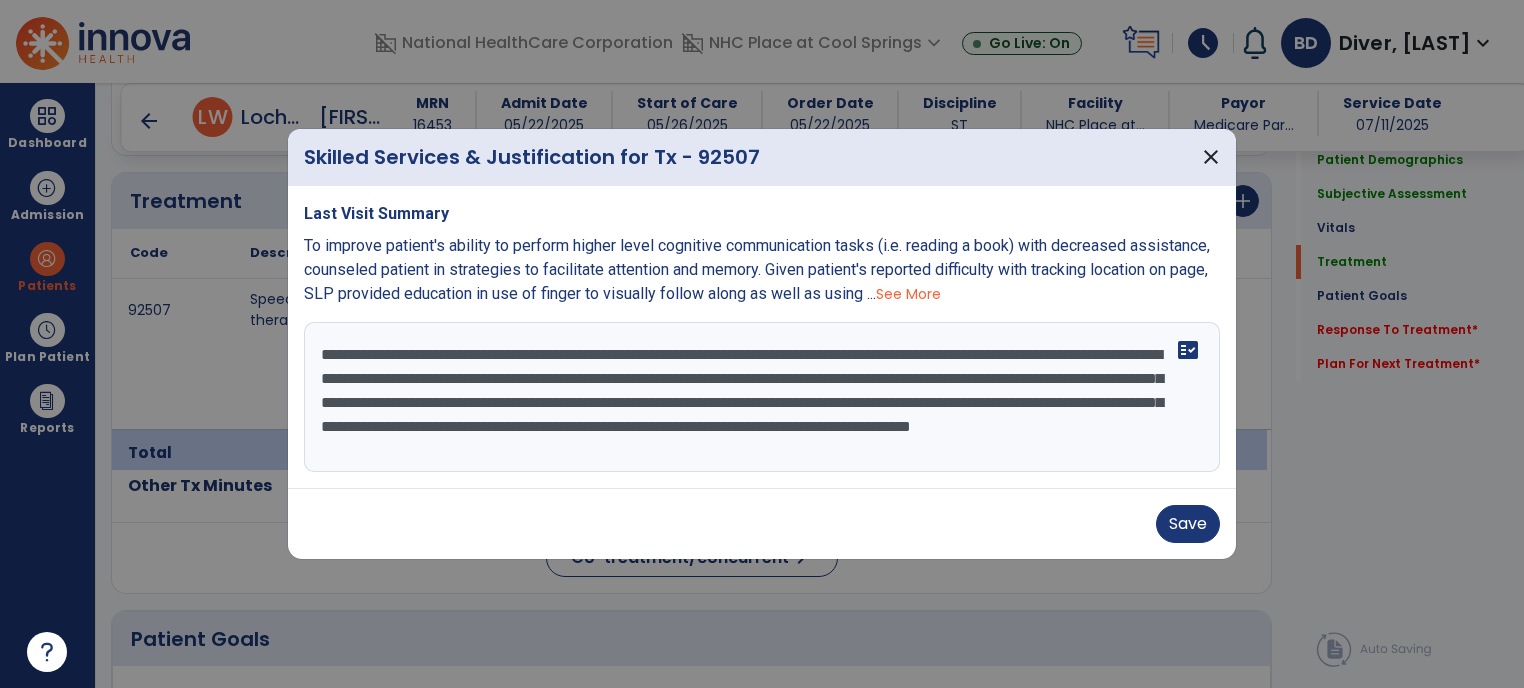 scroll, scrollTop: 16, scrollLeft: 0, axis: vertical 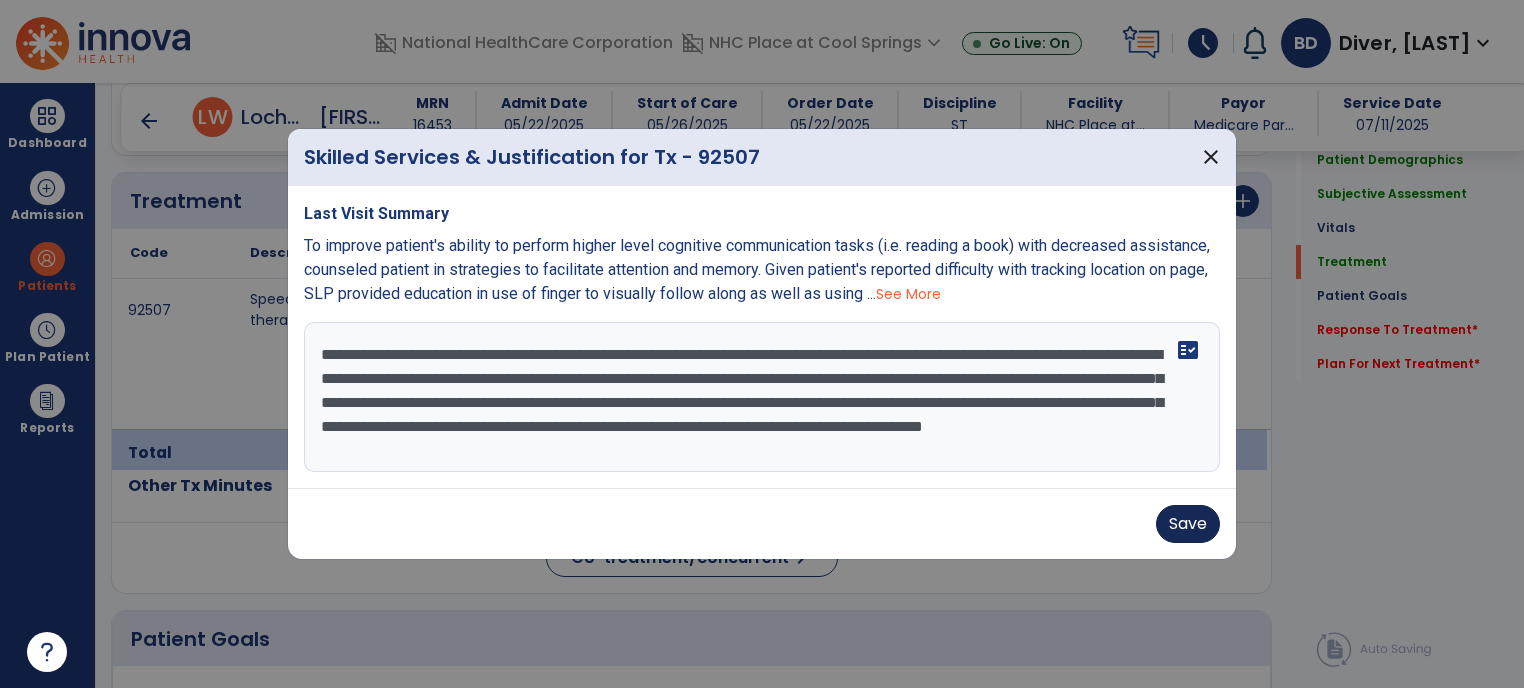 type on "**********" 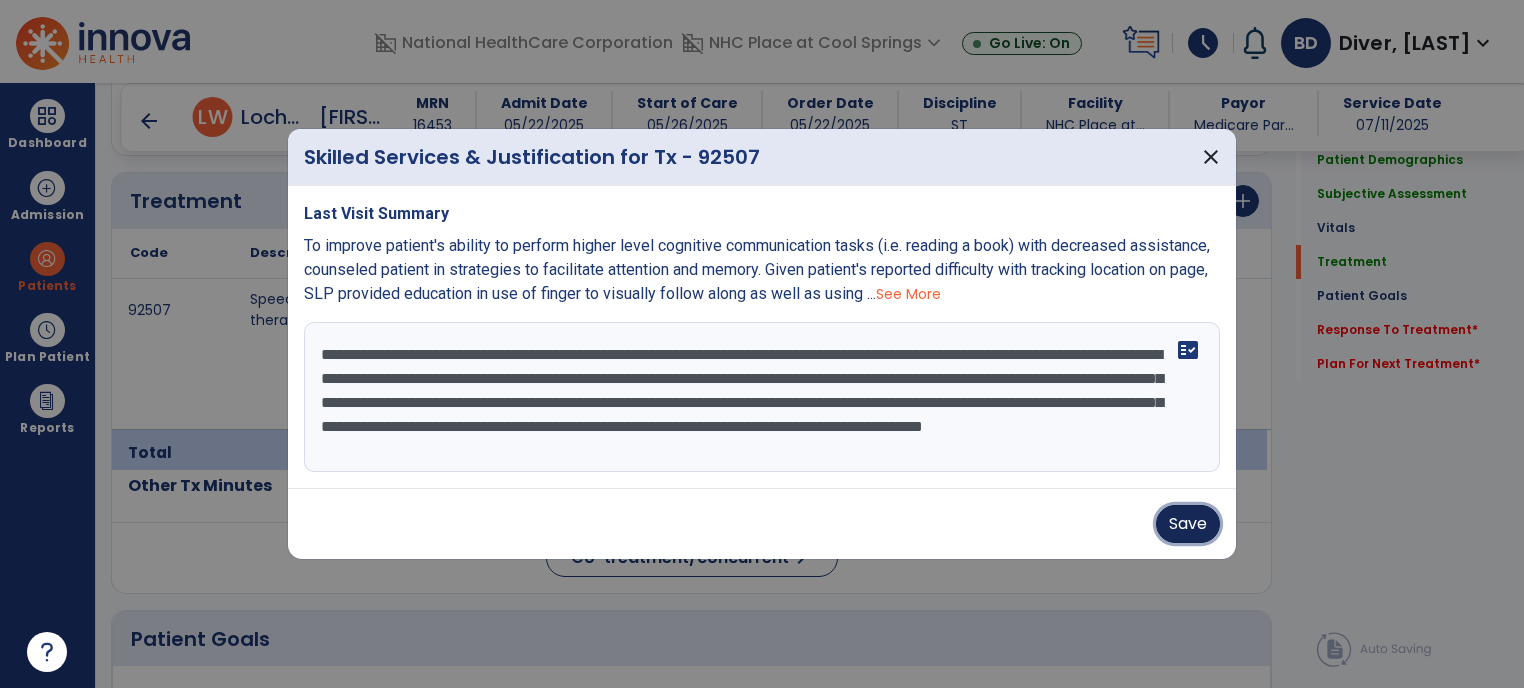 click on "Save" at bounding box center [1188, 524] 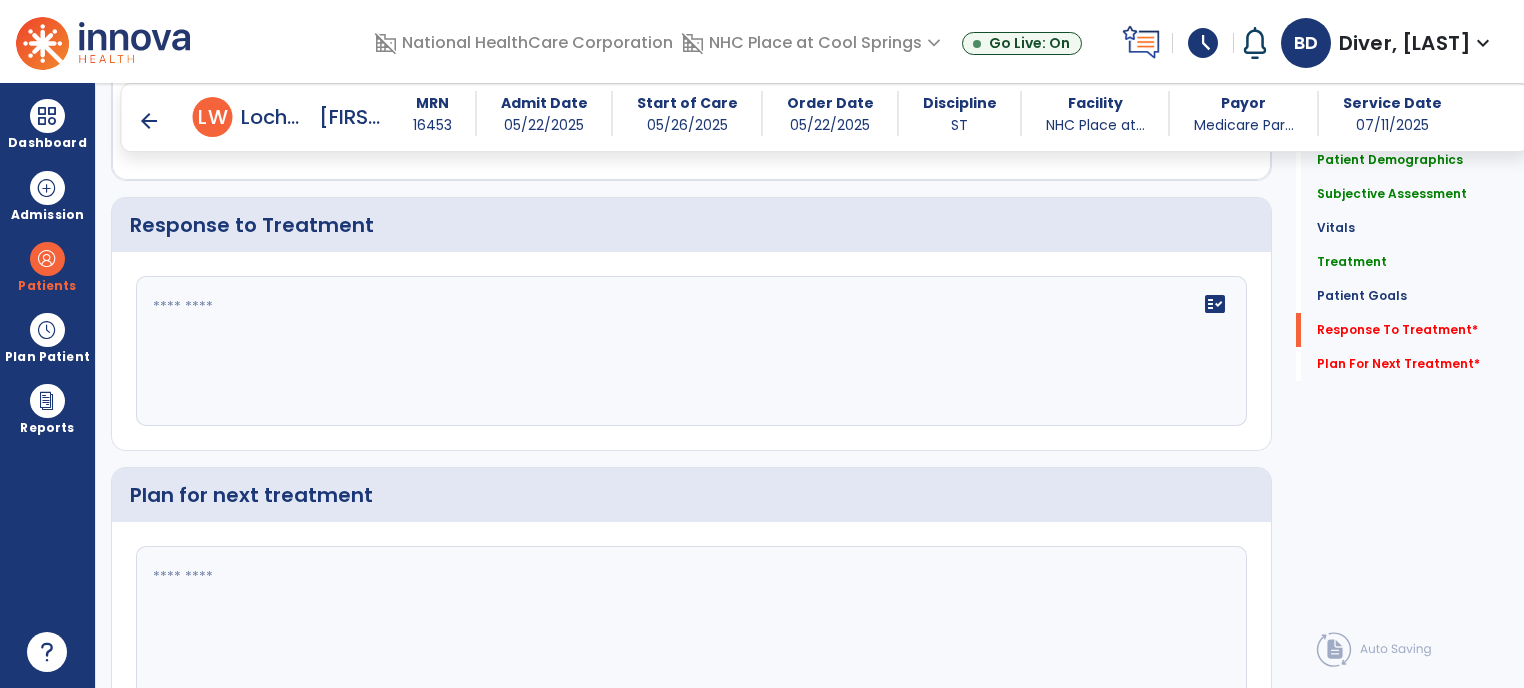 click 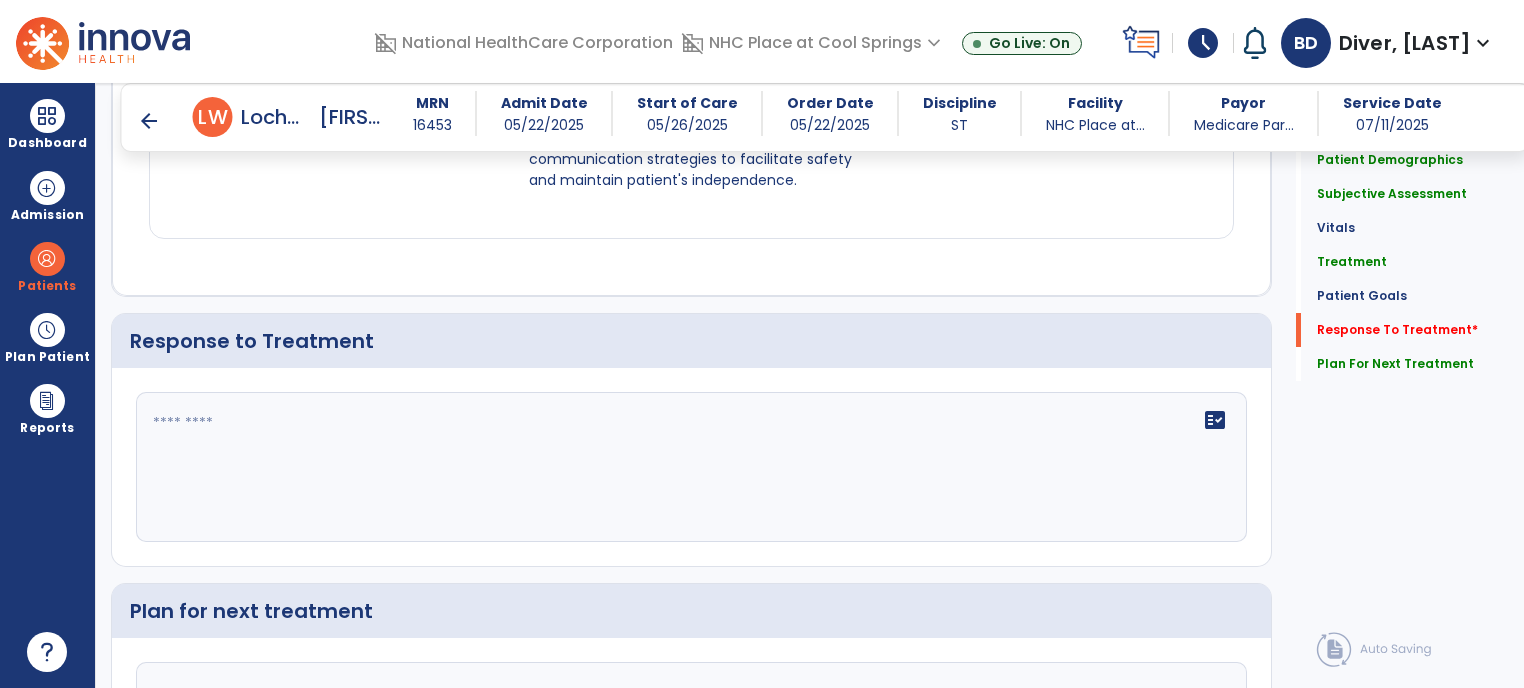scroll, scrollTop: 2180, scrollLeft: 0, axis: vertical 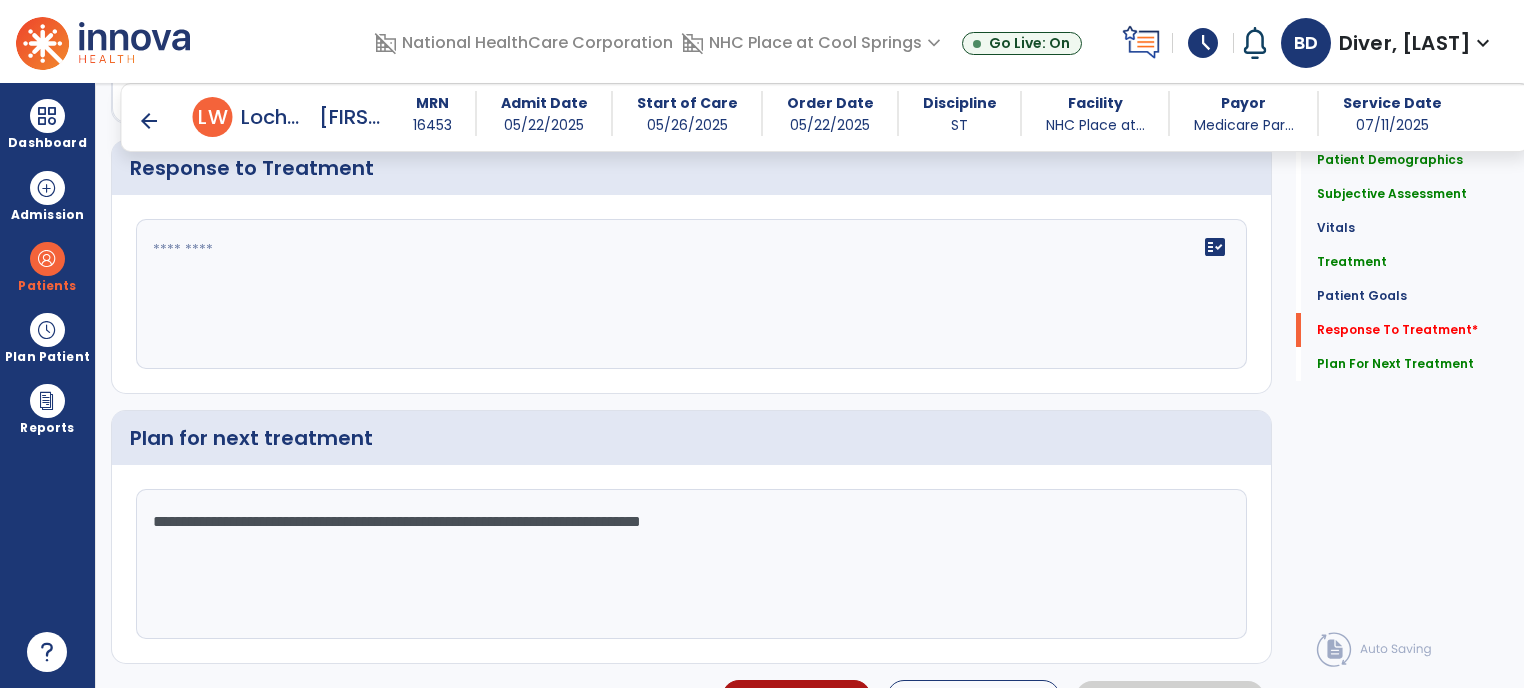 click on "Patient Demographics  Medical Diagnosis   Treatment Diagnosis   Precautions   Contraindications
Code
Description
Pdpm Clinical Category
G20.A1" 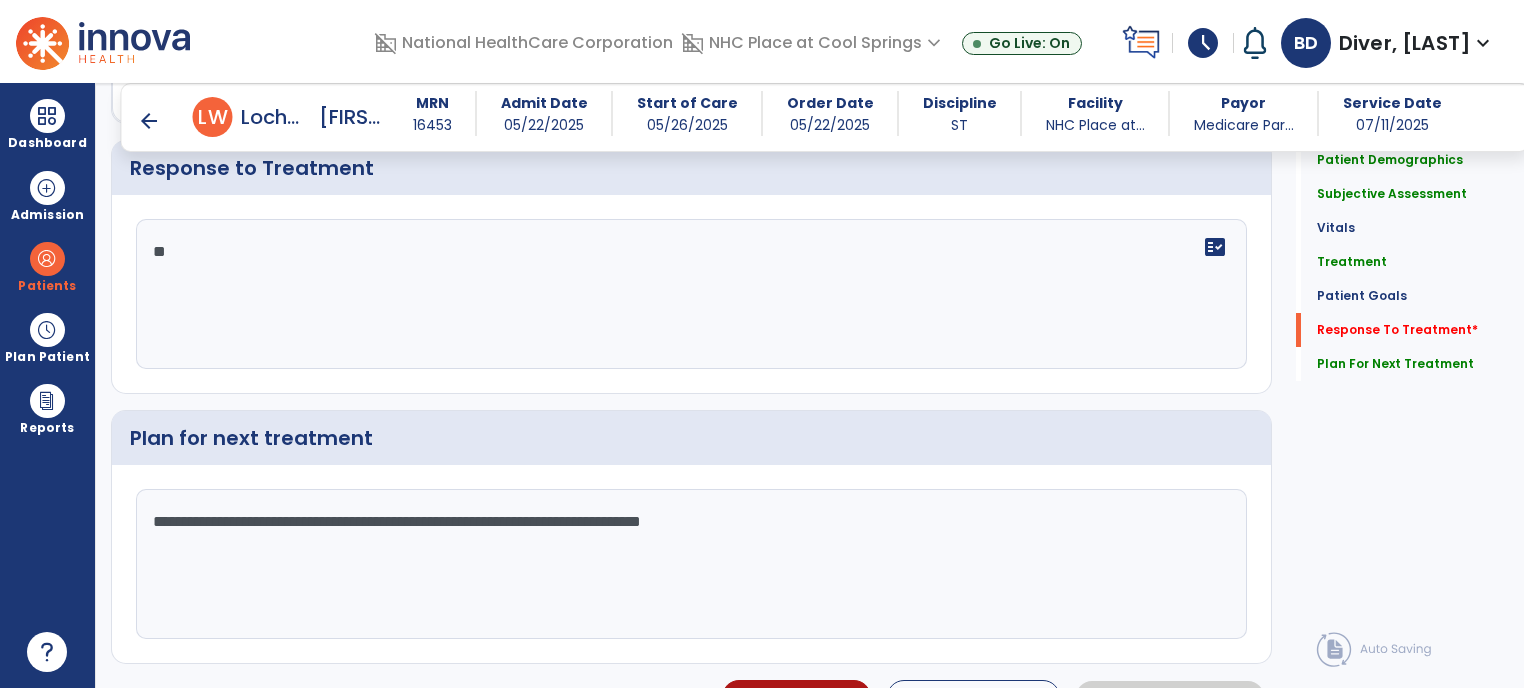 type on "*" 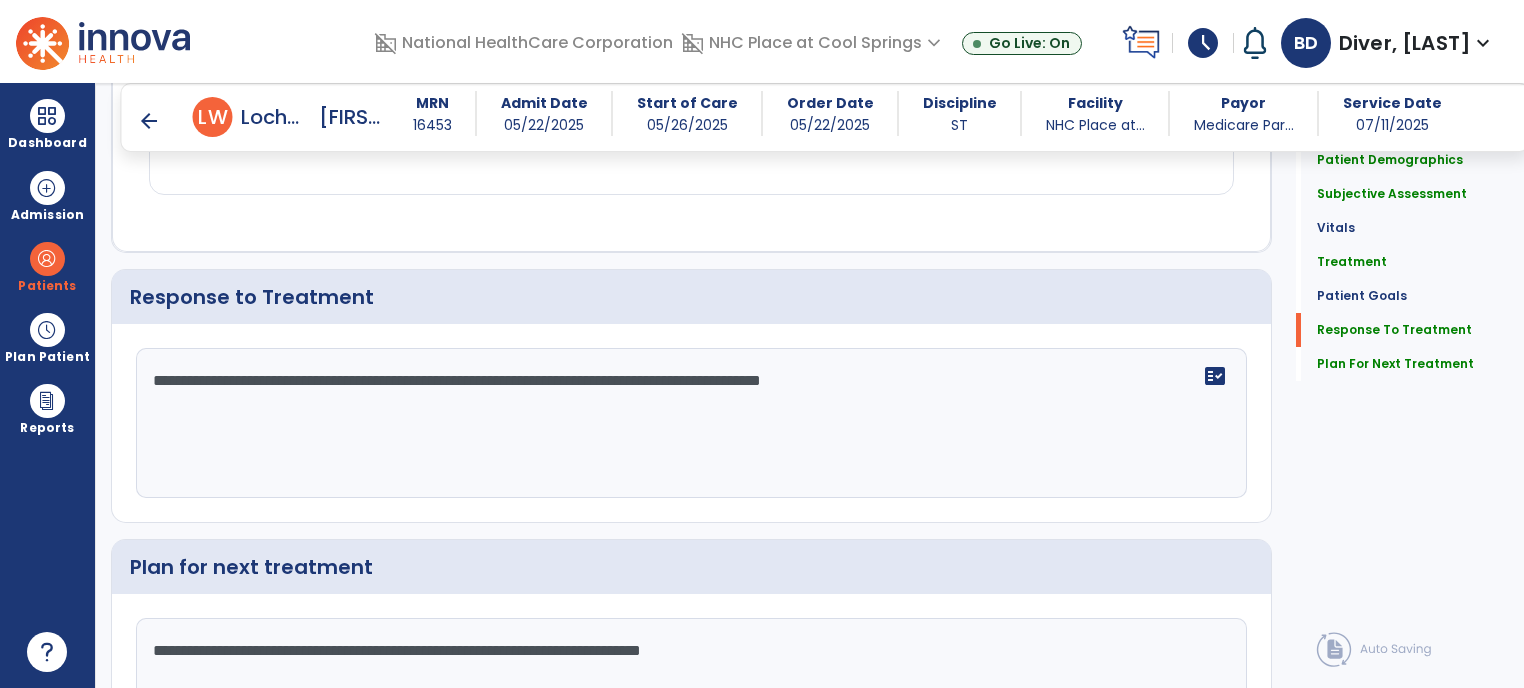 scroll, scrollTop: 2181, scrollLeft: 0, axis: vertical 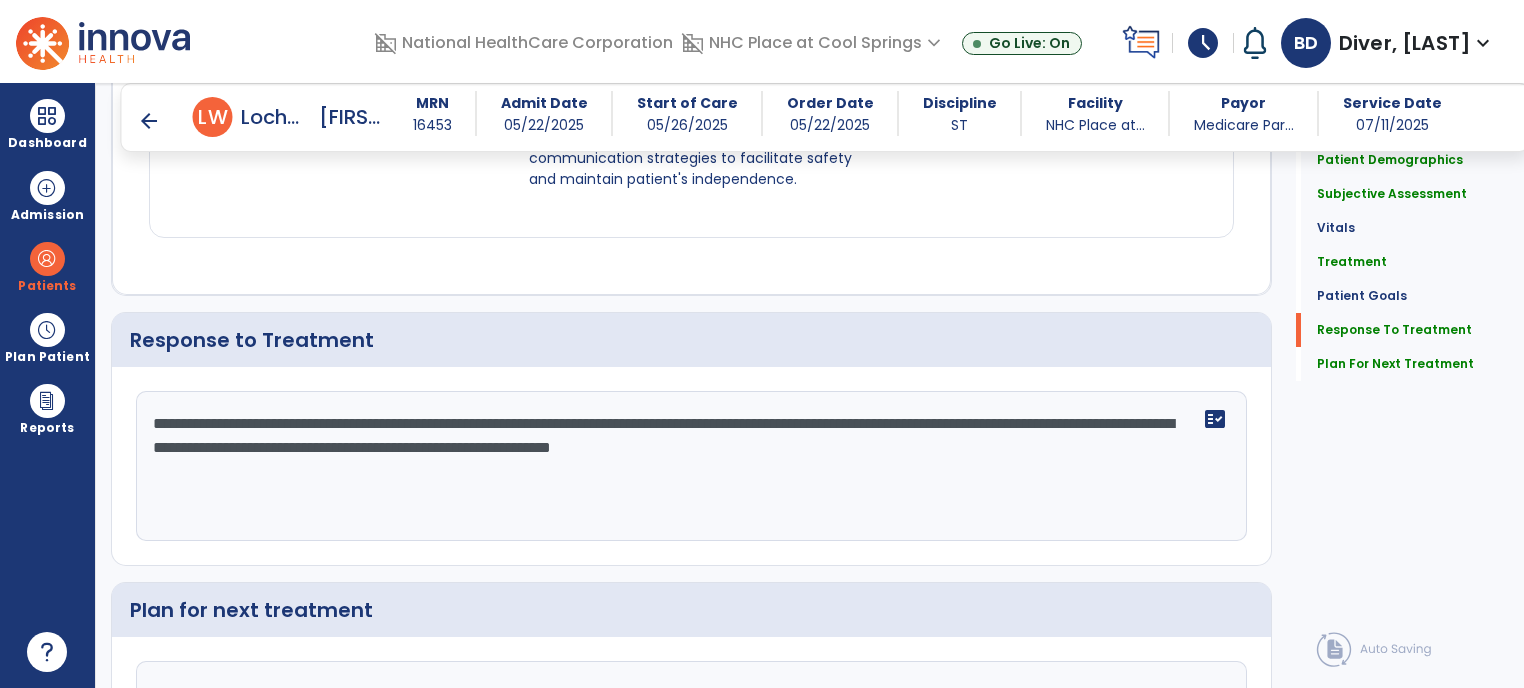click on "**********" 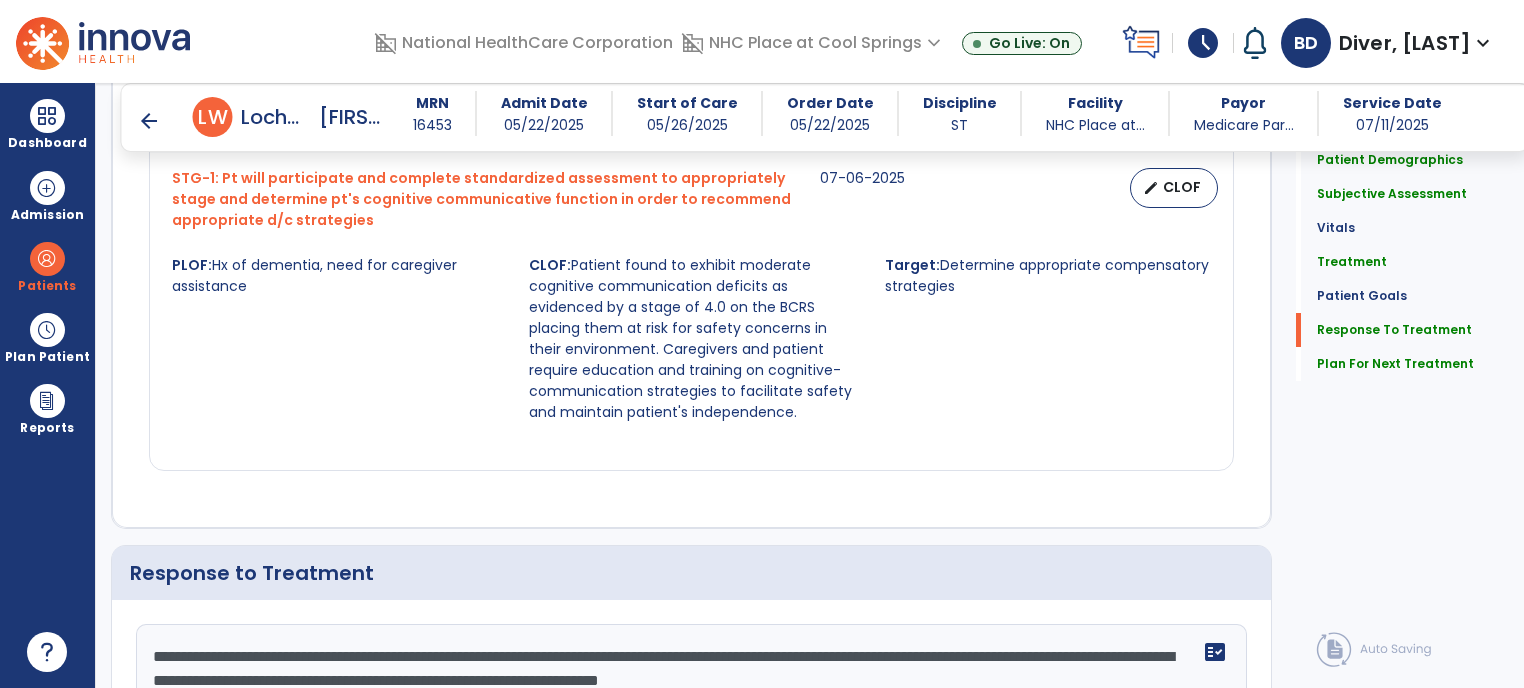 scroll, scrollTop: 2389, scrollLeft: 0, axis: vertical 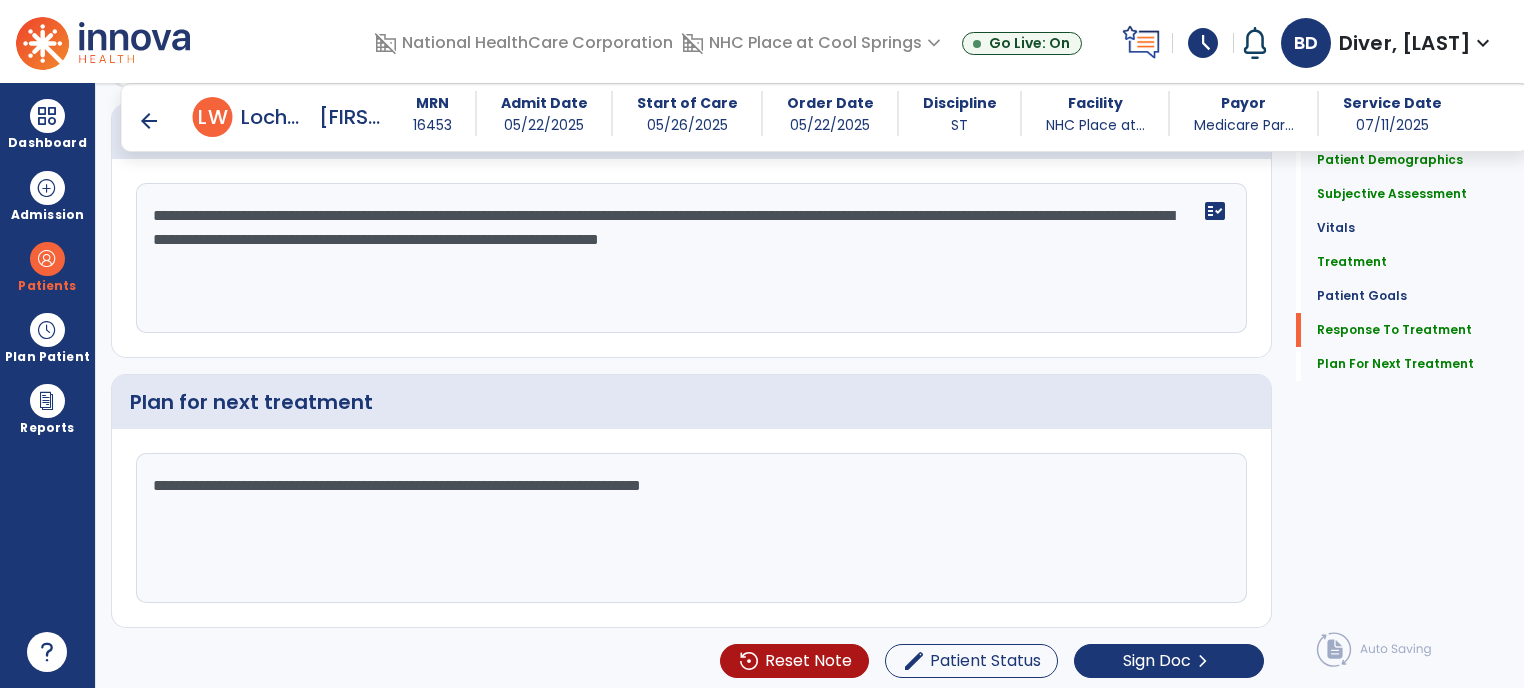 type on "**********" 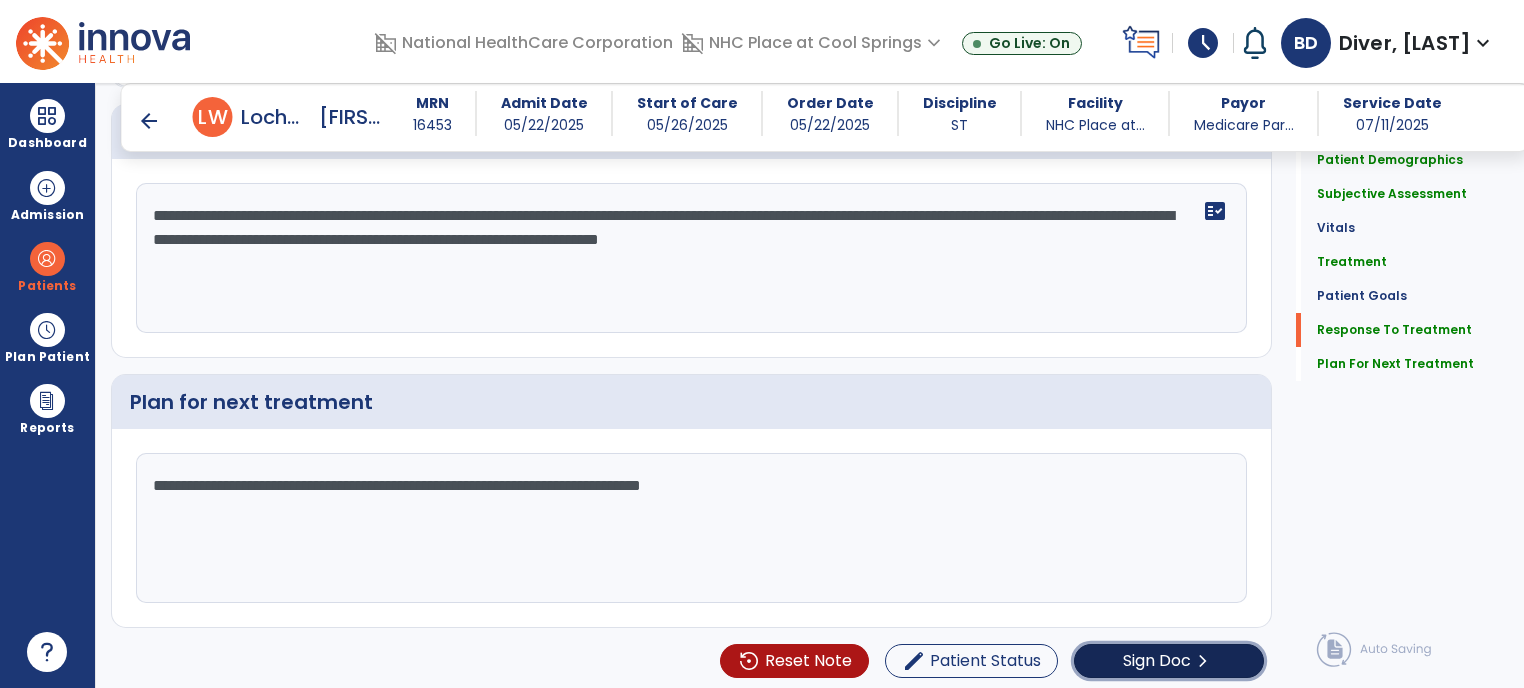 click on "Sign Doc  chevron_right" 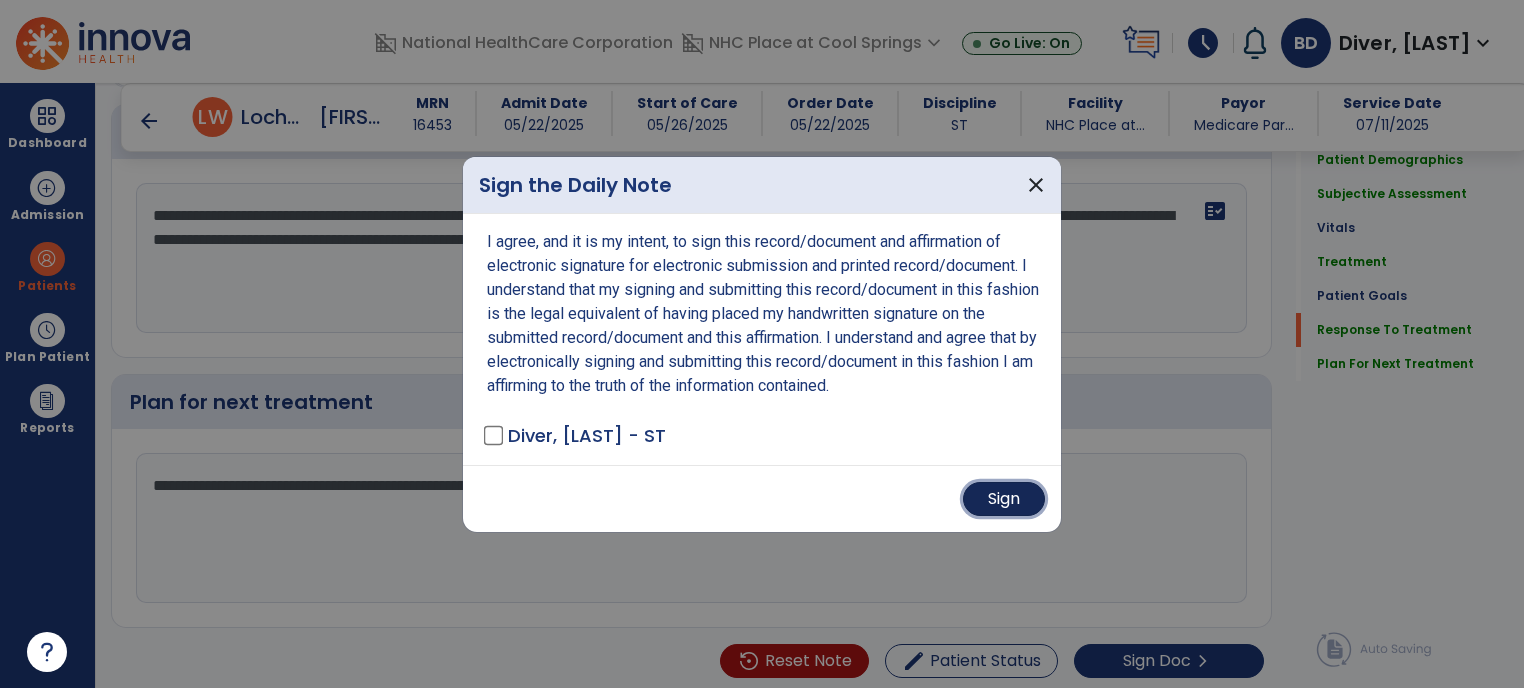 click on "Sign" at bounding box center (1004, 499) 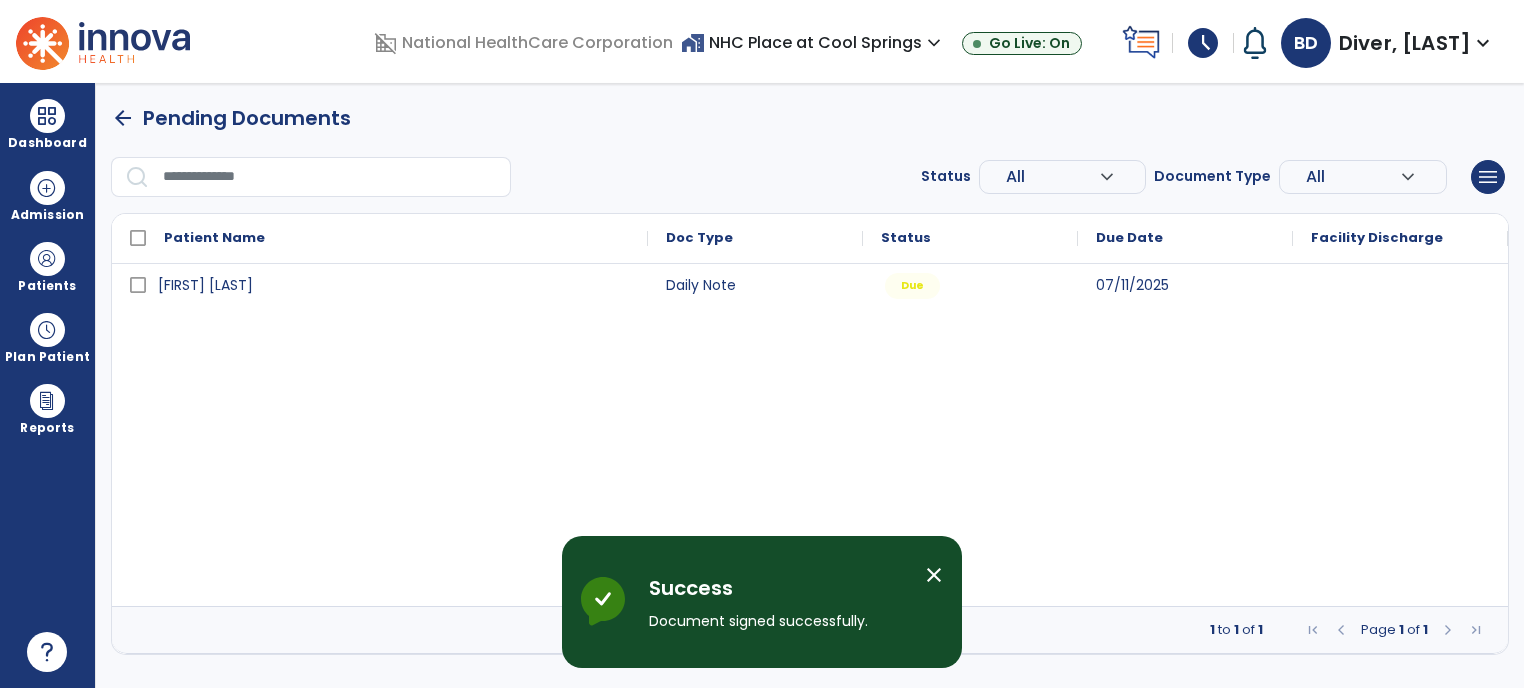 scroll, scrollTop: 0, scrollLeft: 0, axis: both 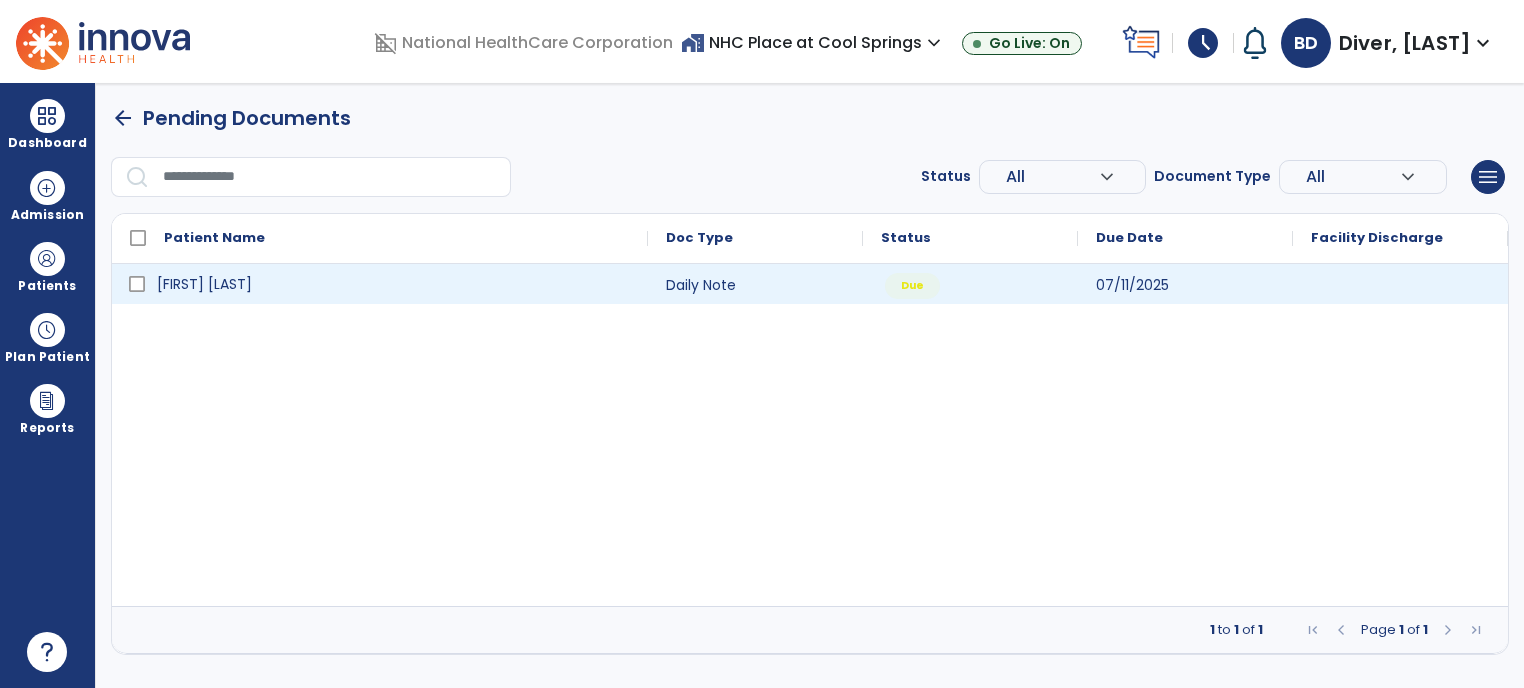 click on "[FIRST] [LAST]" at bounding box center (394, 284) 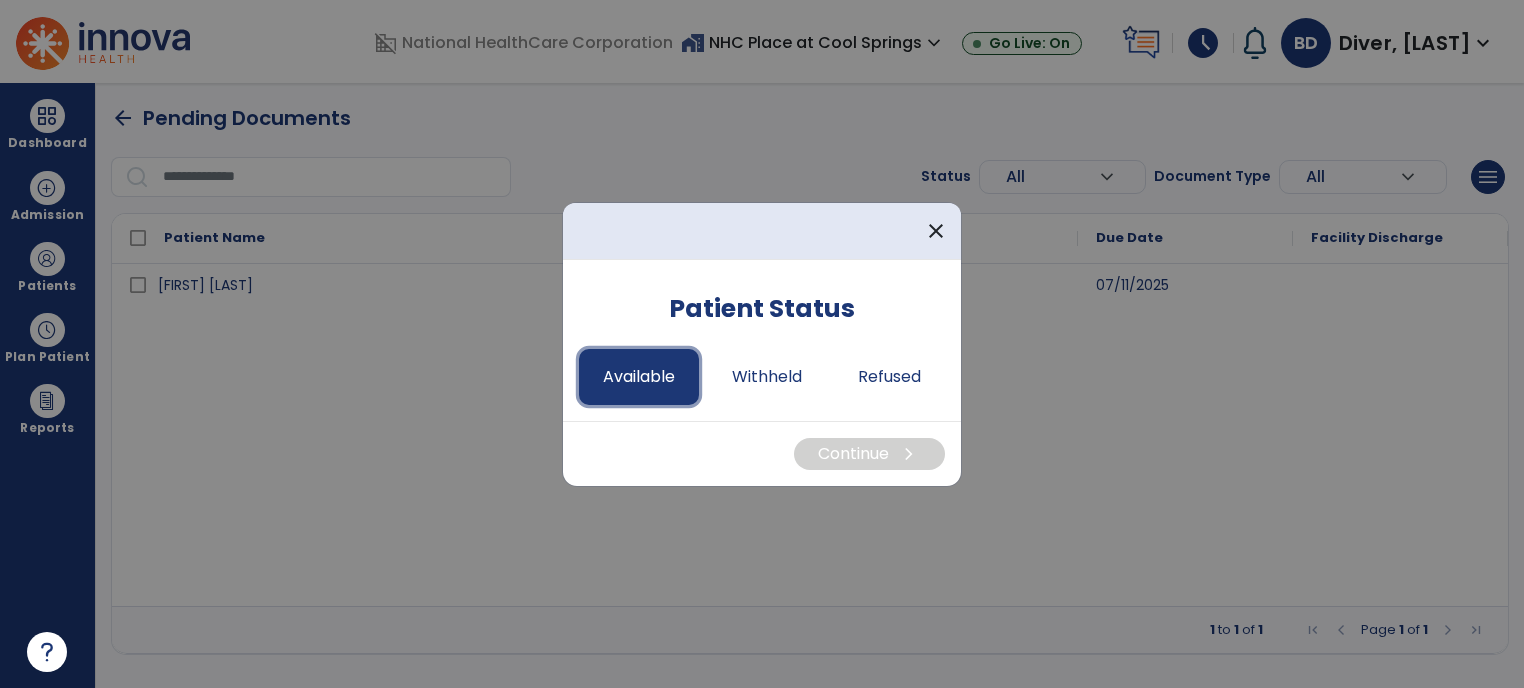 click on "Available" at bounding box center (639, 377) 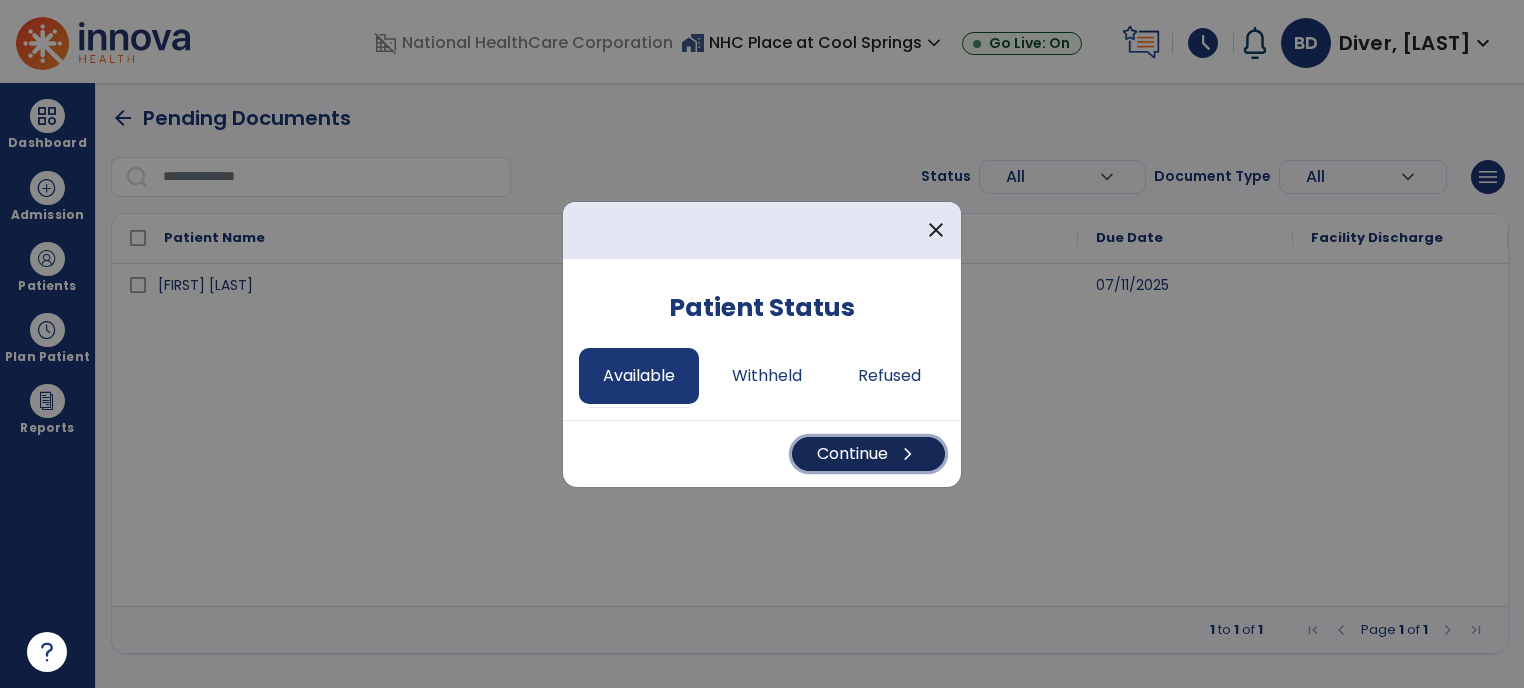 click on "Continue   chevron_right" at bounding box center (868, 454) 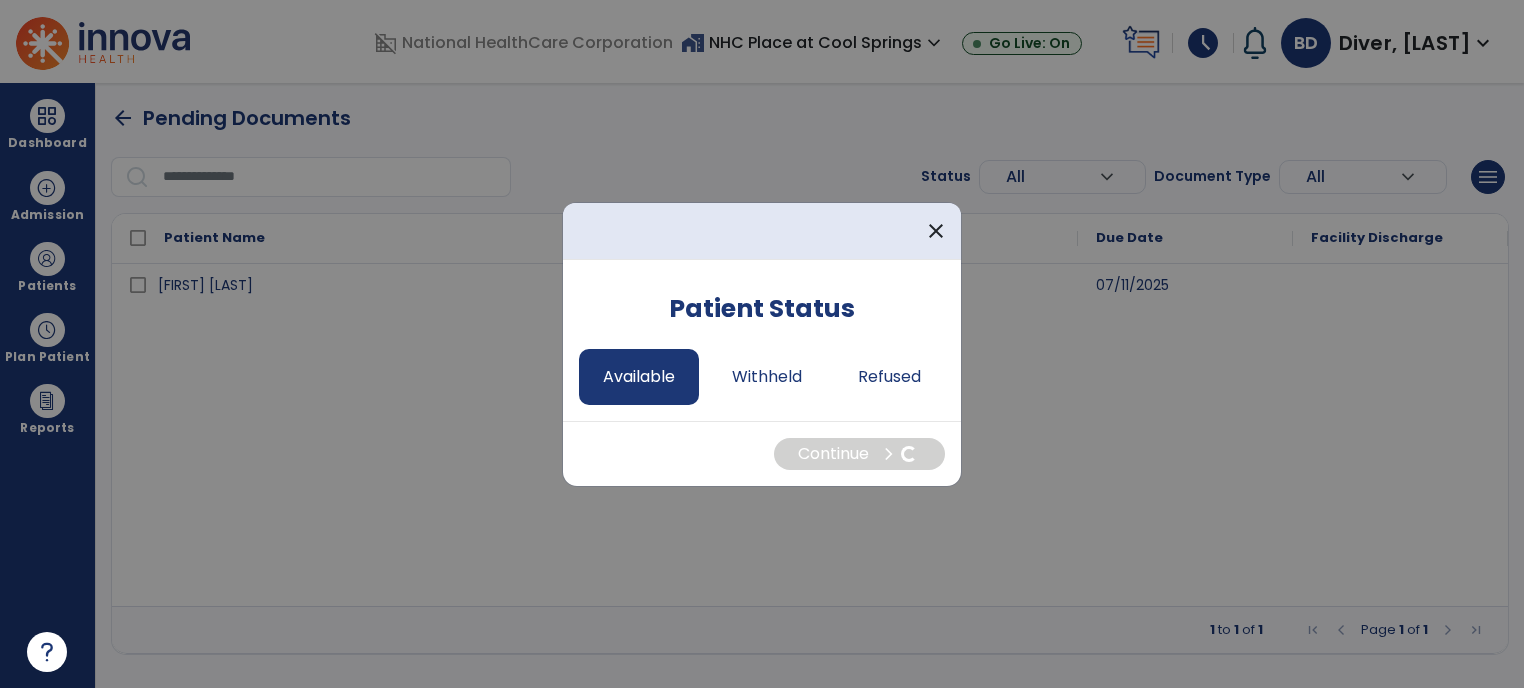 select on "*" 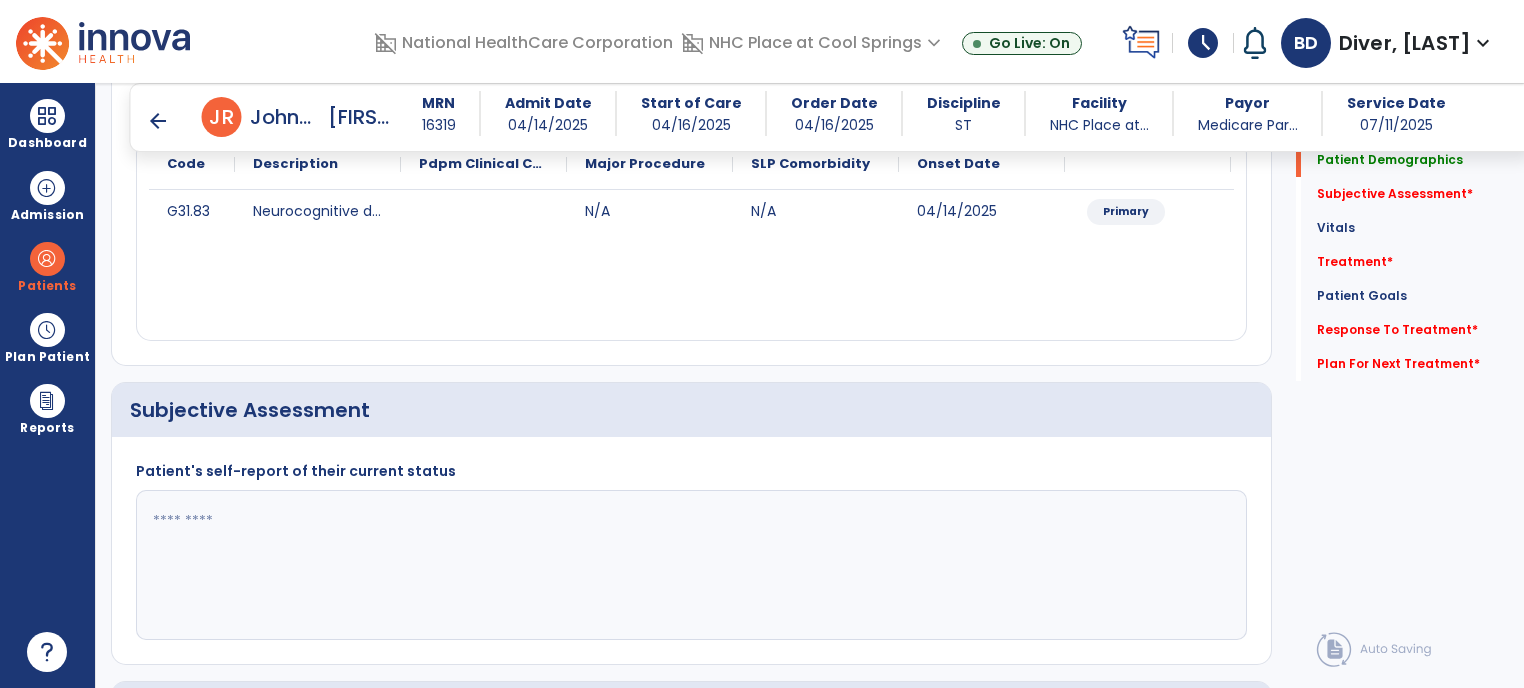 scroll, scrollTop: 302, scrollLeft: 0, axis: vertical 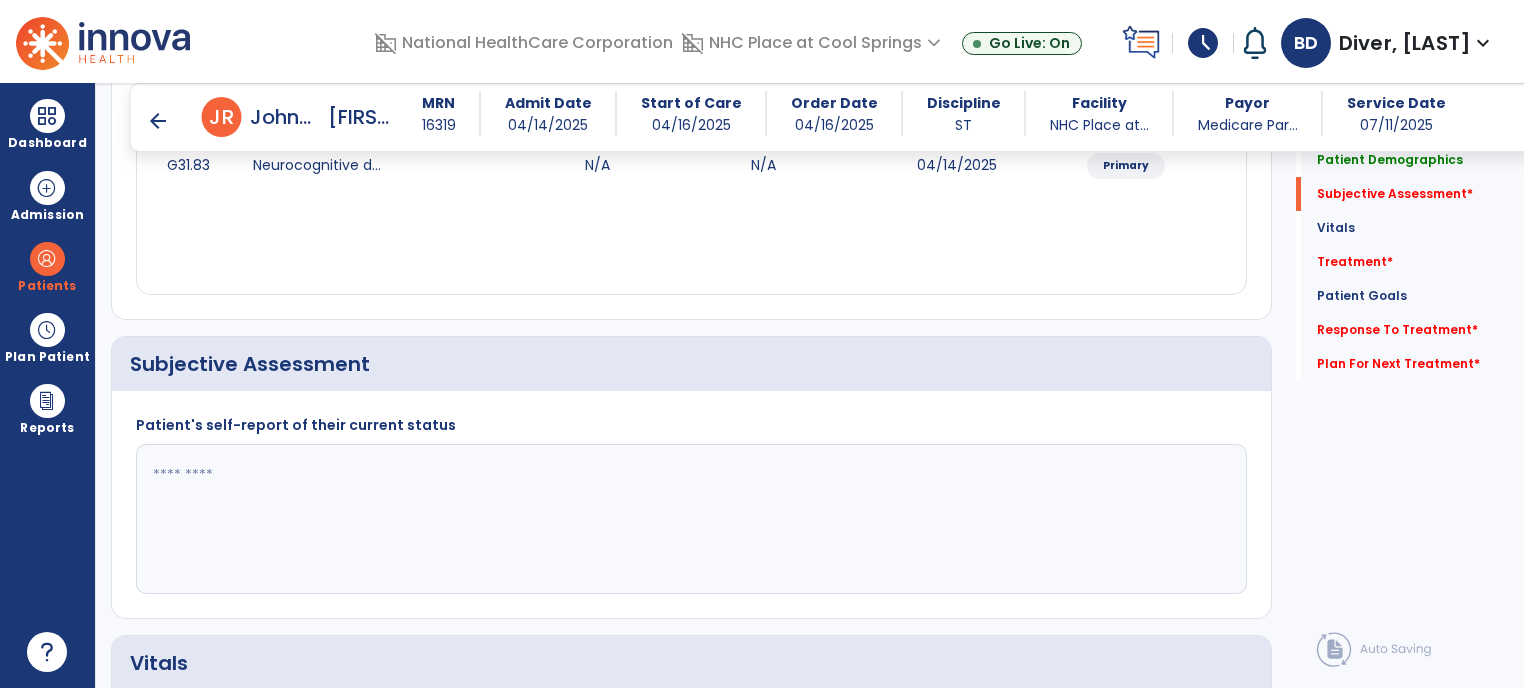 click 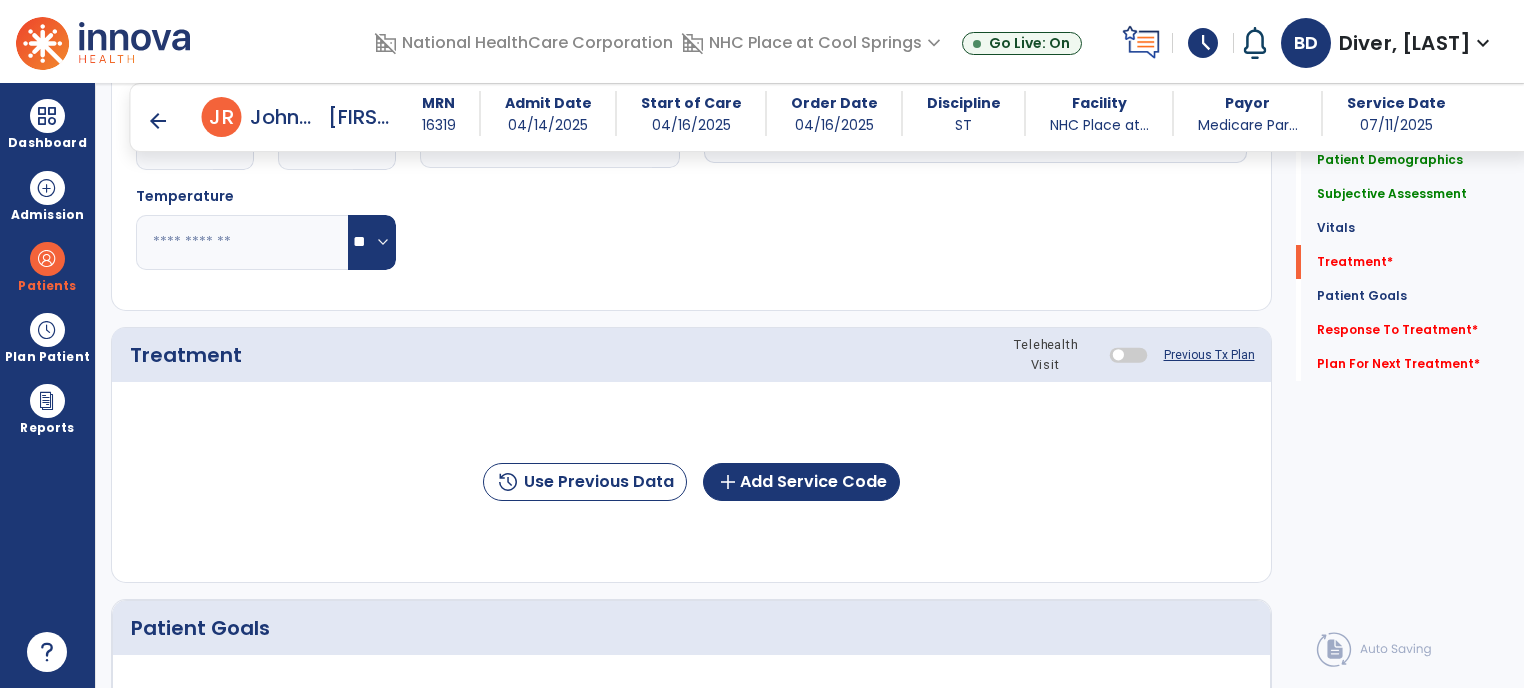 scroll, scrollTop: 1047, scrollLeft: 0, axis: vertical 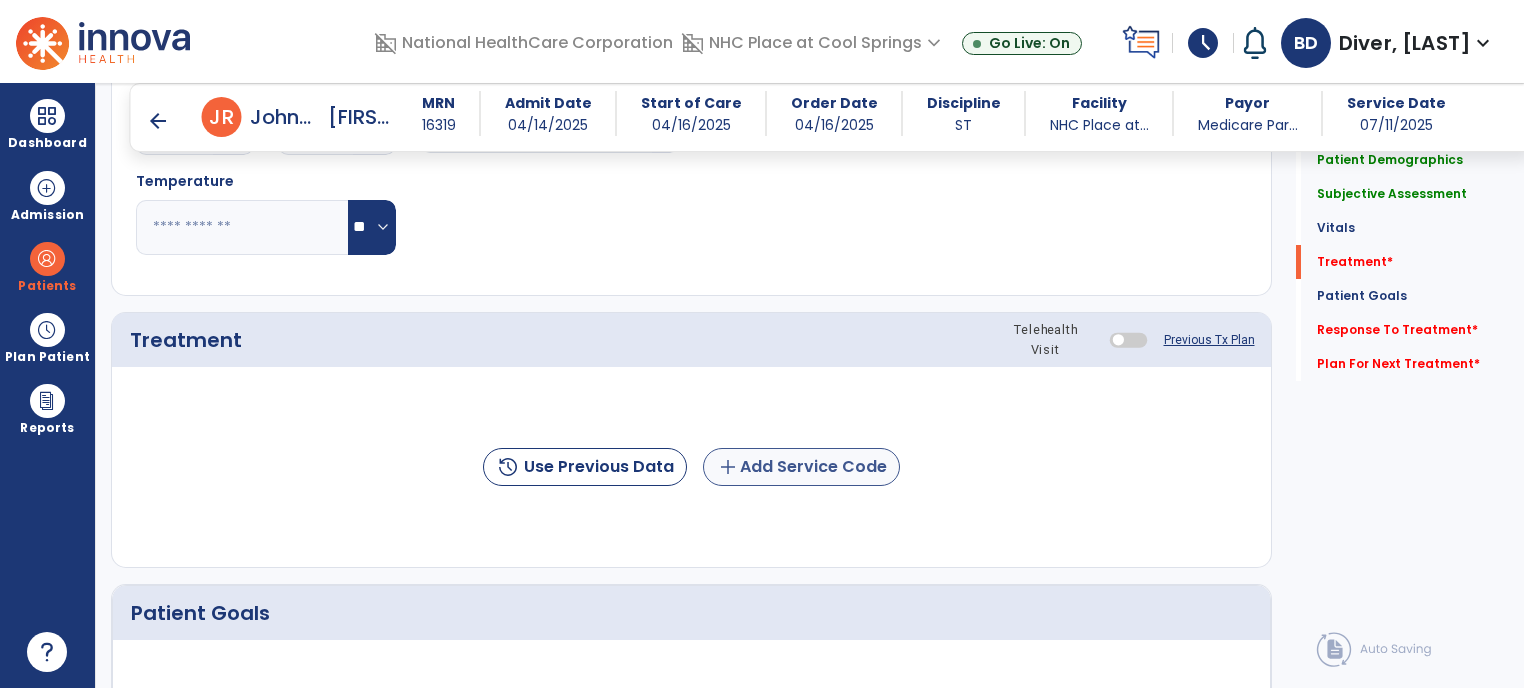 type on "**********" 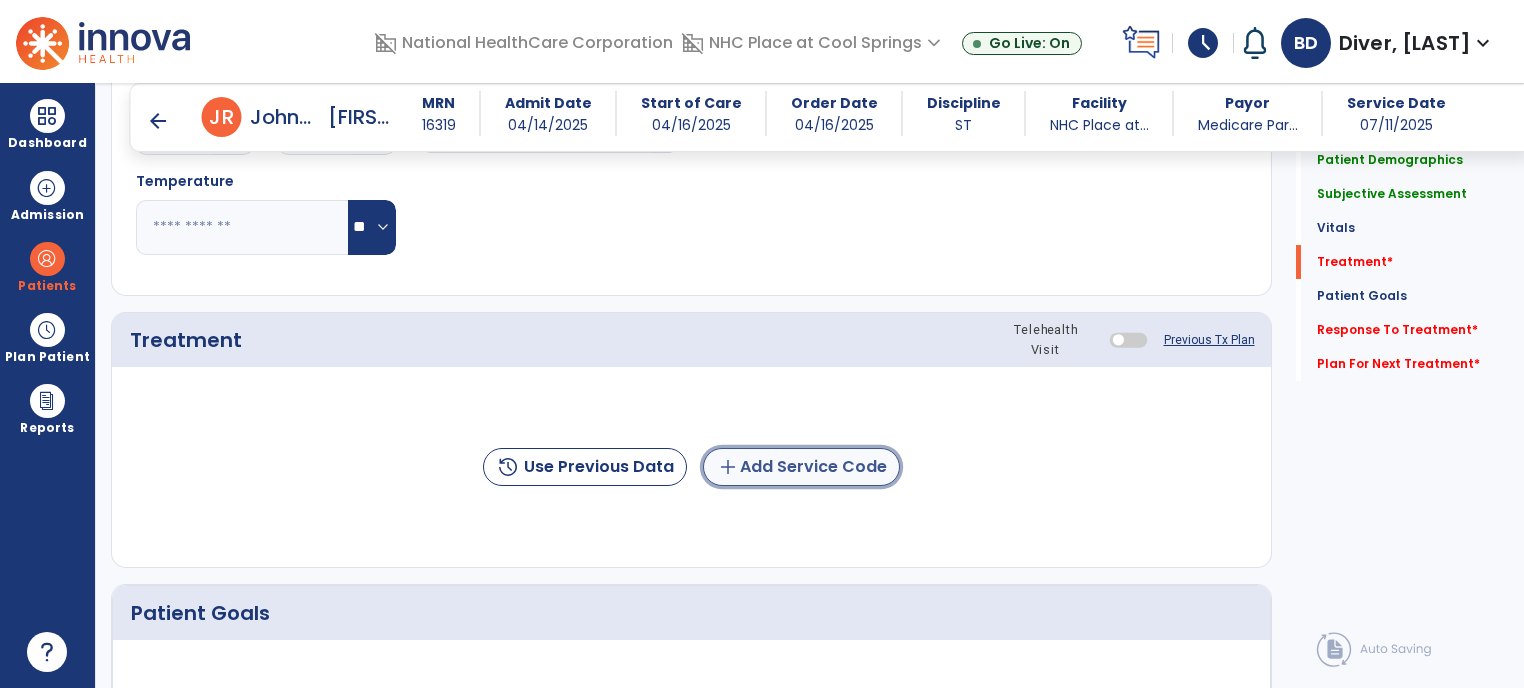 drag, startPoint x: 737, startPoint y: 477, endPoint x: 724, endPoint y: 469, distance: 15.264338 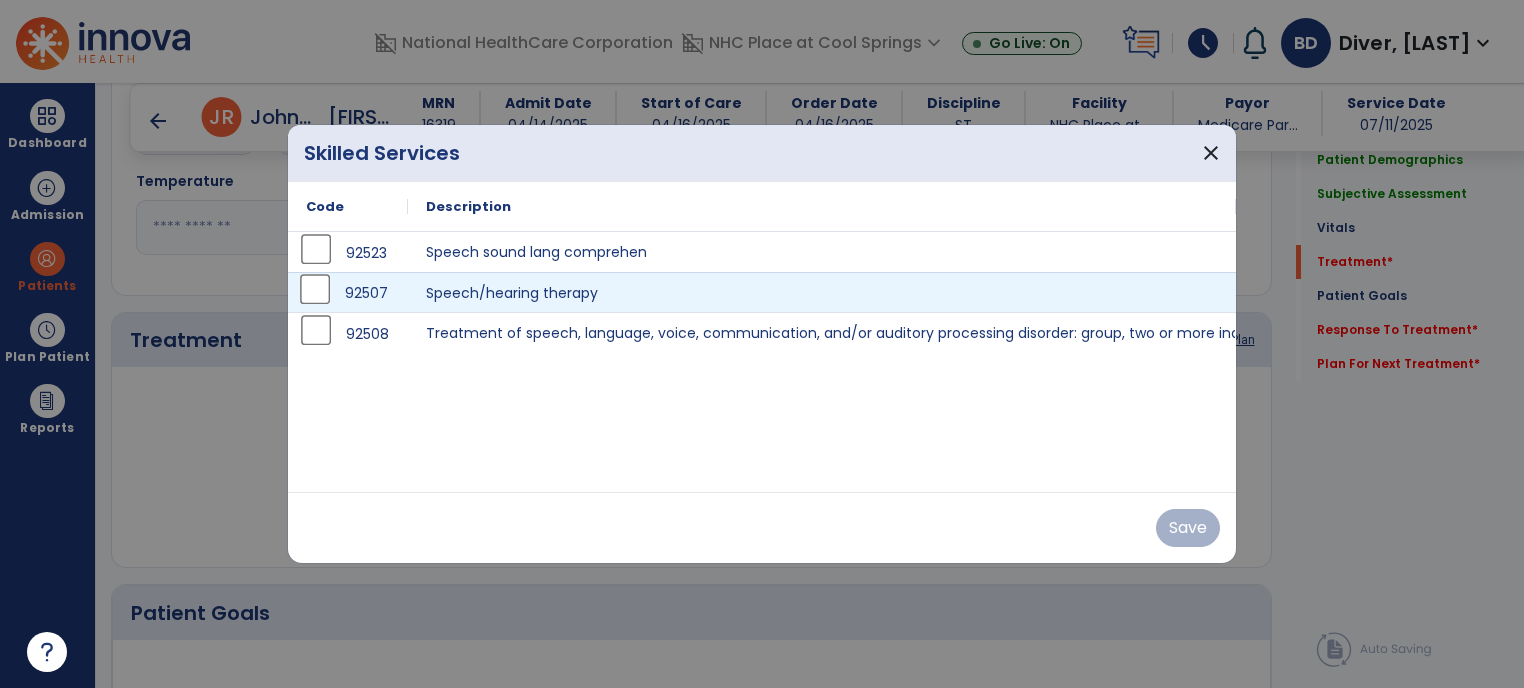 click on "92507" at bounding box center [348, 292] 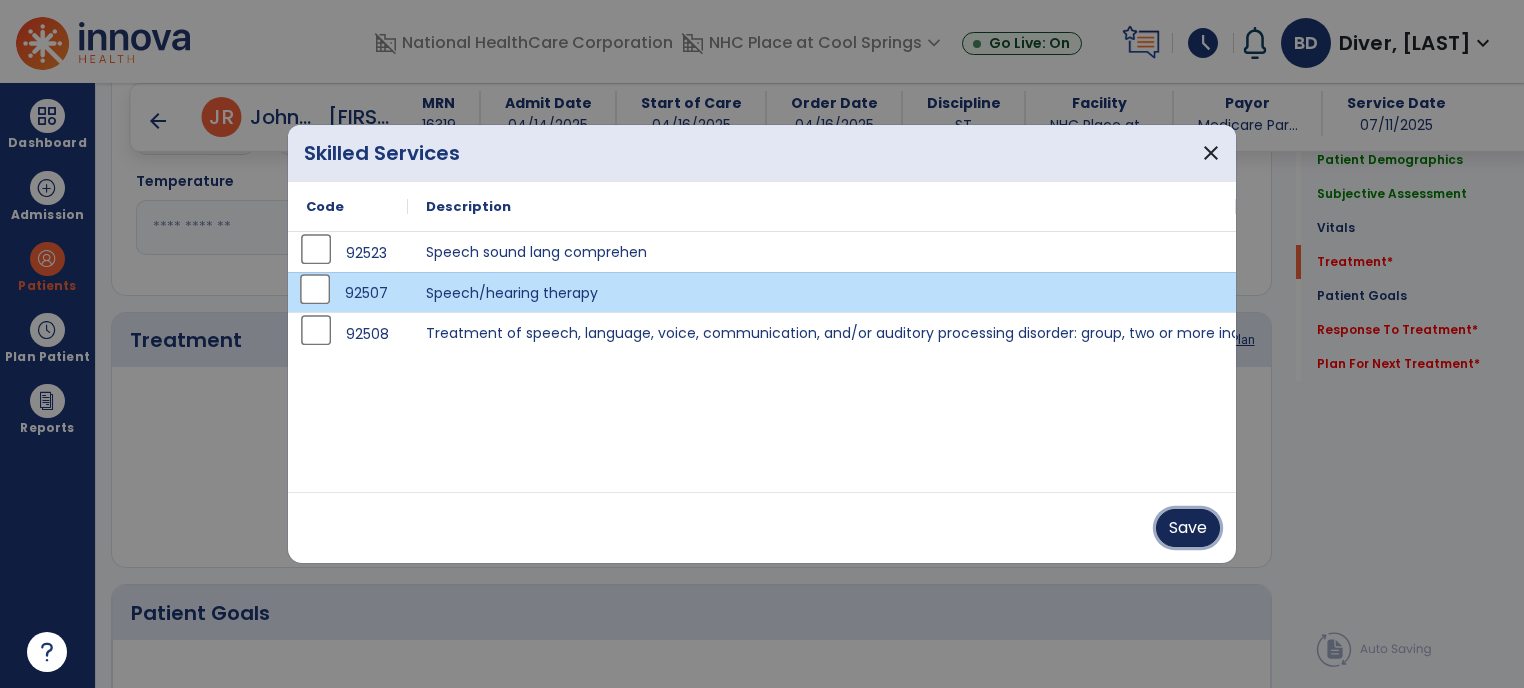click on "Save" at bounding box center [1188, 528] 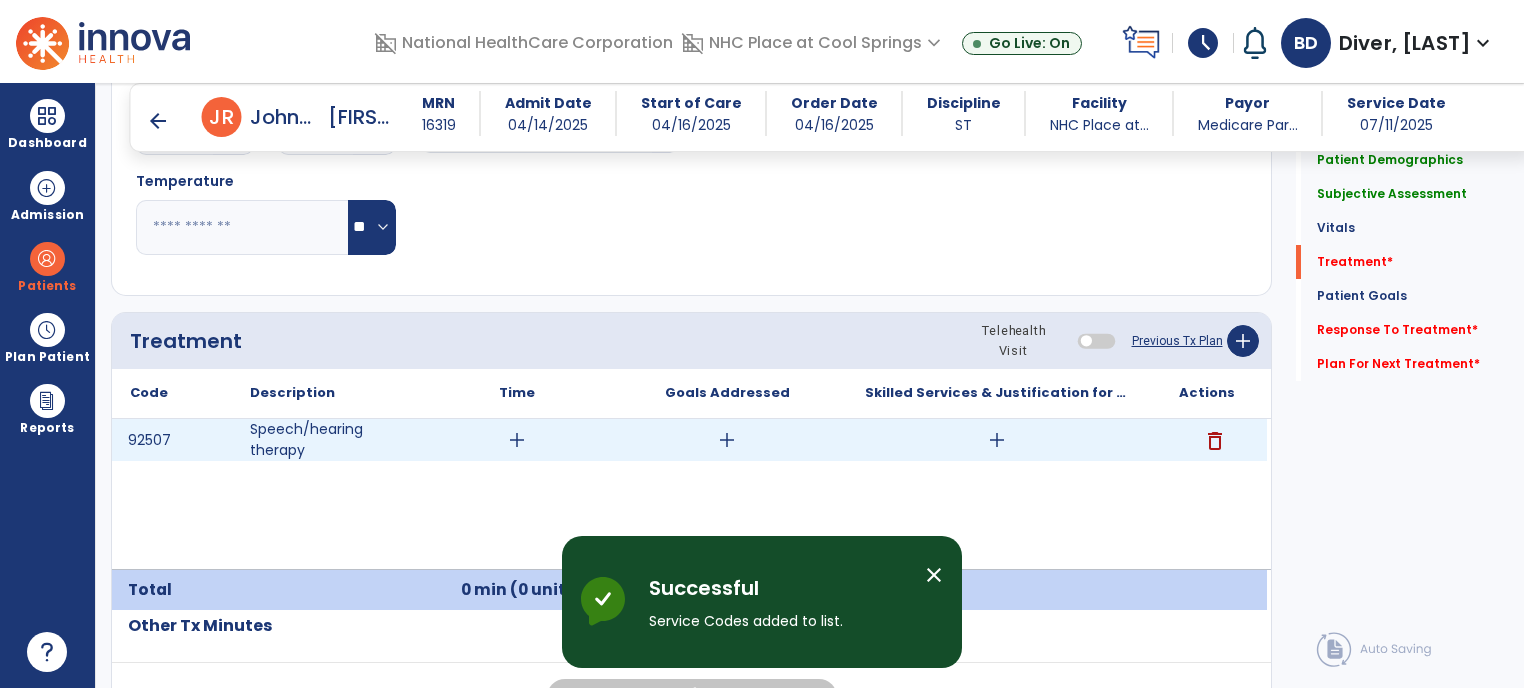 click on "add" at bounding box center [517, 440] 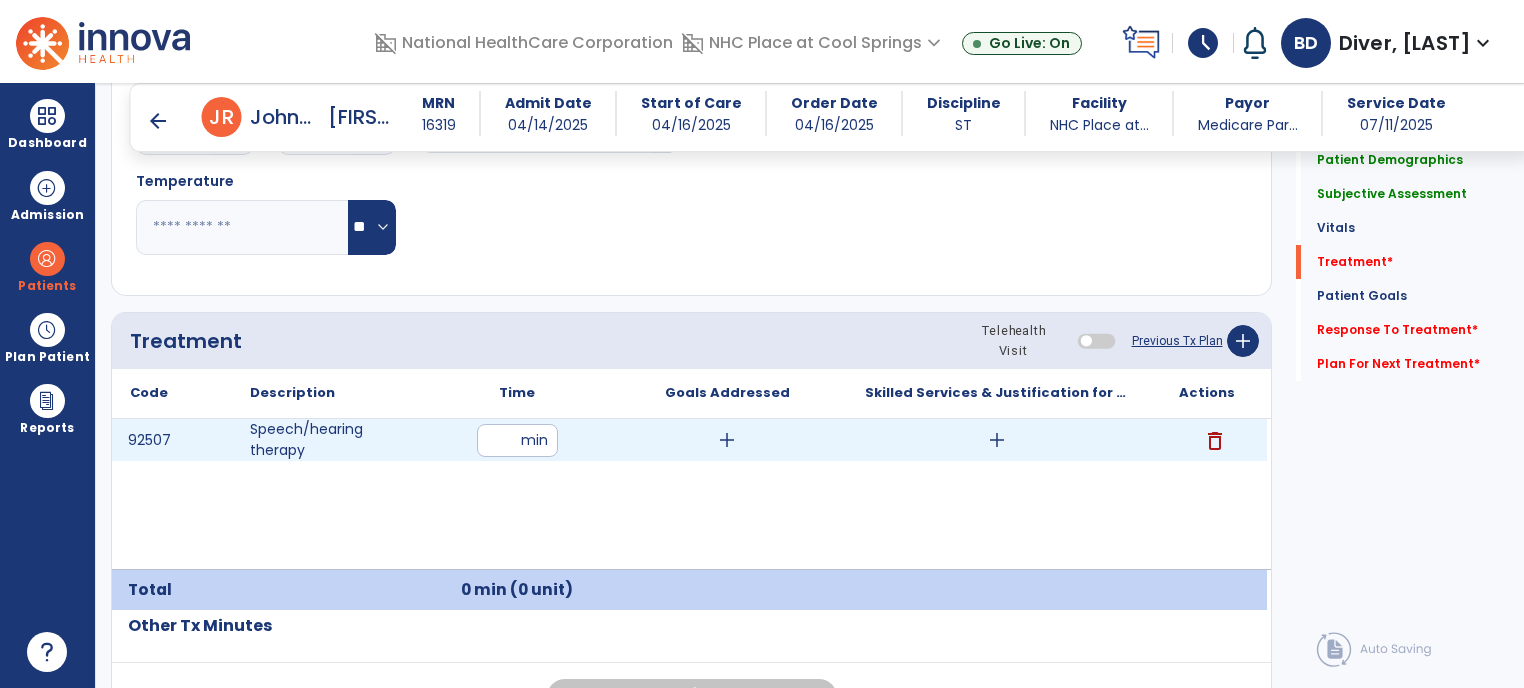 type on "*" 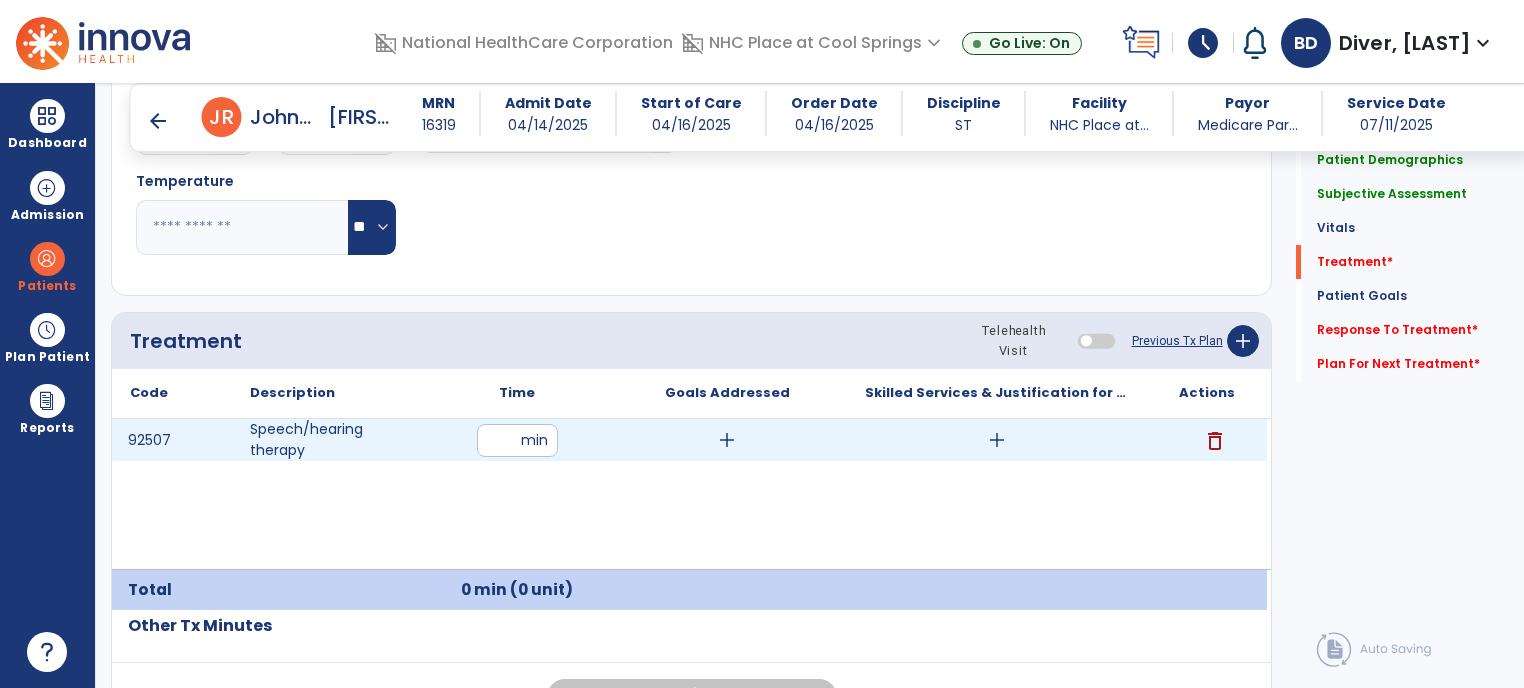 type on "**" 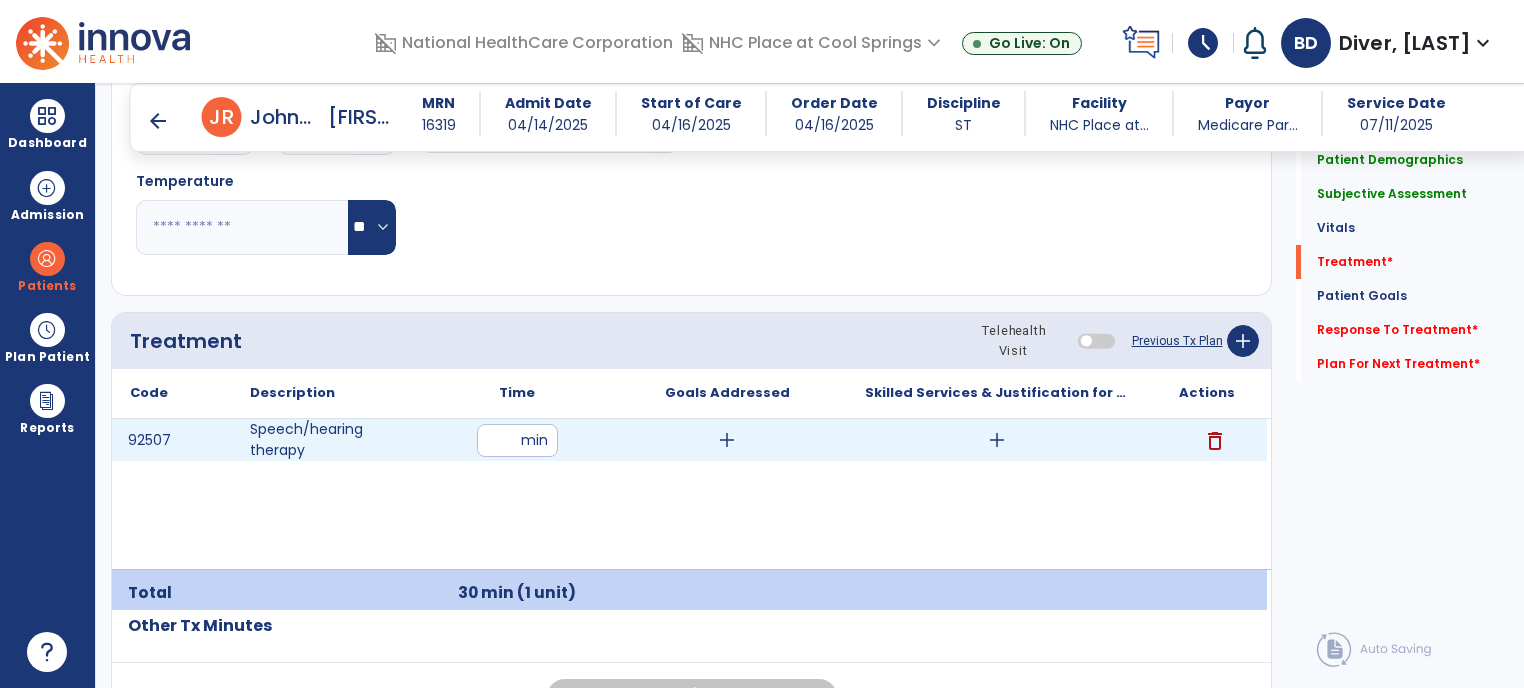 click on "add" at bounding box center (727, 440) 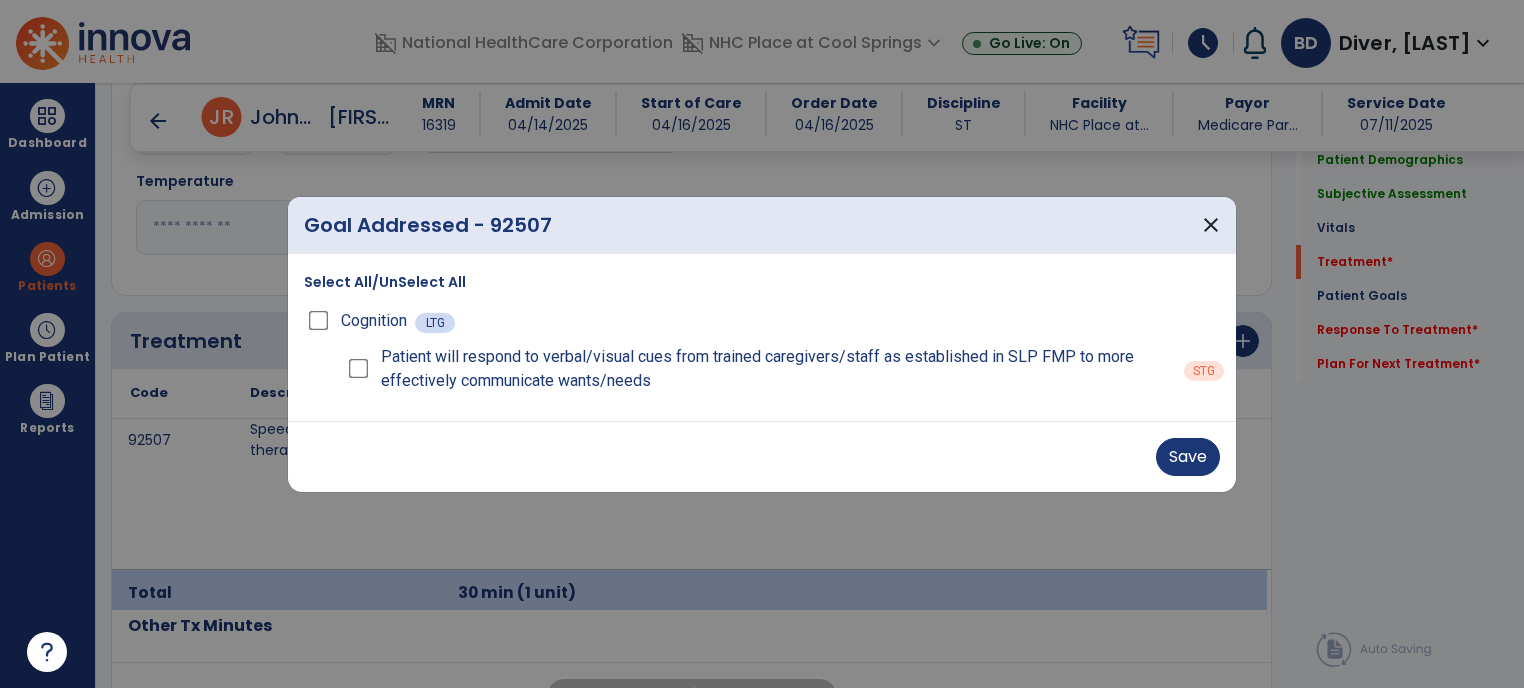 click on "Patient will respond to verbal/visual cues from trained caregivers/staff as established in SLP FMP to more effectively communicate wants/needs" at bounding box center (758, 369) 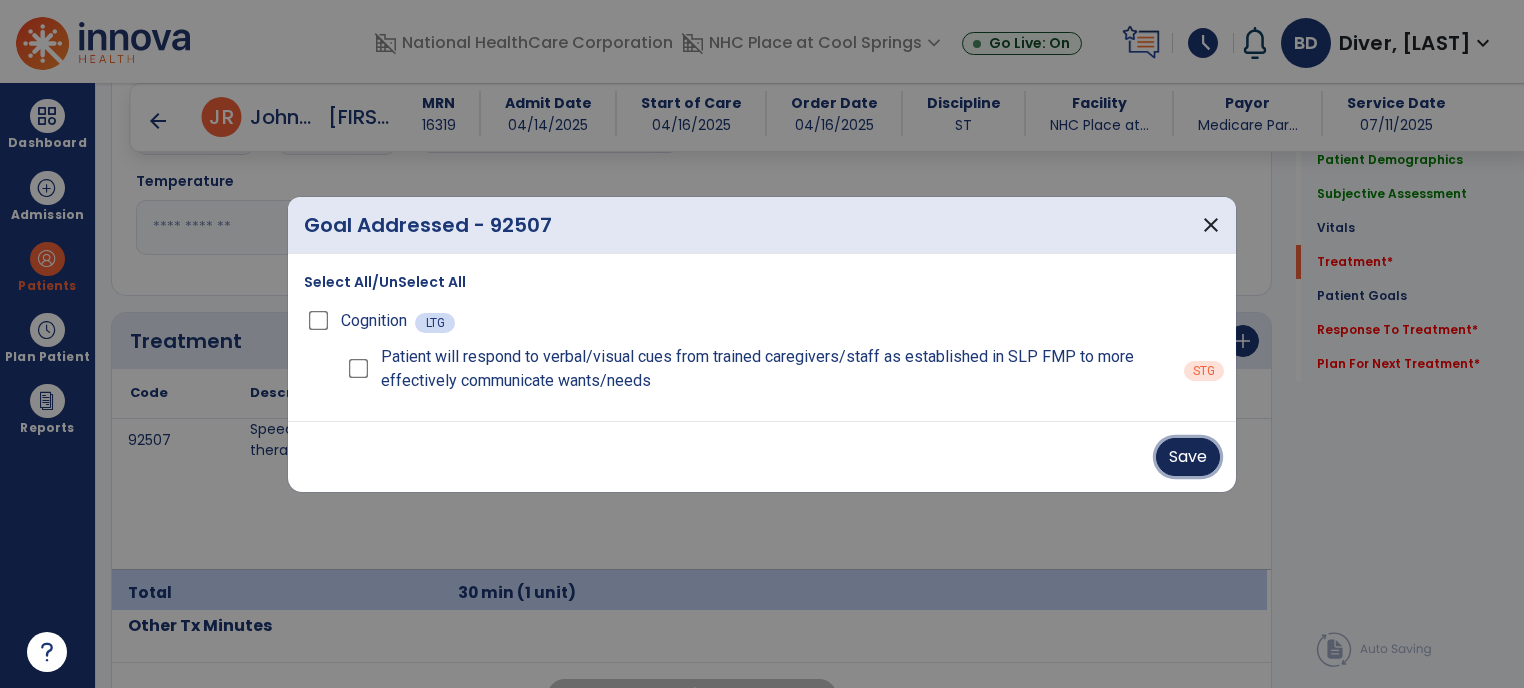 click on "Save" at bounding box center [1188, 457] 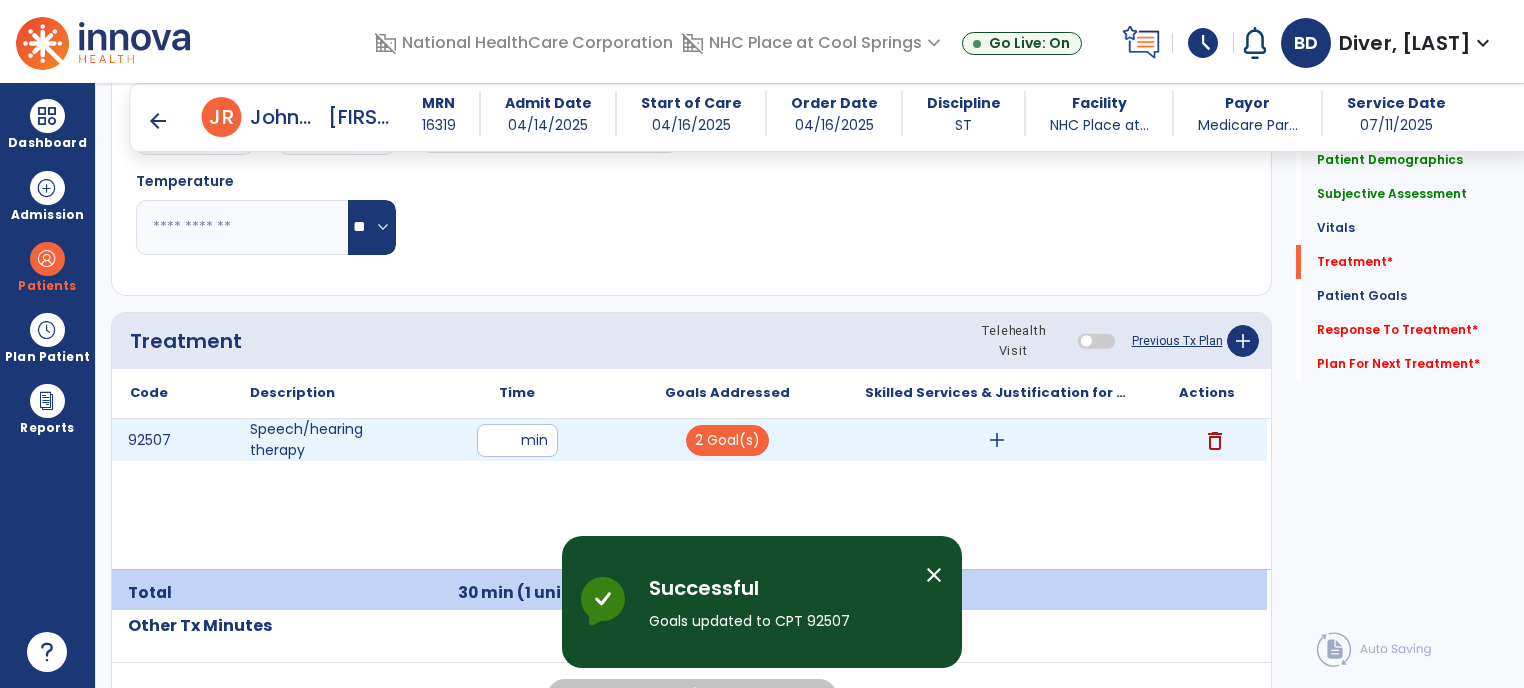 click on "add" at bounding box center (997, 440) 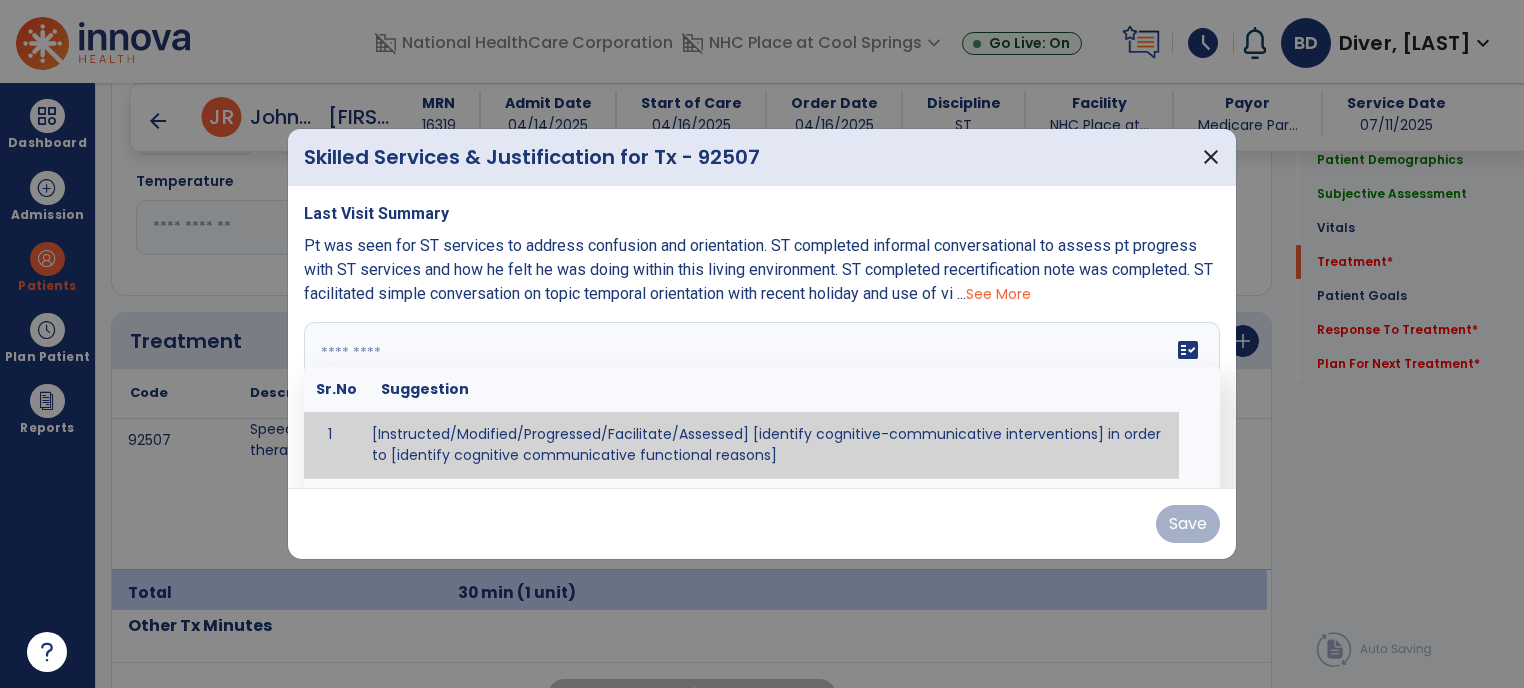 click at bounding box center (760, 397) 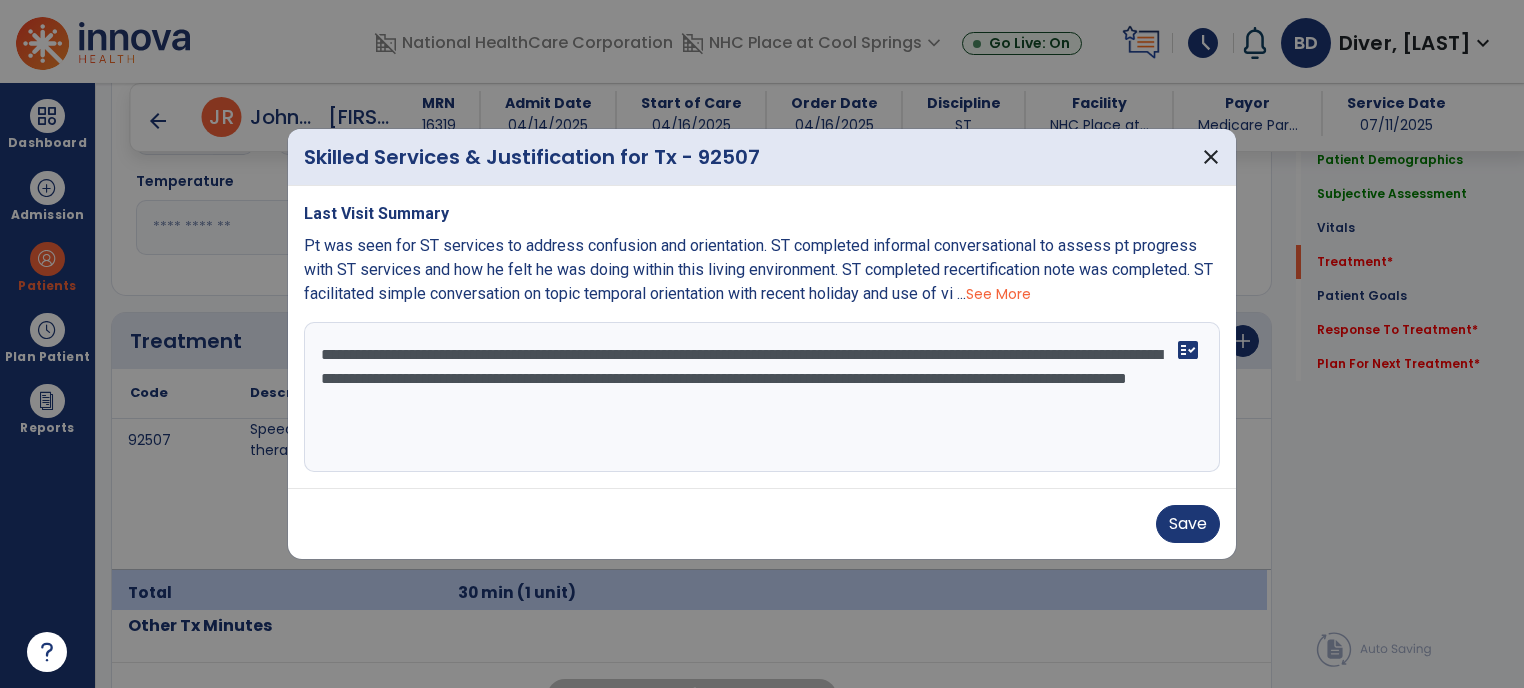 click on "See More" at bounding box center [998, 294] 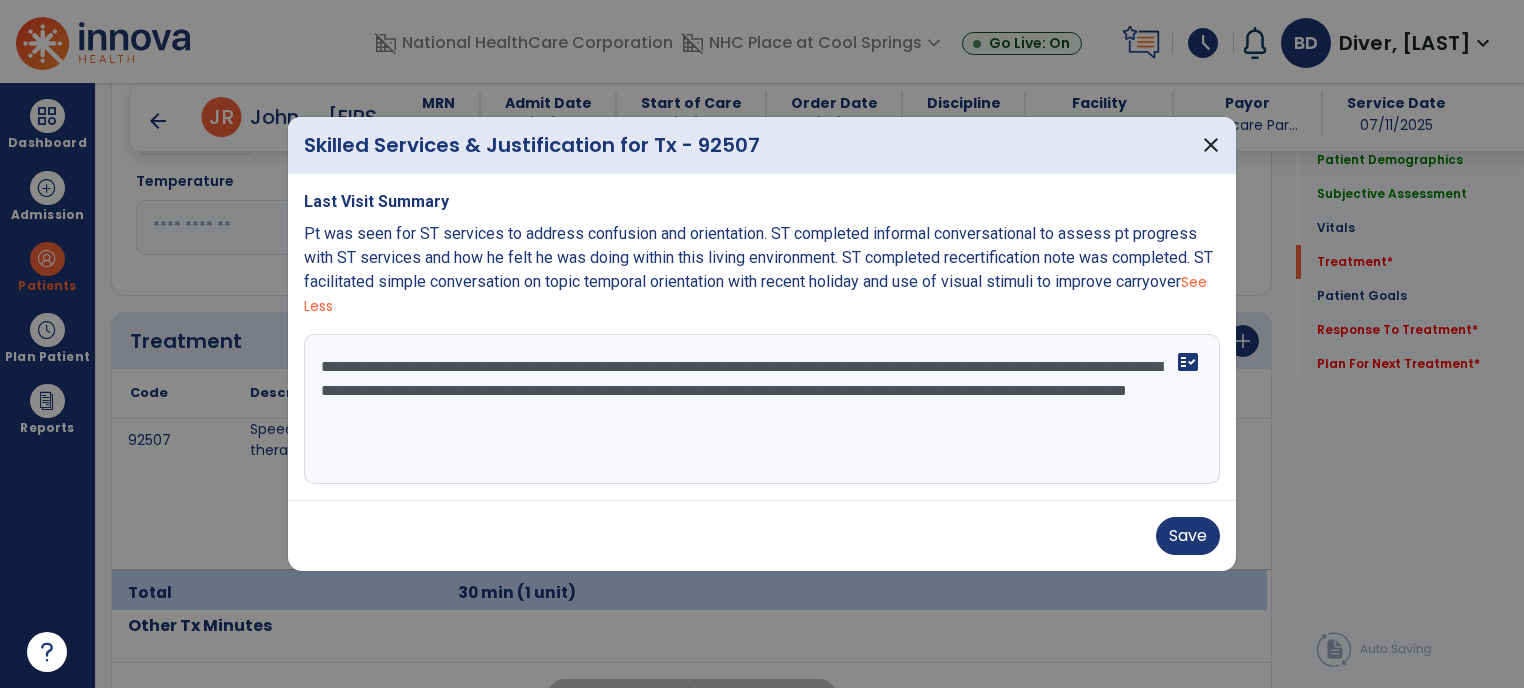click on "**********" at bounding box center (762, 409) 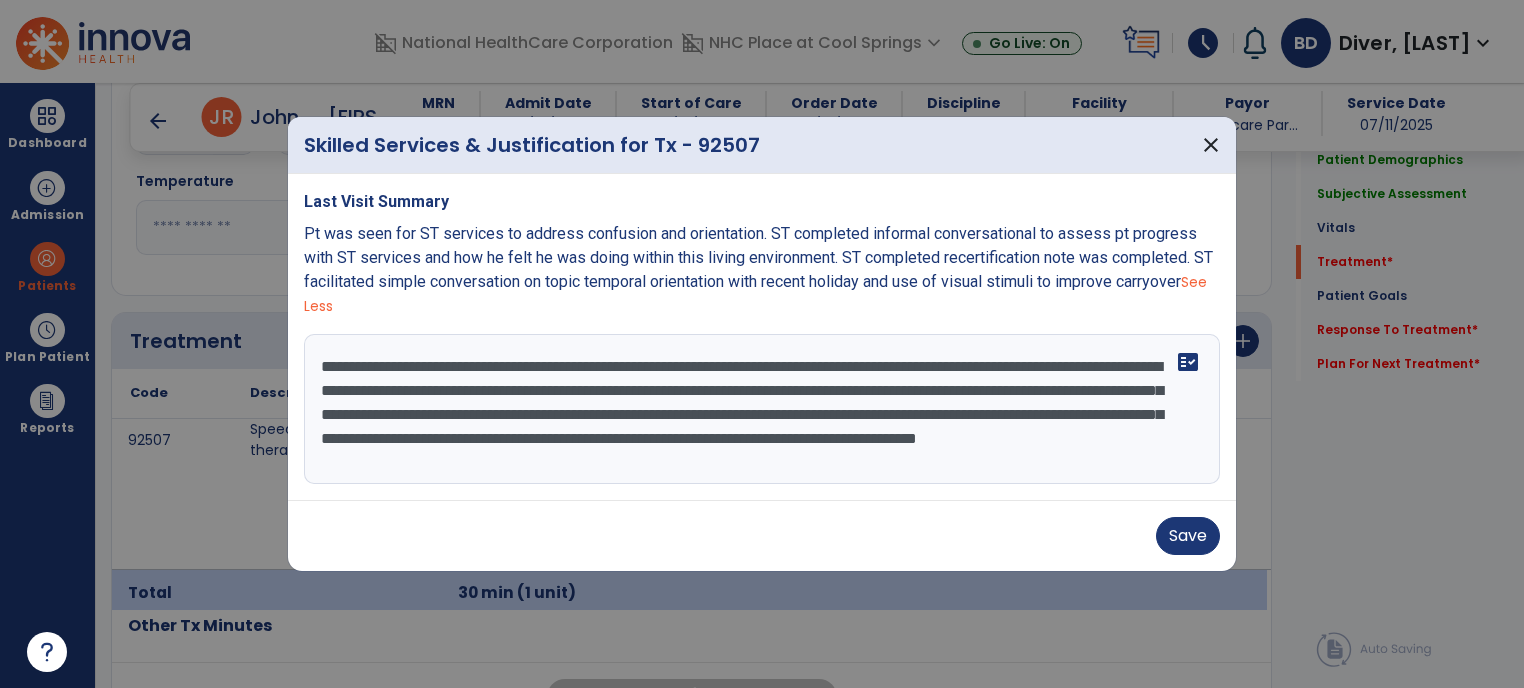 scroll, scrollTop: 16, scrollLeft: 0, axis: vertical 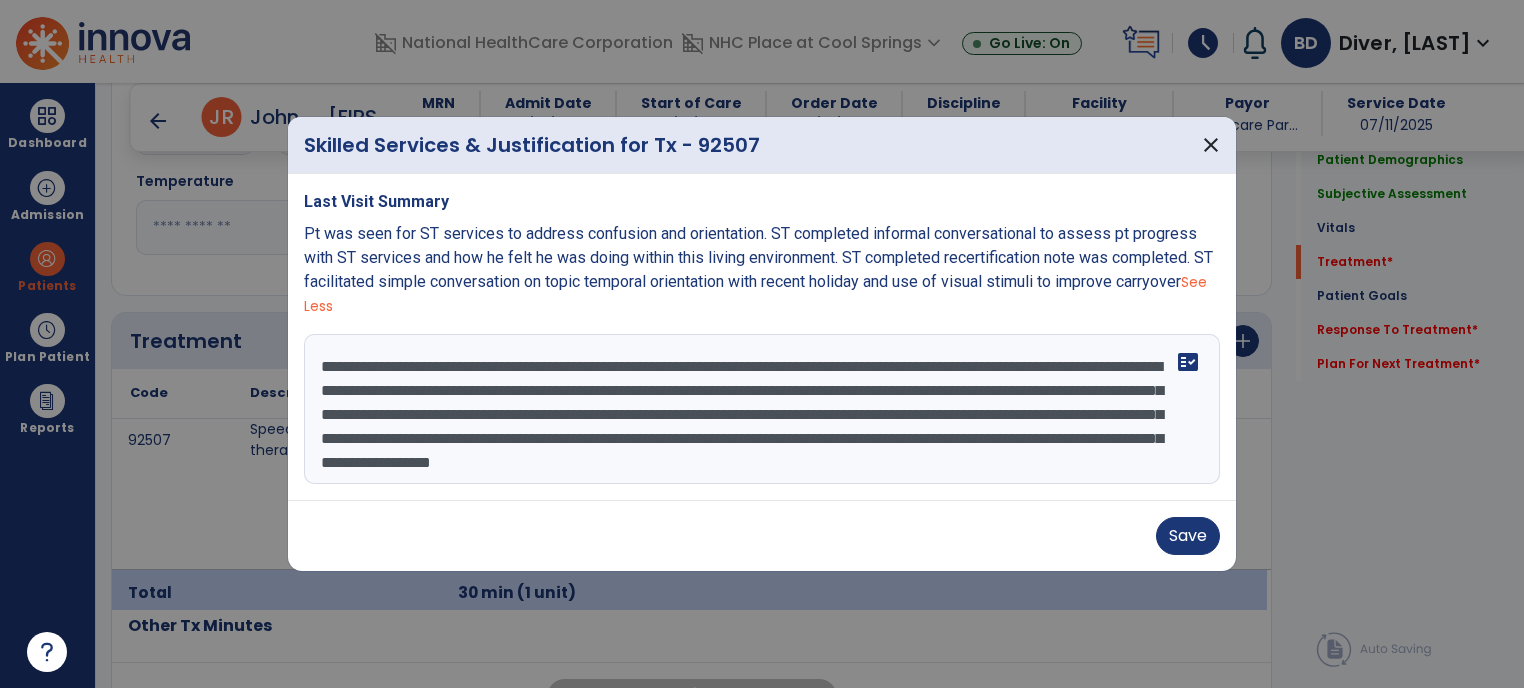 drag, startPoint x: 1069, startPoint y: 368, endPoint x: 885, endPoint y: 374, distance: 184.0978 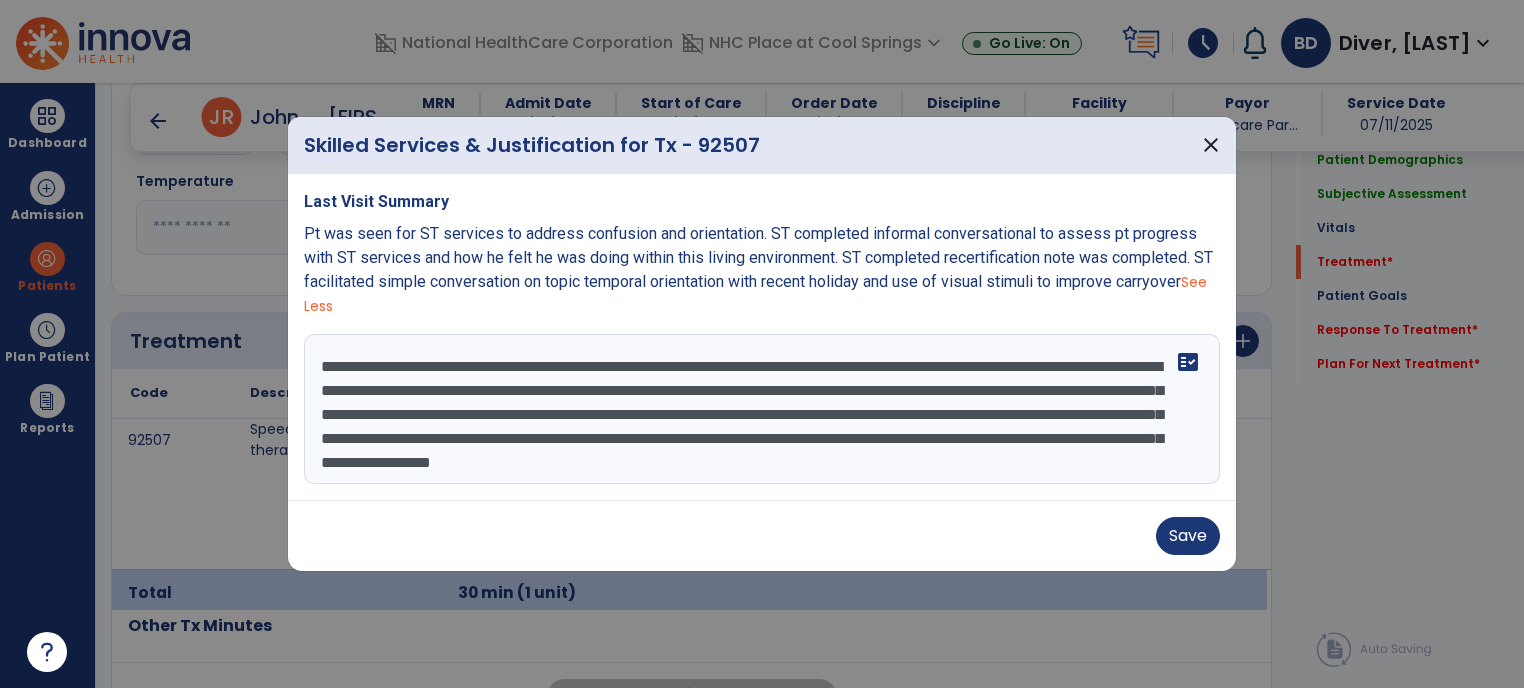 click on "**********" at bounding box center [762, 409] 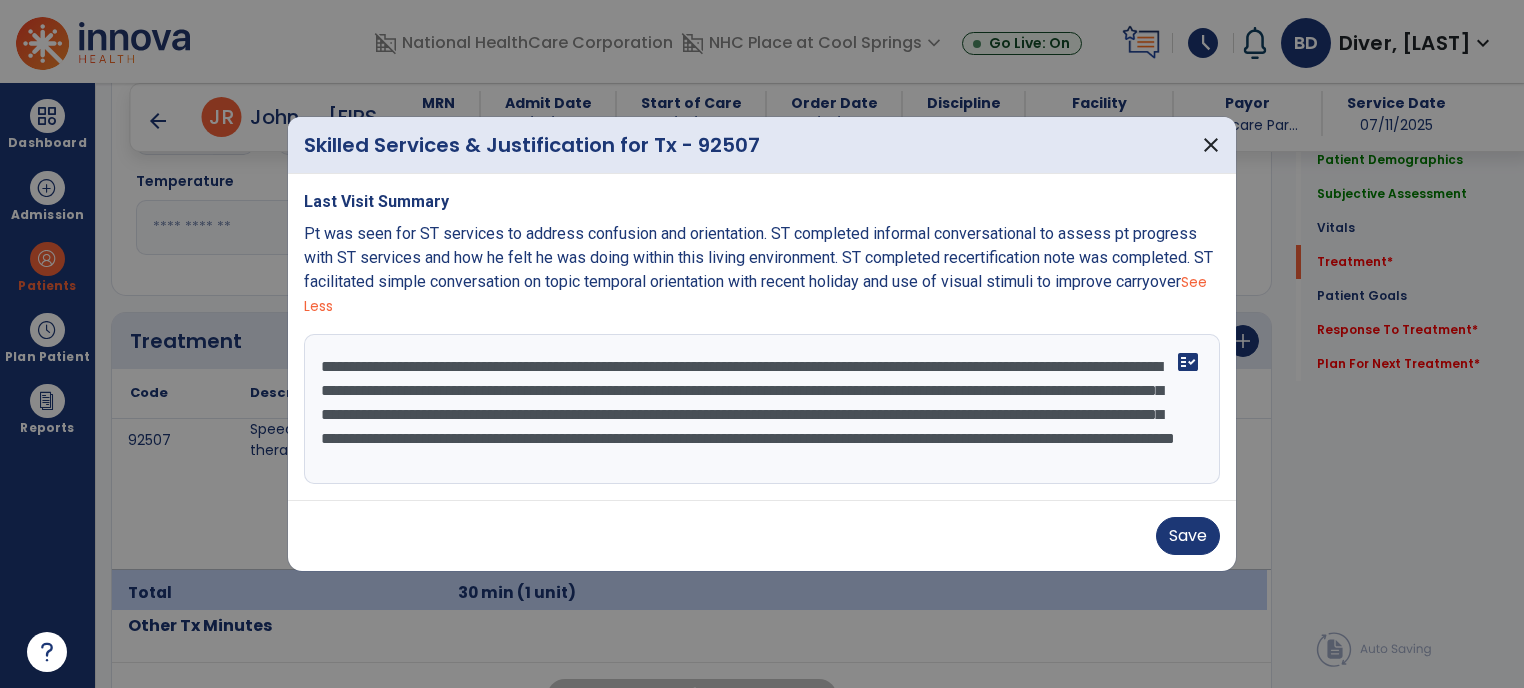 drag, startPoint x: 955, startPoint y: 371, endPoint x: 890, endPoint y: 370, distance: 65.00769 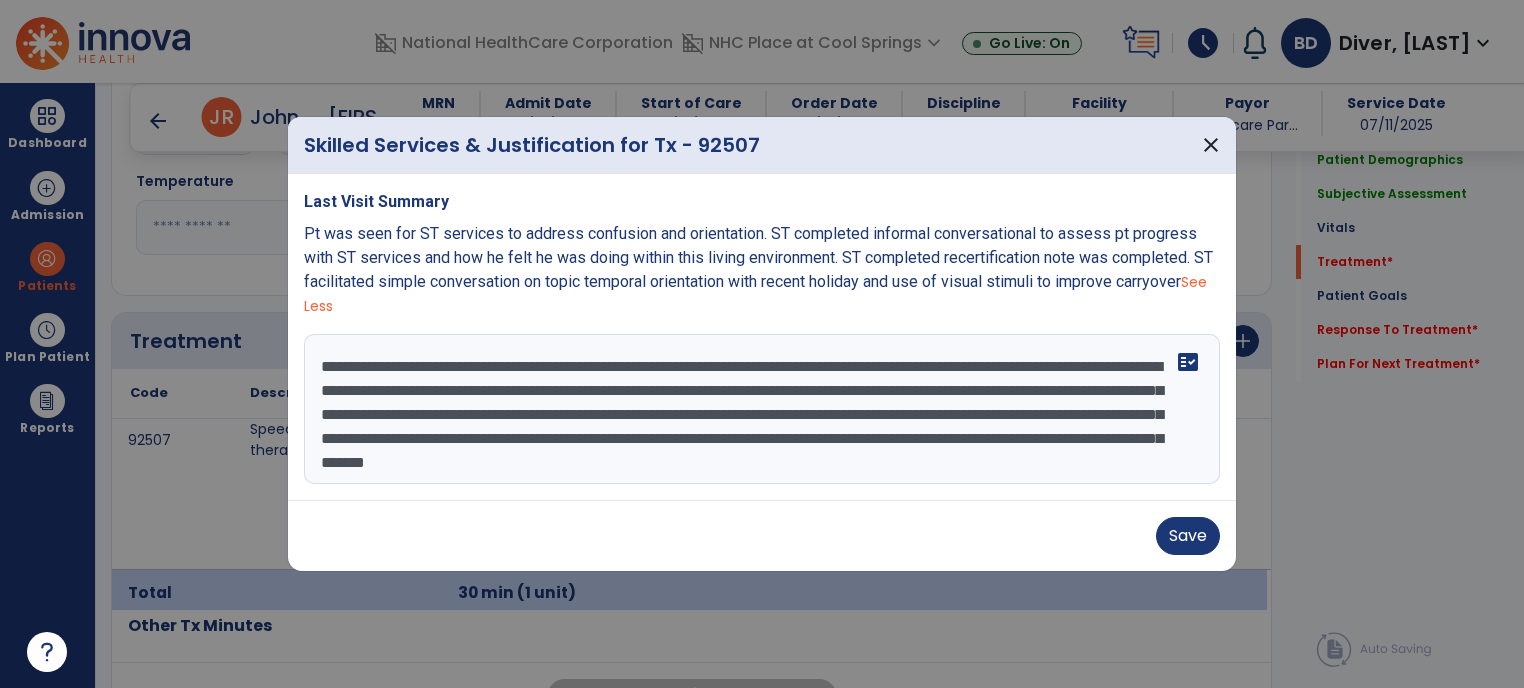 drag, startPoint x: 768, startPoint y: 389, endPoint x: 578, endPoint y: 391, distance: 190.01053 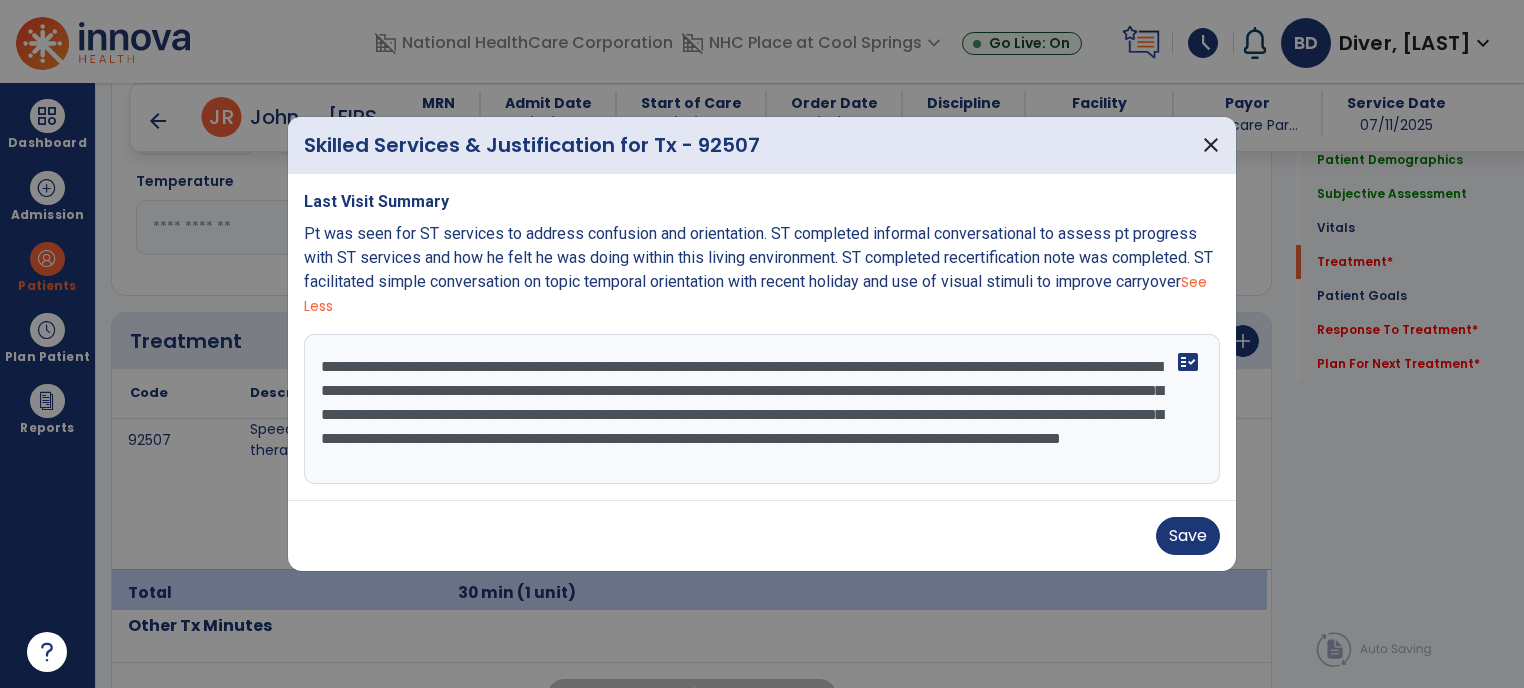 click on "**********" at bounding box center (762, 409) 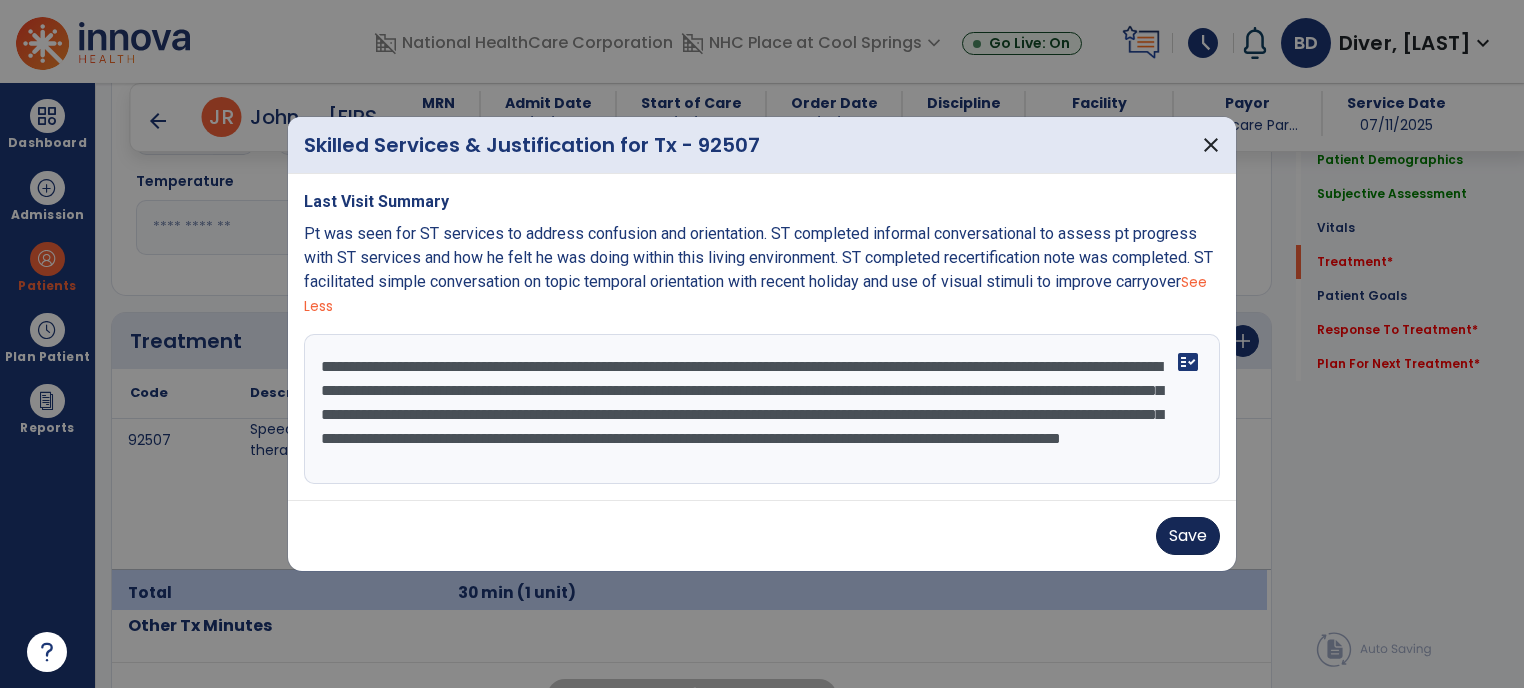 type on "**********" 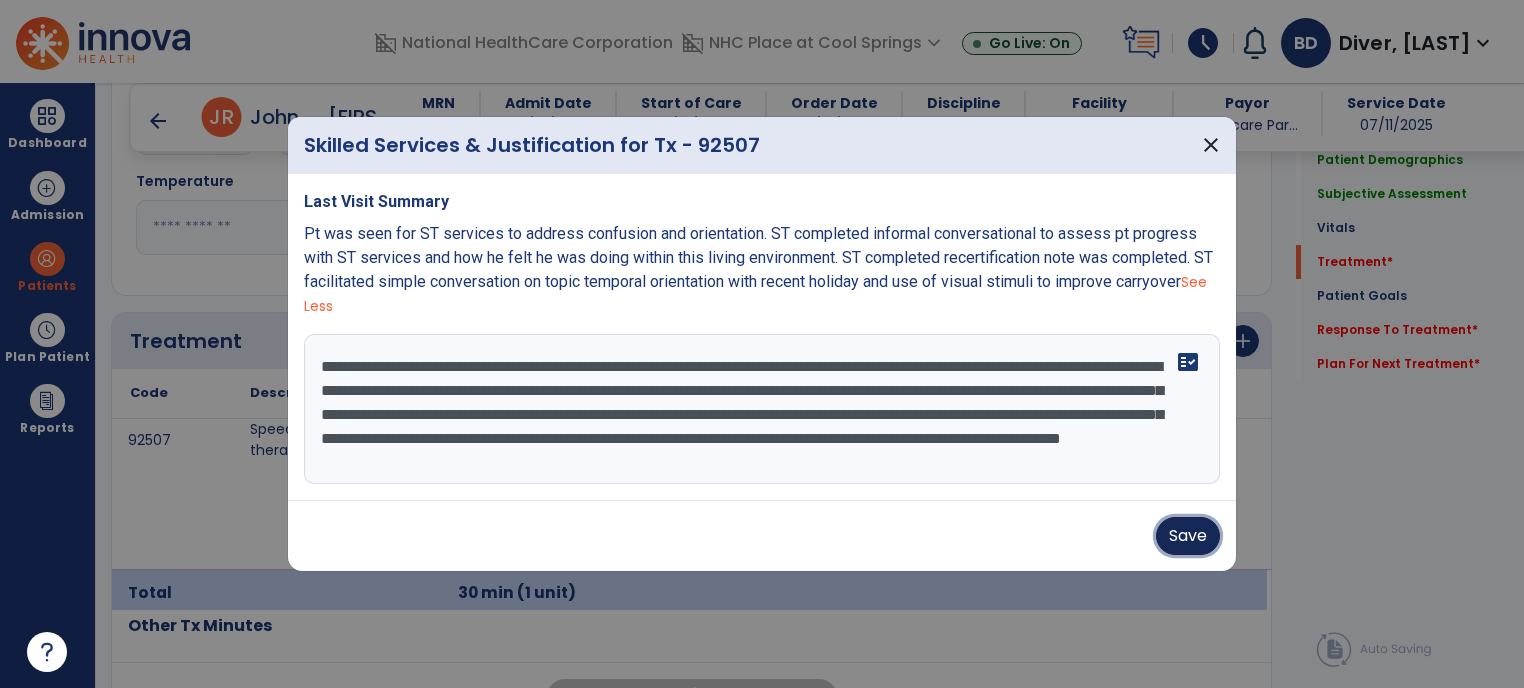 click on "Save" at bounding box center (1188, 536) 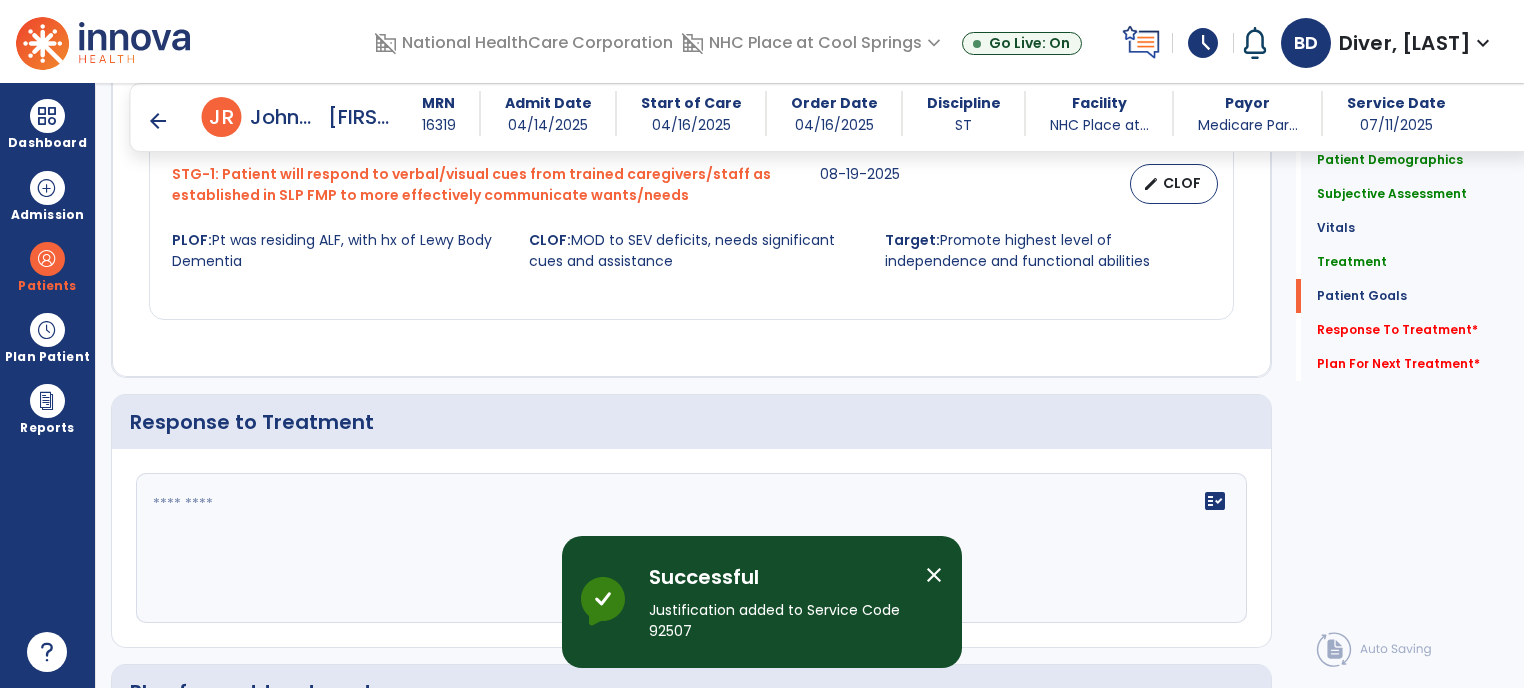 scroll, scrollTop: 2044, scrollLeft: 0, axis: vertical 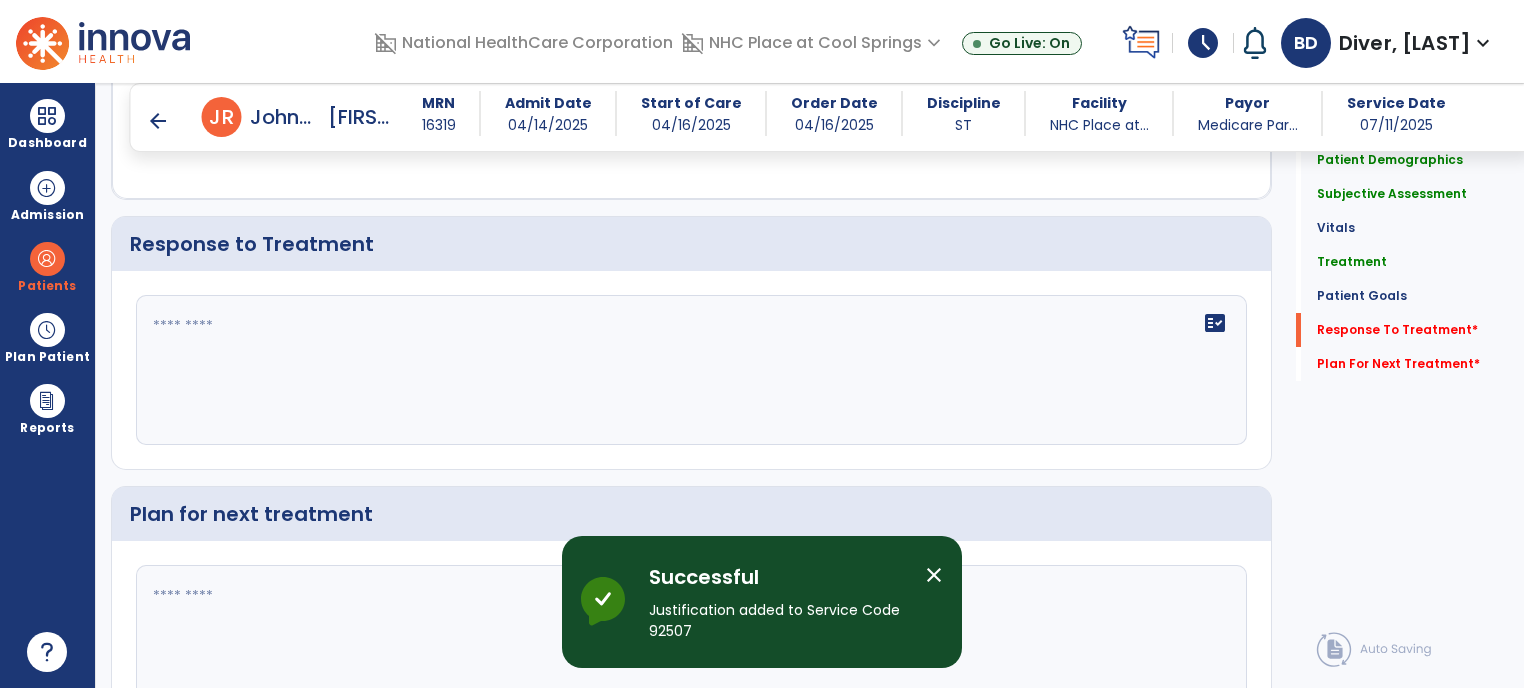 click 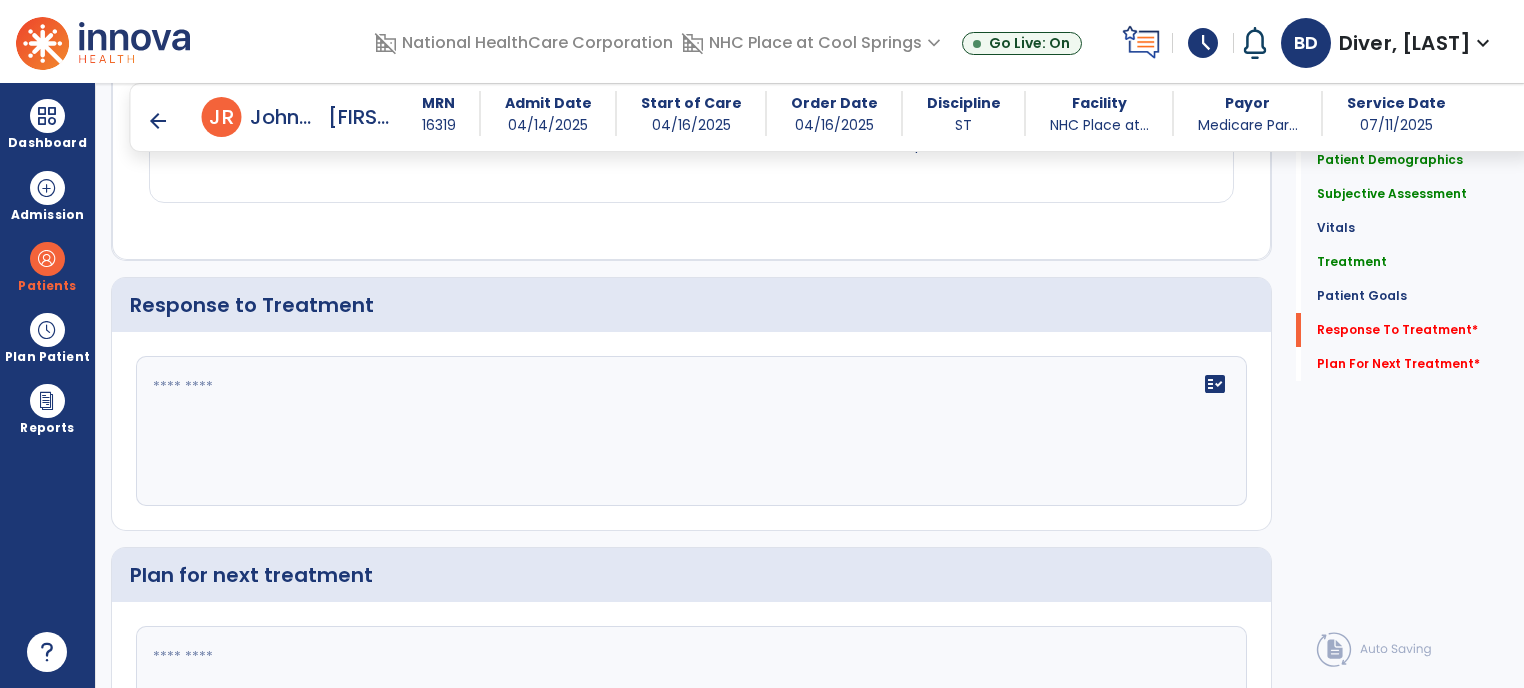 click on "Response to Treatment" 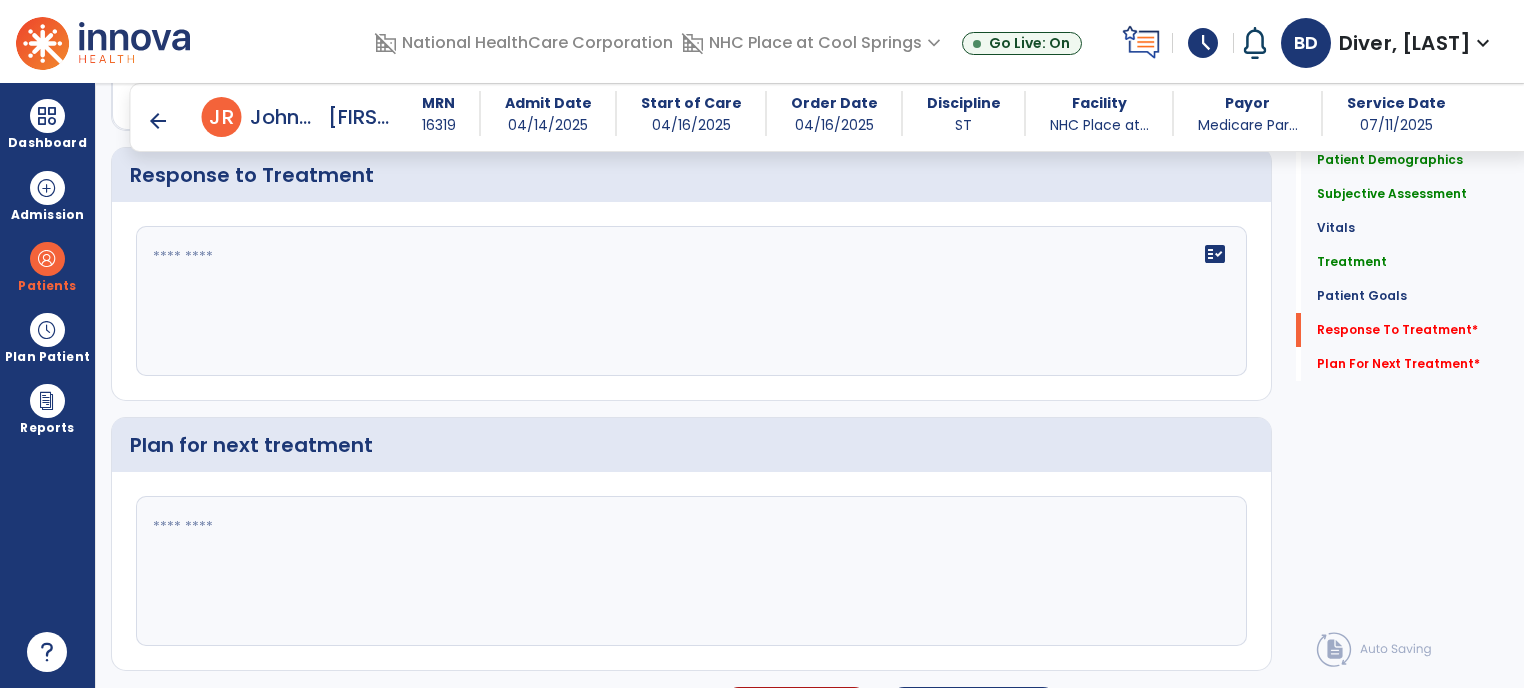 scroll, scrollTop: 2156, scrollLeft: 0, axis: vertical 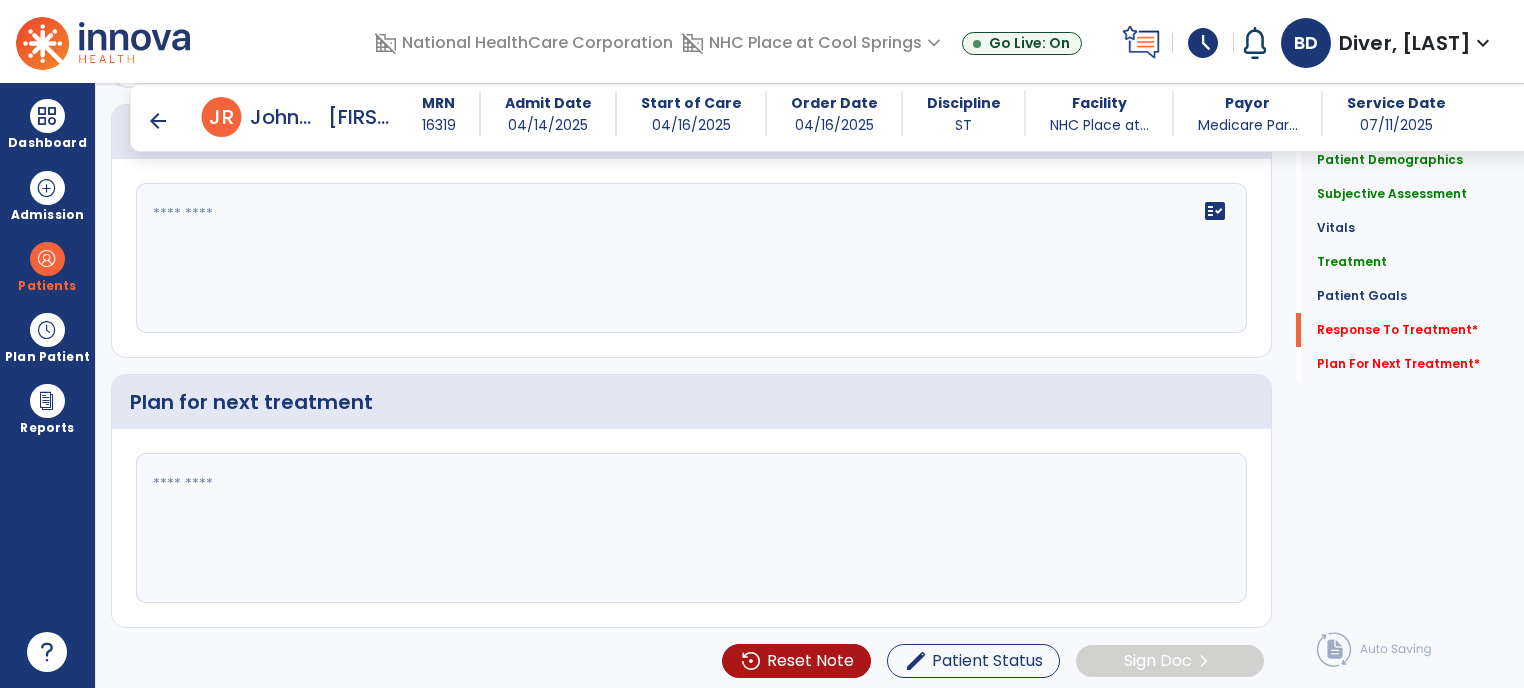 click on "fact_check" 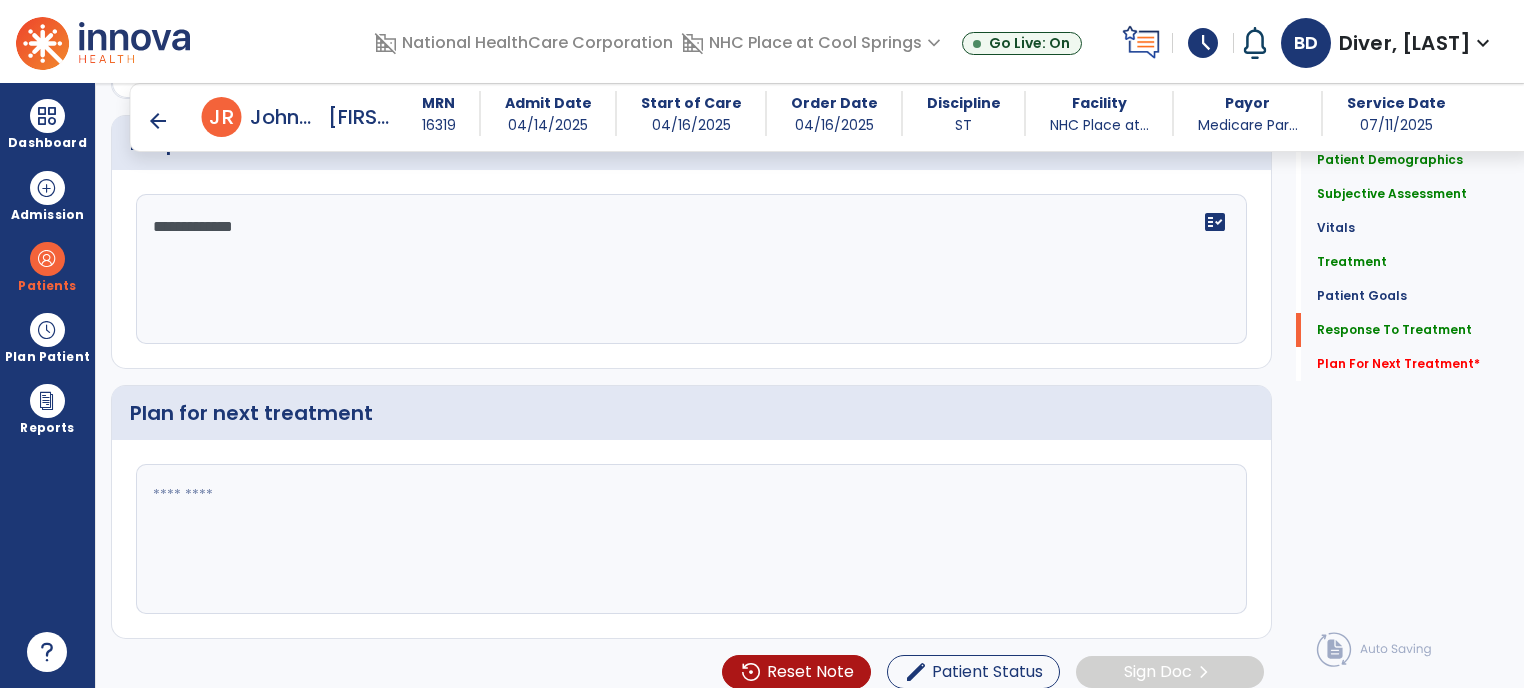 scroll, scrollTop: 2146, scrollLeft: 0, axis: vertical 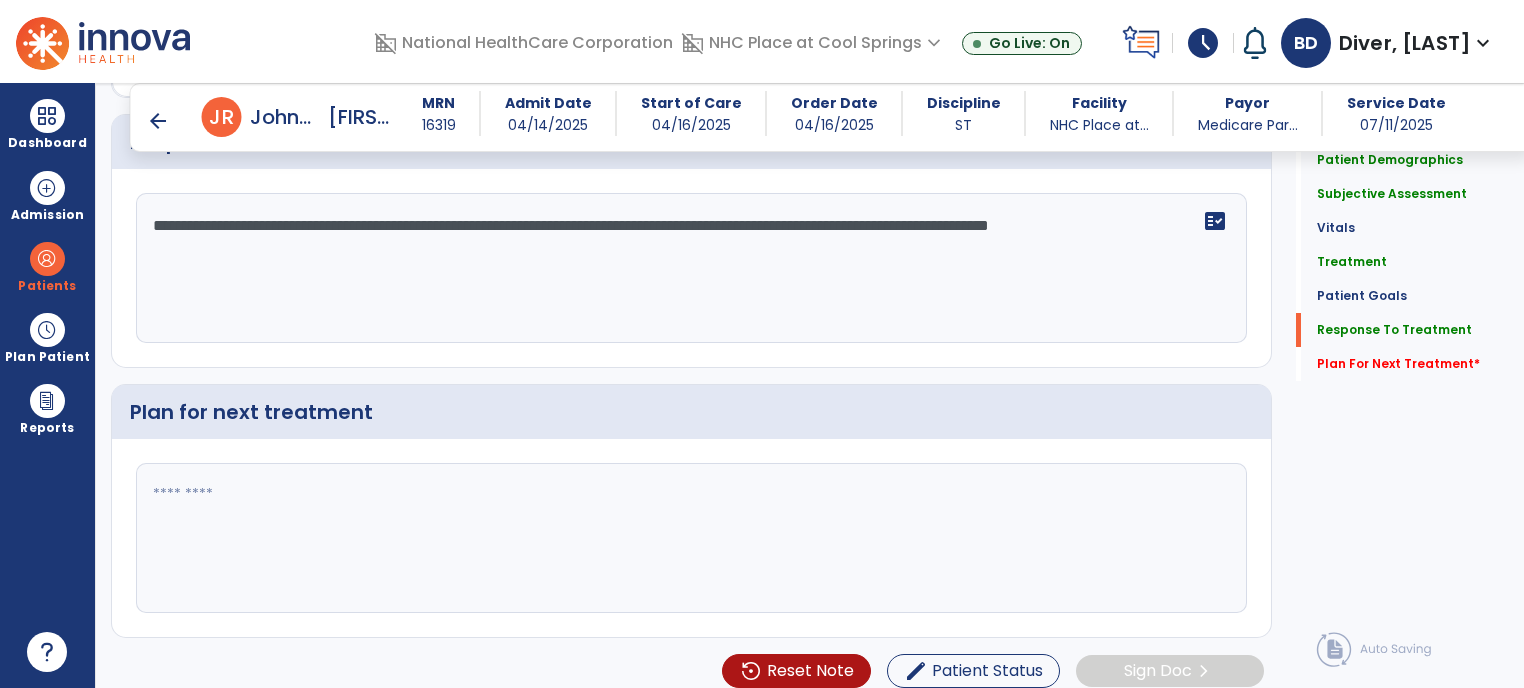 type on "**********" 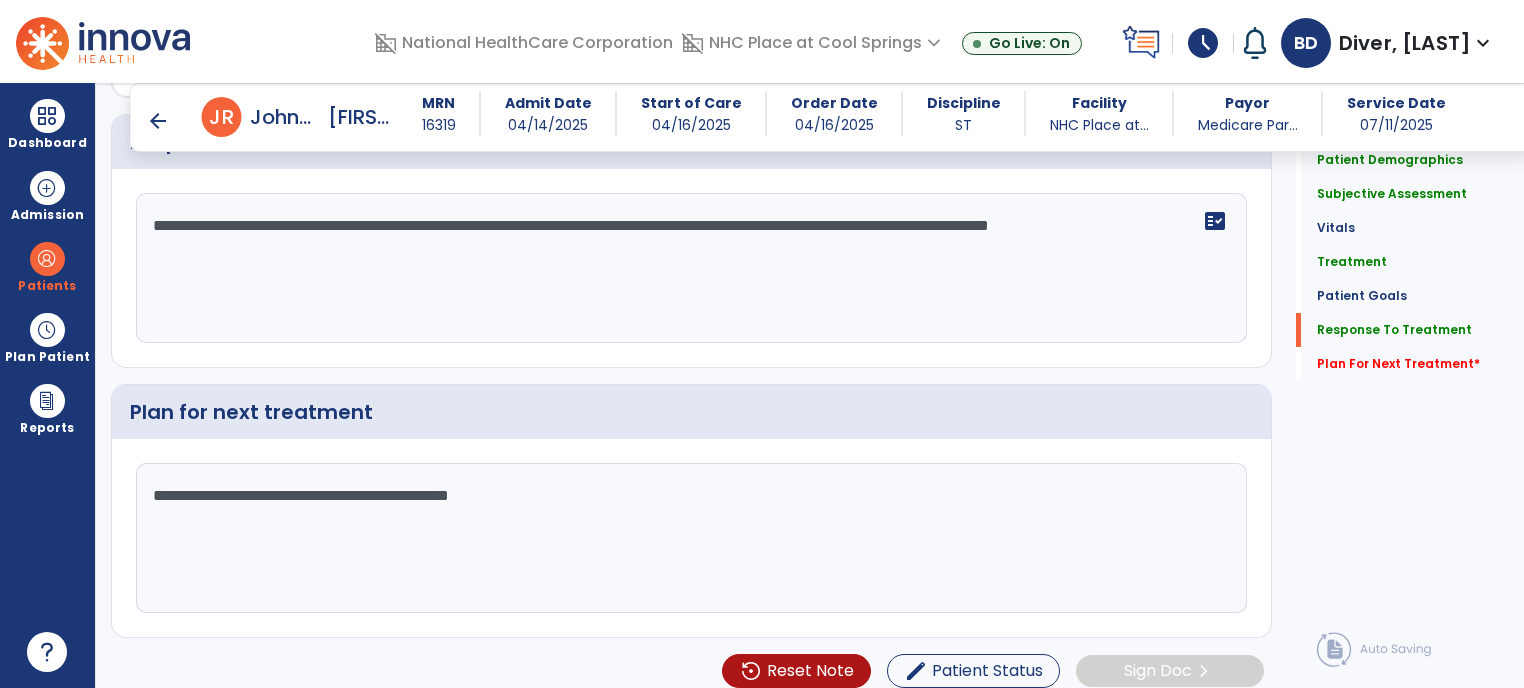 click on "**********" 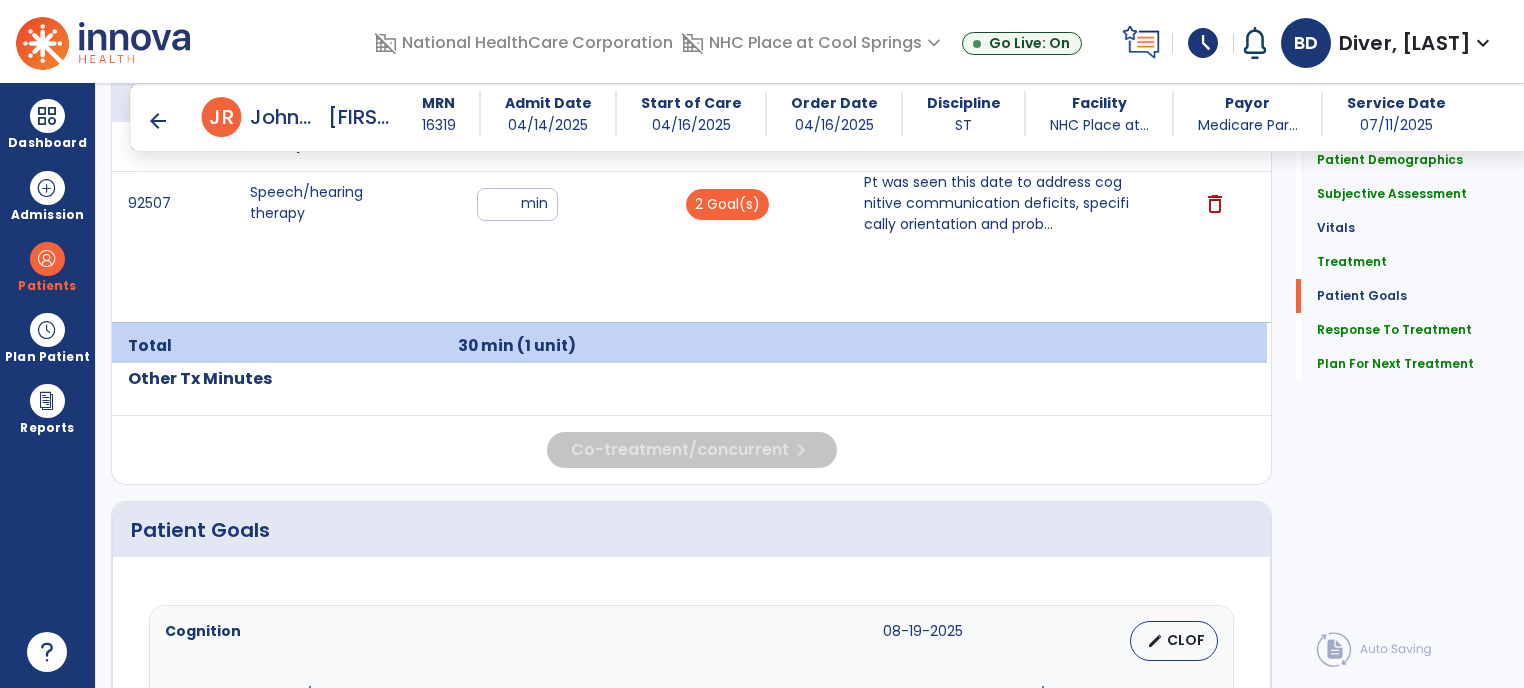 scroll, scrollTop: 2156, scrollLeft: 0, axis: vertical 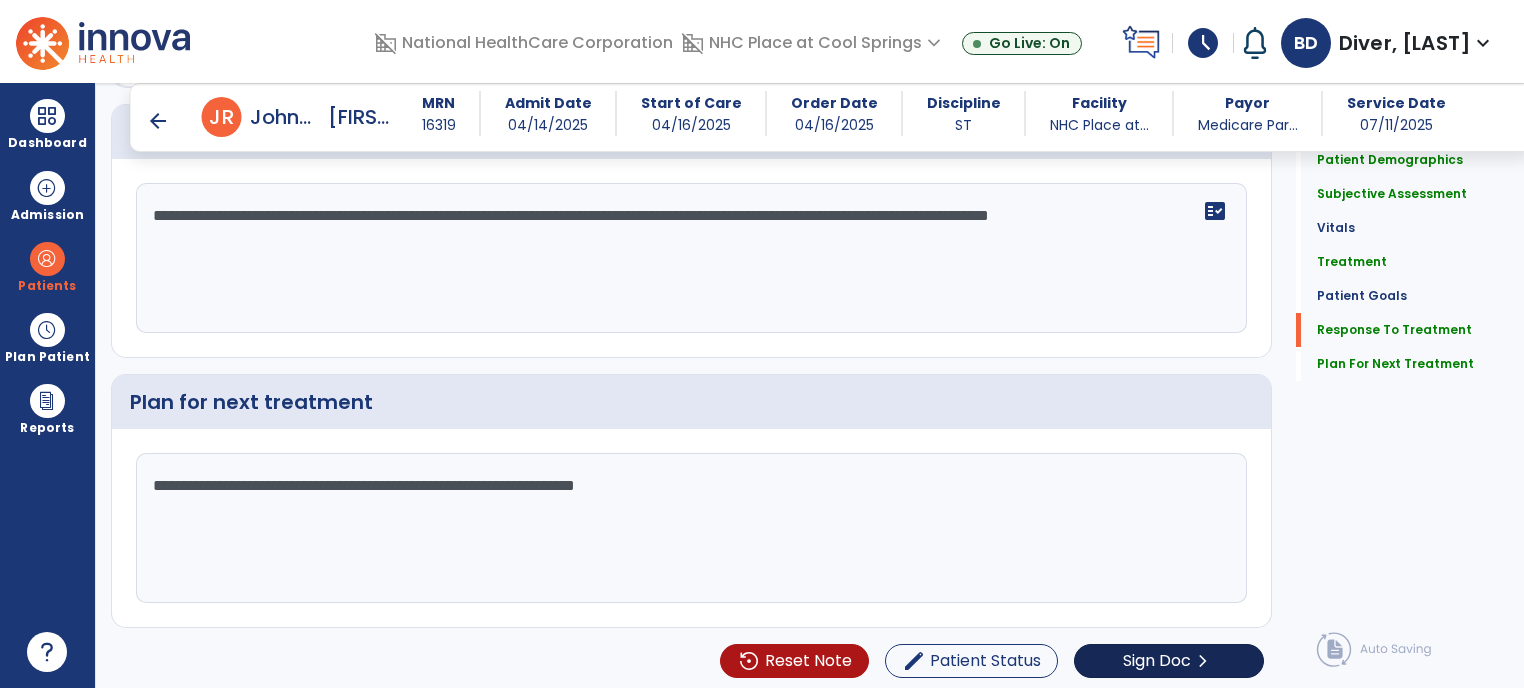 type on "**********" 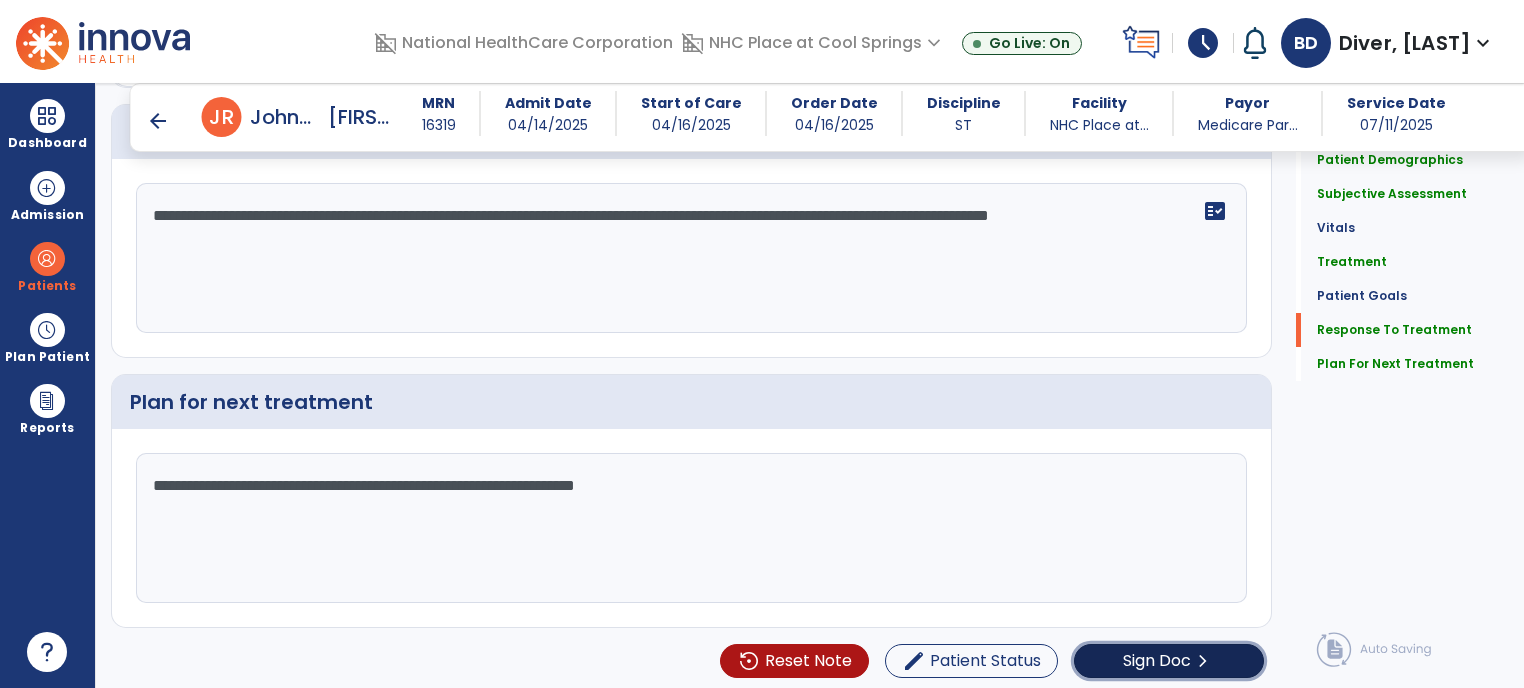 click on "Sign Doc  chevron_right" 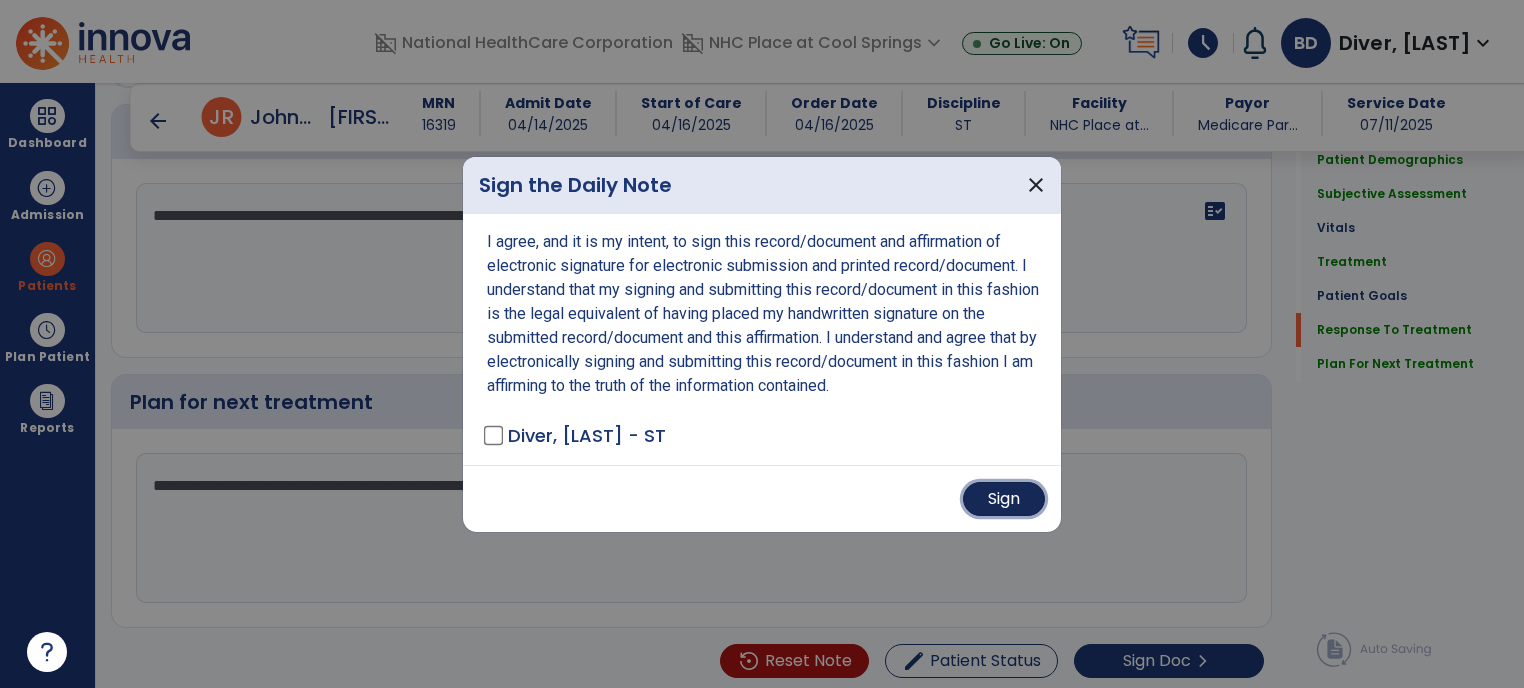 click on "Sign" at bounding box center [1004, 499] 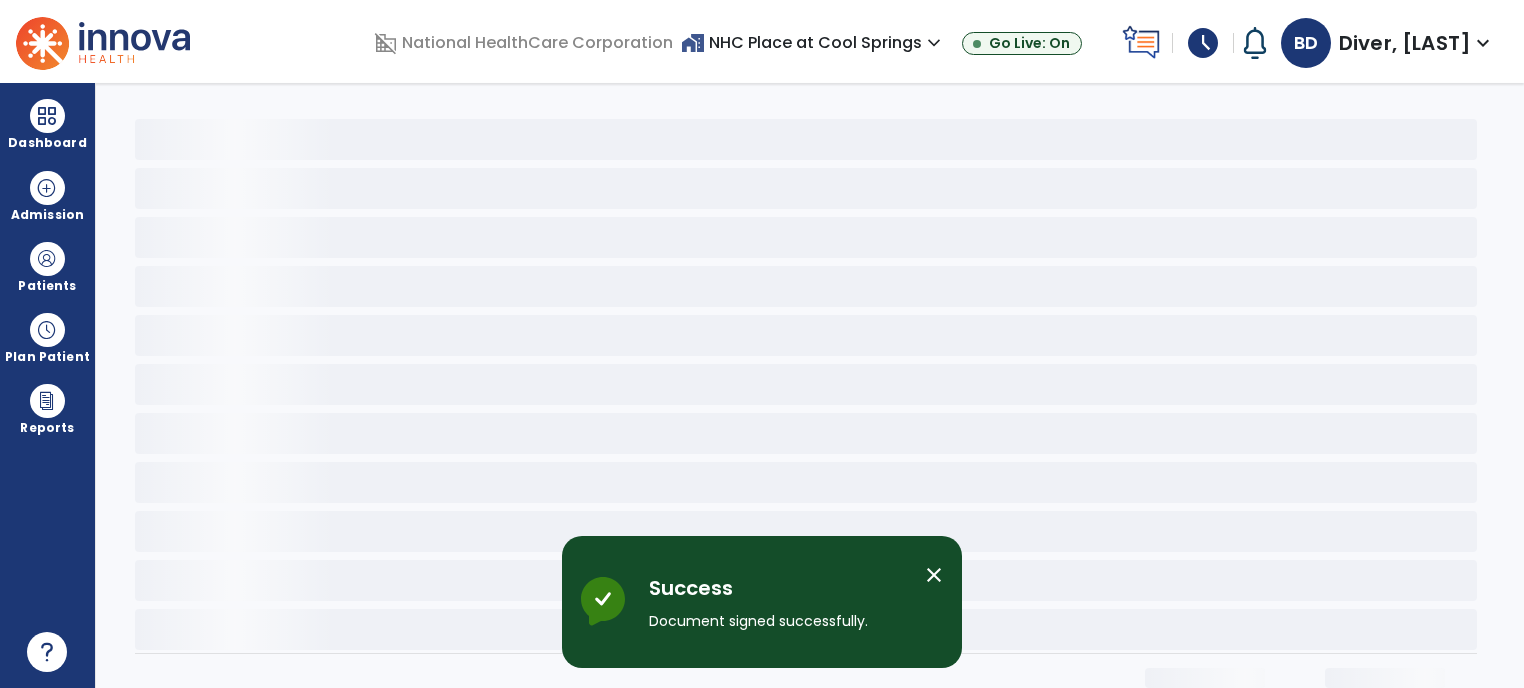 scroll, scrollTop: 0, scrollLeft: 0, axis: both 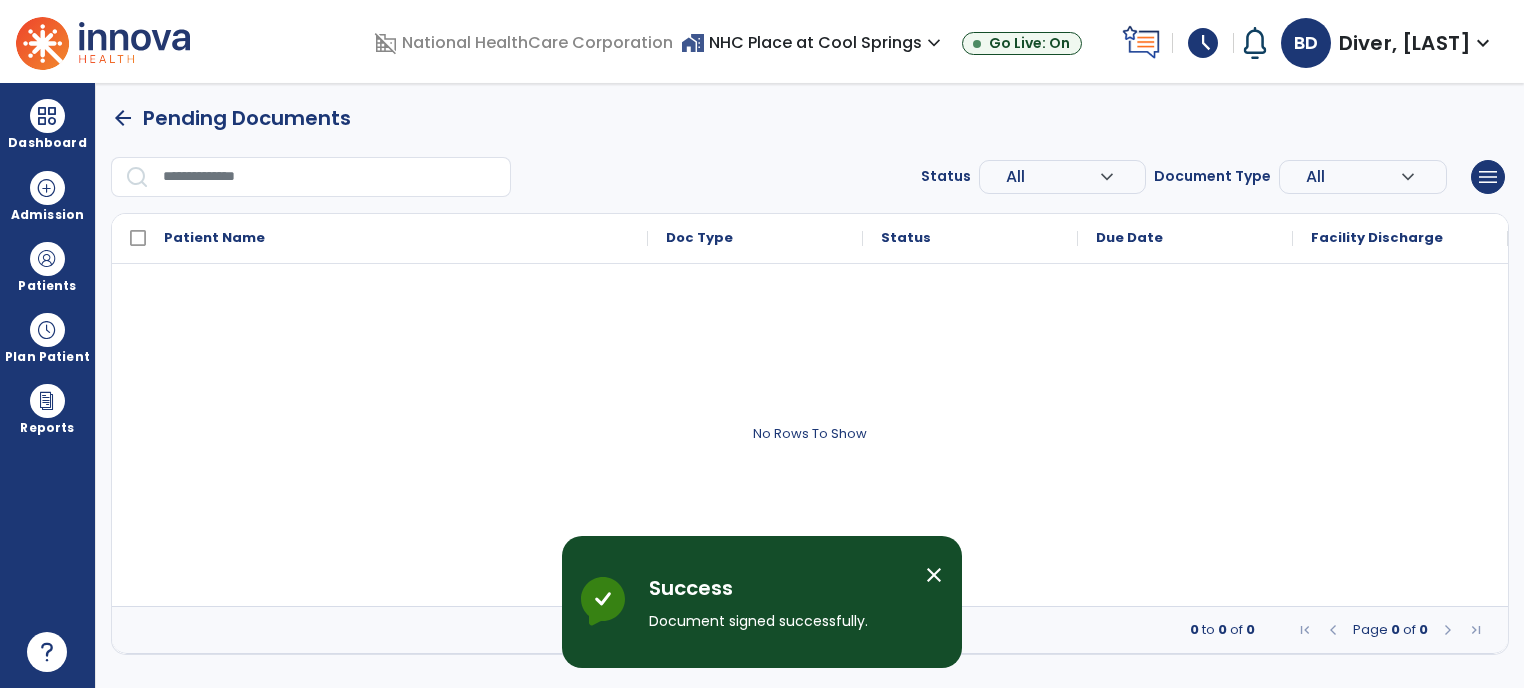 click on "arrow_back" at bounding box center (123, 118) 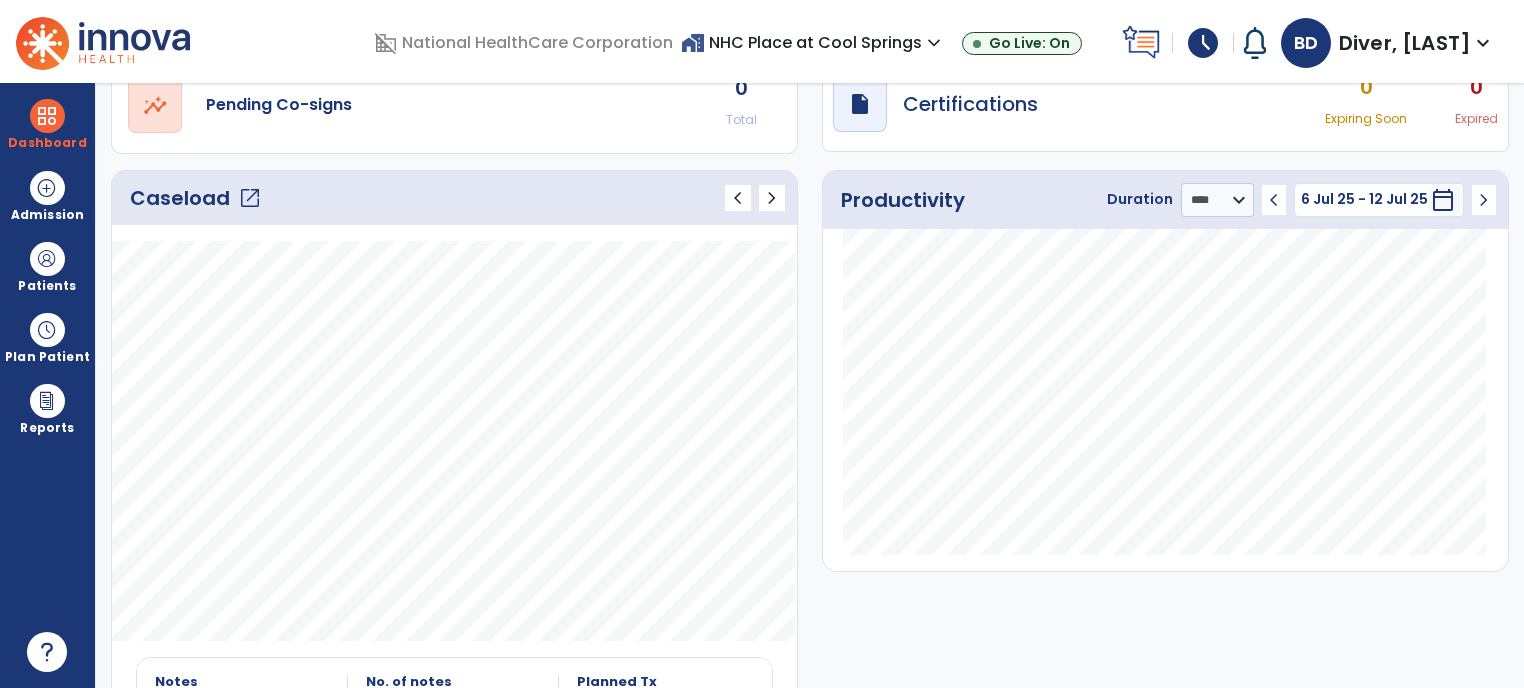 scroll, scrollTop: 200, scrollLeft: 0, axis: vertical 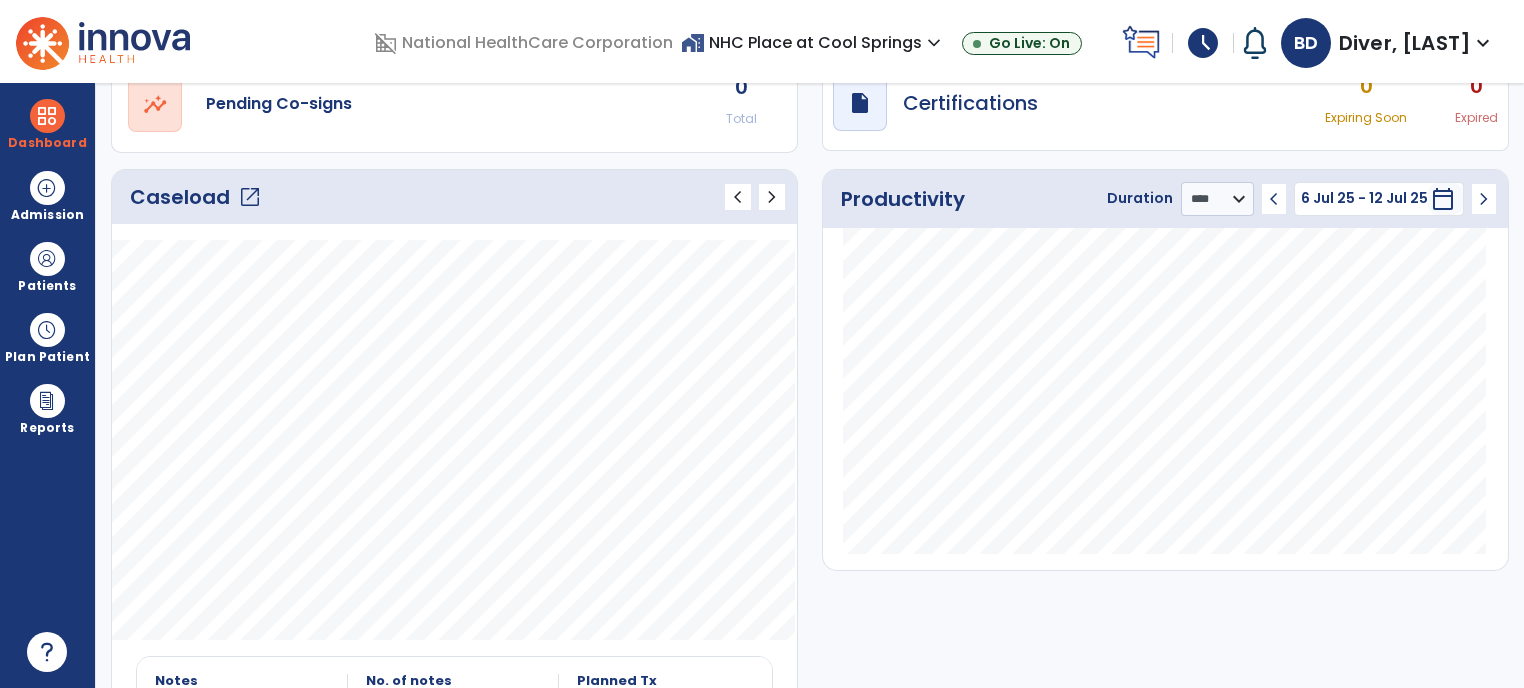 click on "schedule" at bounding box center [1203, 43] 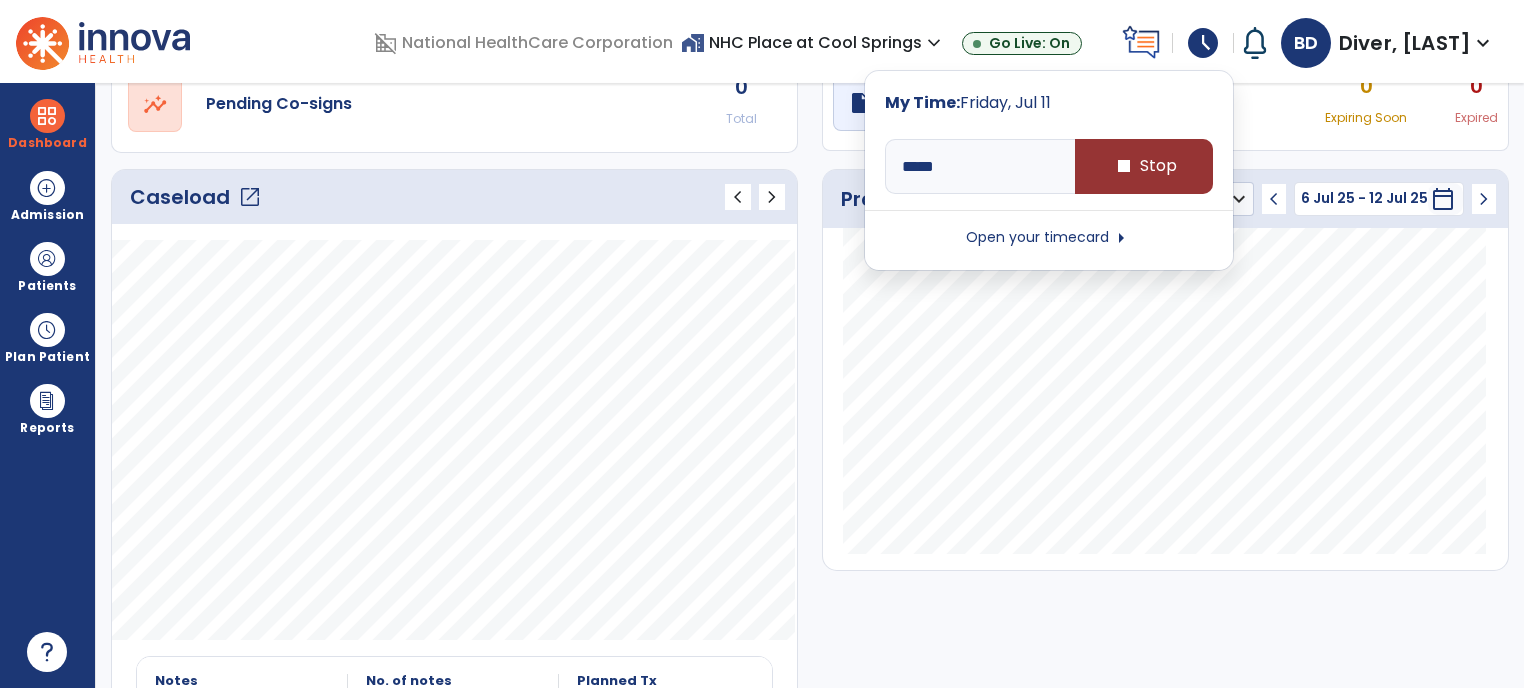click on "stop" at bounding box center [1124, 166] 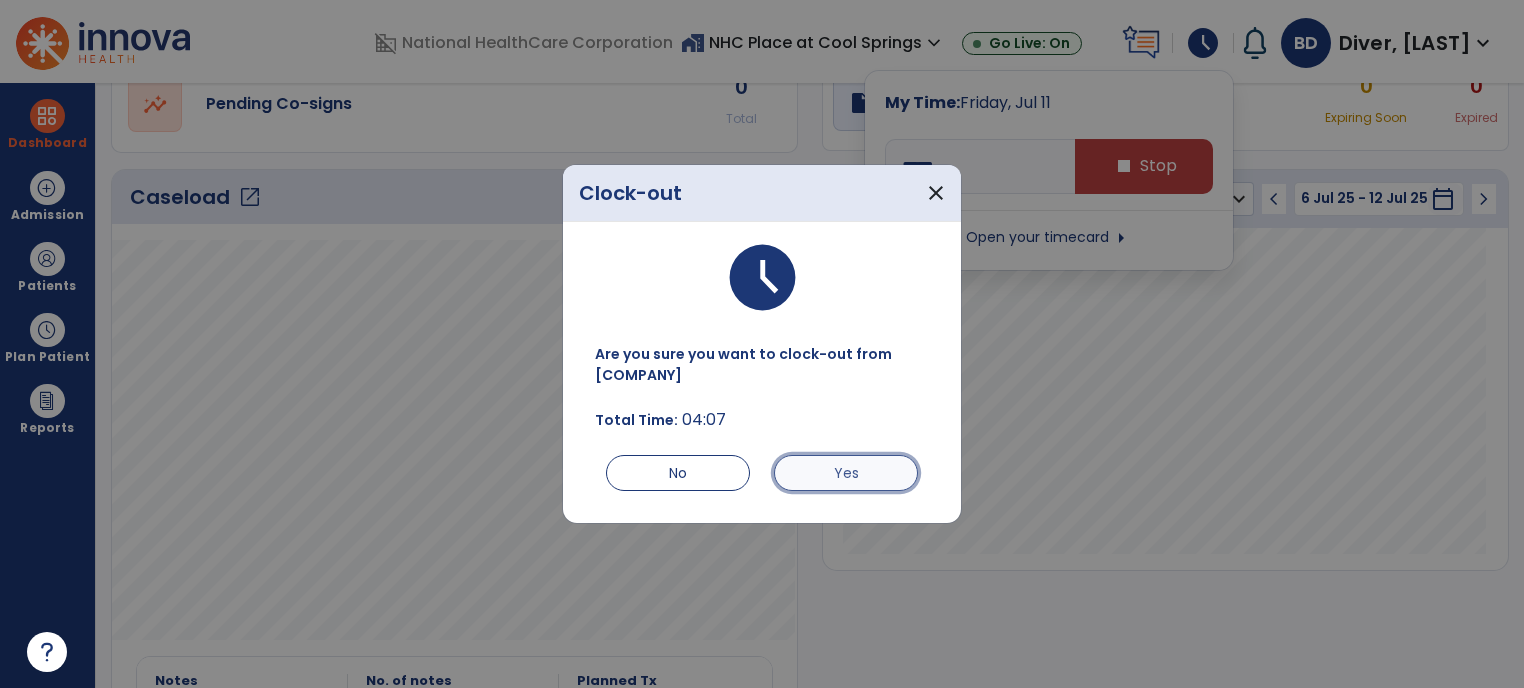 click on "Yes" at bounding box center (846, 473) 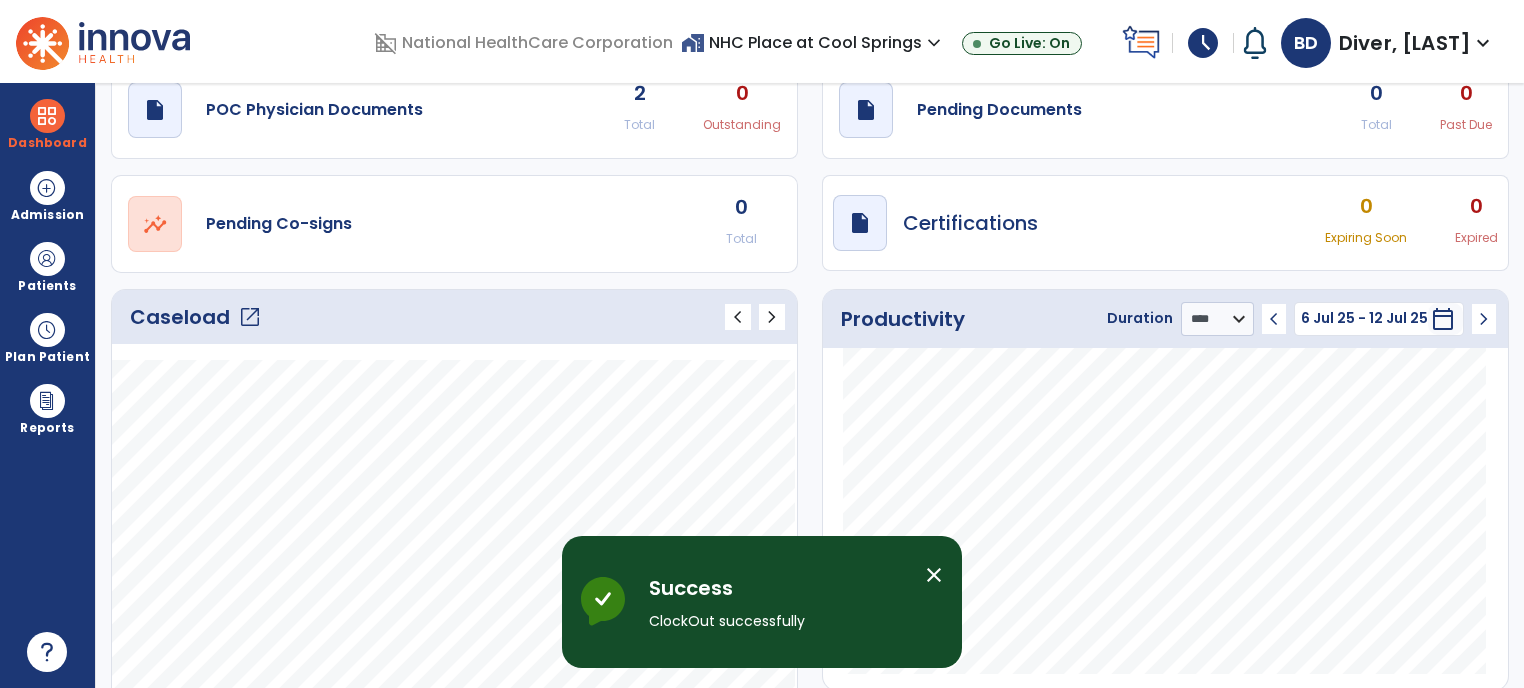 scroll, scrollTop: 0, scrollLeft: 0, axis: both 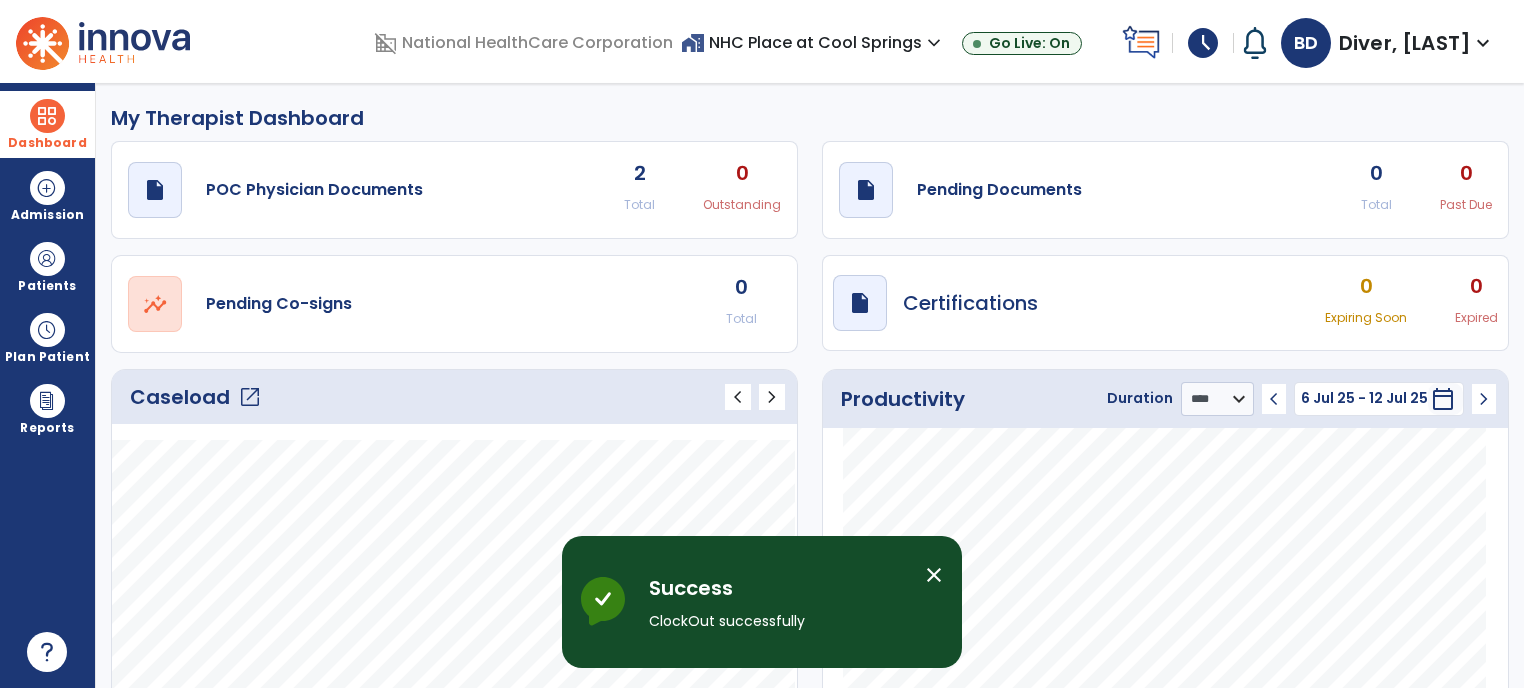click on "Dashboard" at bounding box center (47, 143) 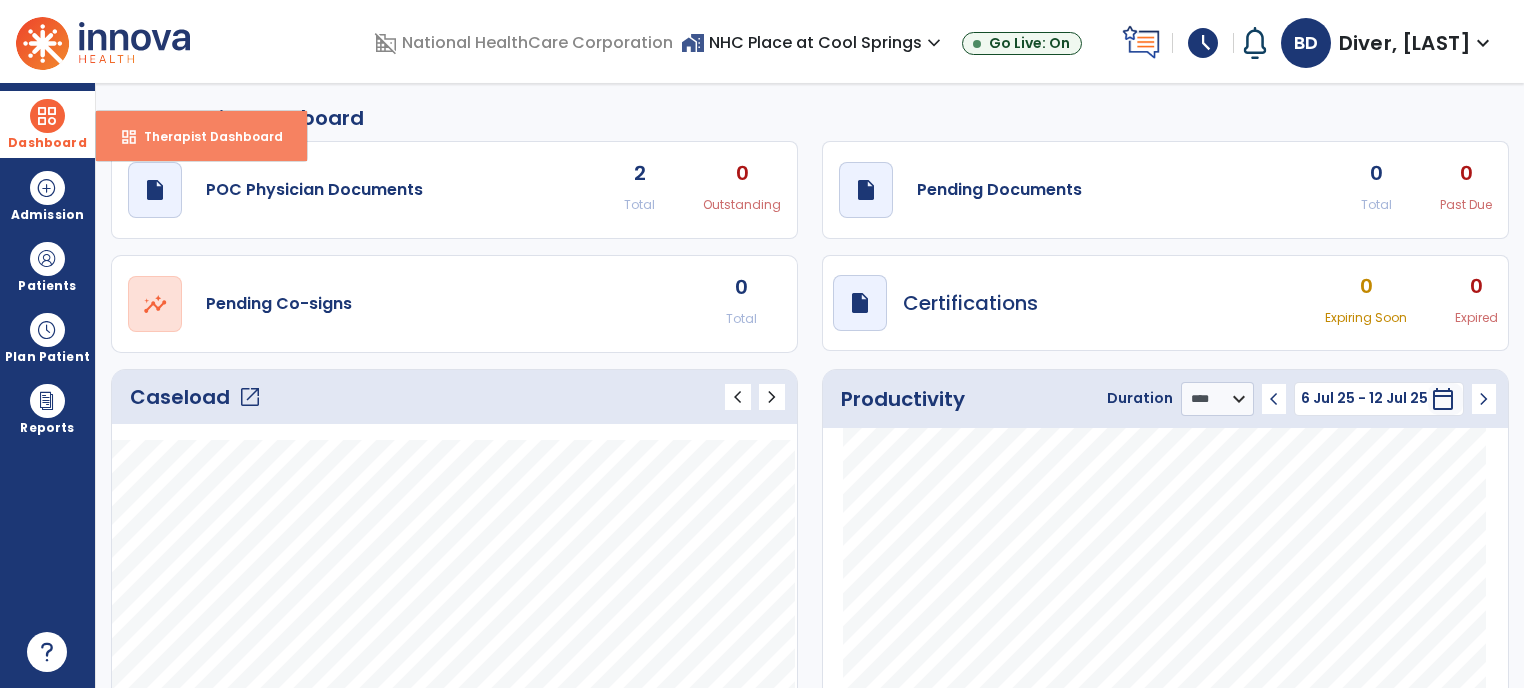 click on "dashboard" at bounding box center (129, 137) 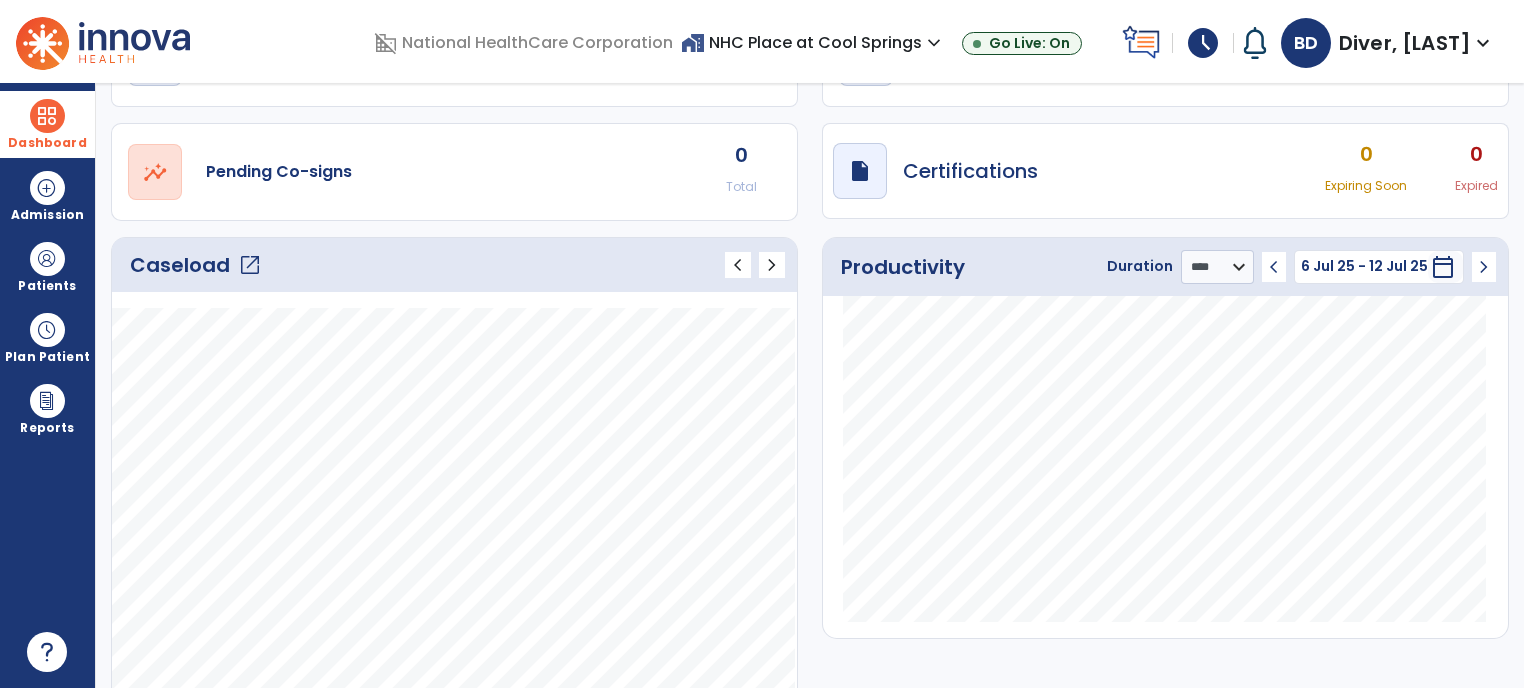 scroll, scrollTop: 131, scrollLeft: 0, axis: vertical 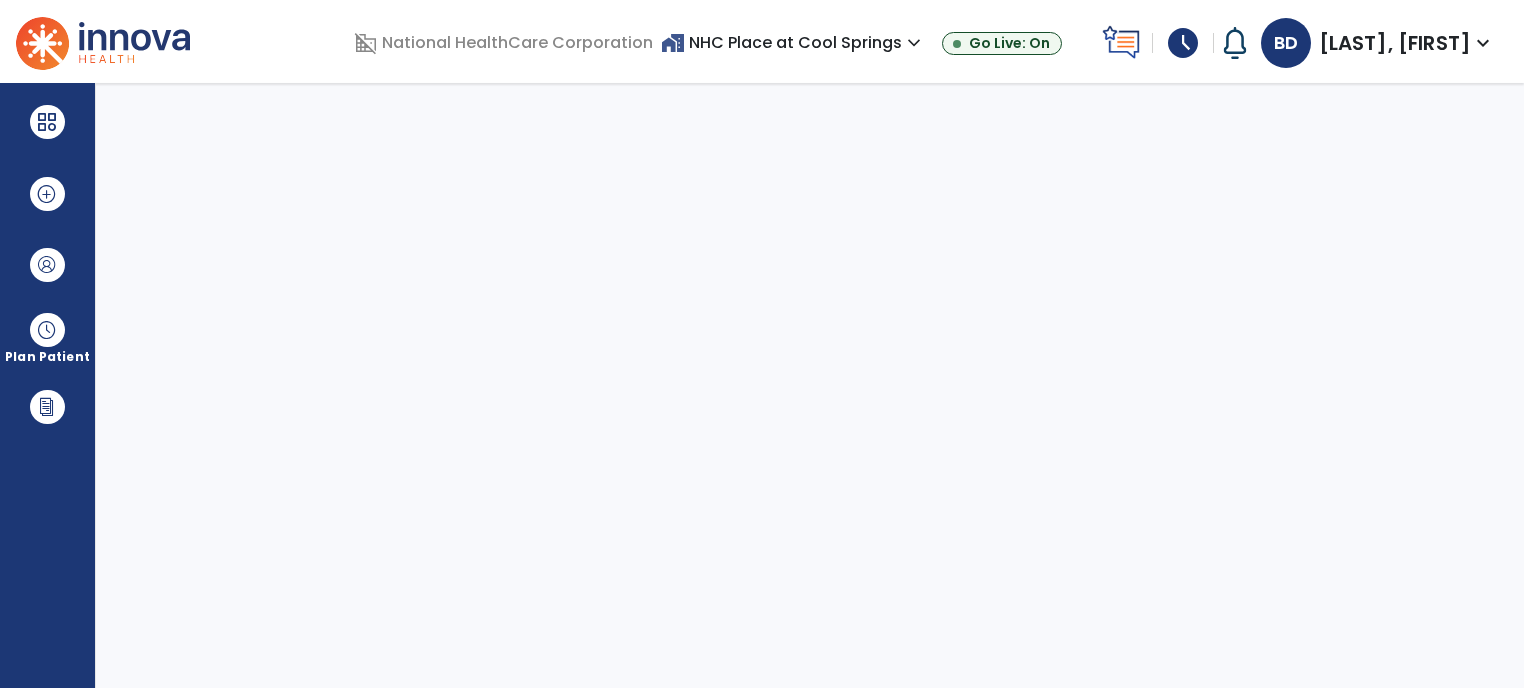 select on "****" 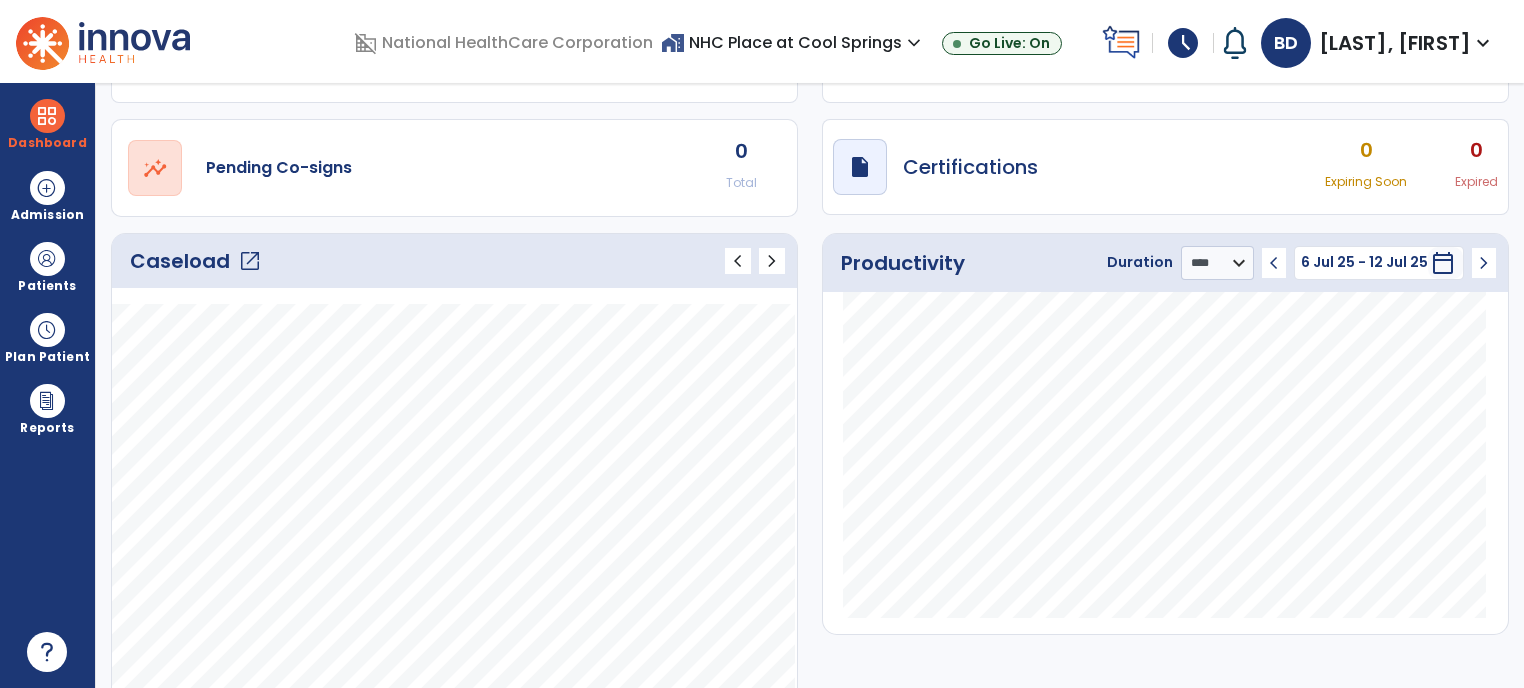 scroll, scrollTop: 36, scrollLeft: 0, axis: vertical 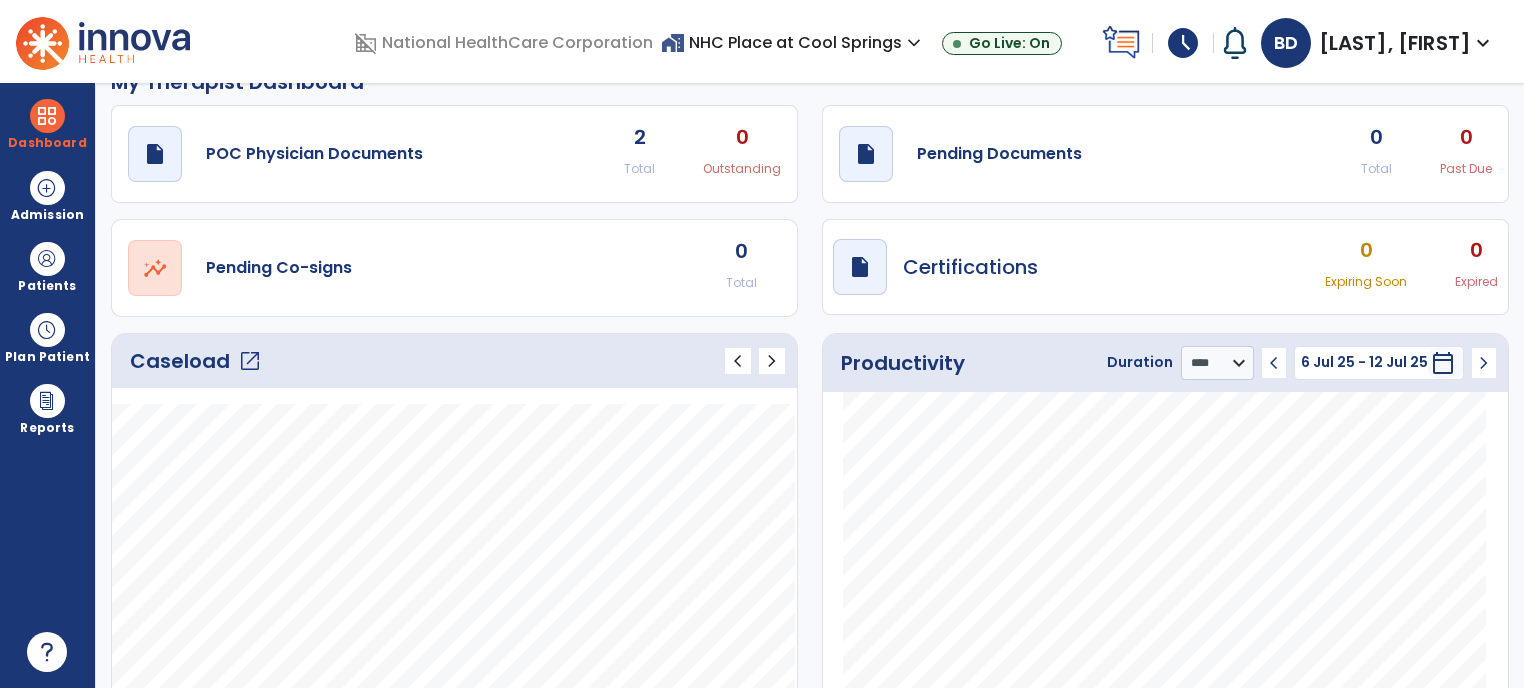click on "[LAST], [FIRST]" at bounding box center (1395, 43) 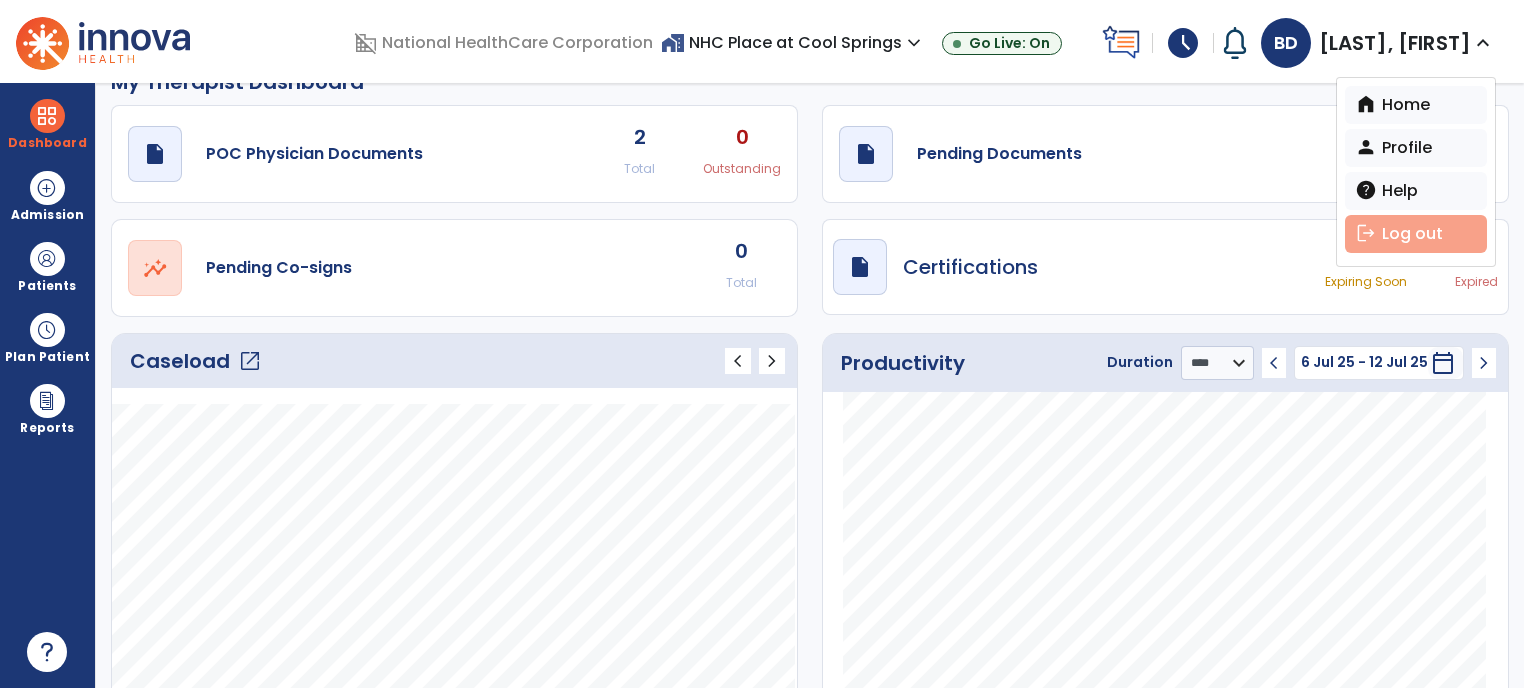 click on "logout" at bounding box center (1366, 233) 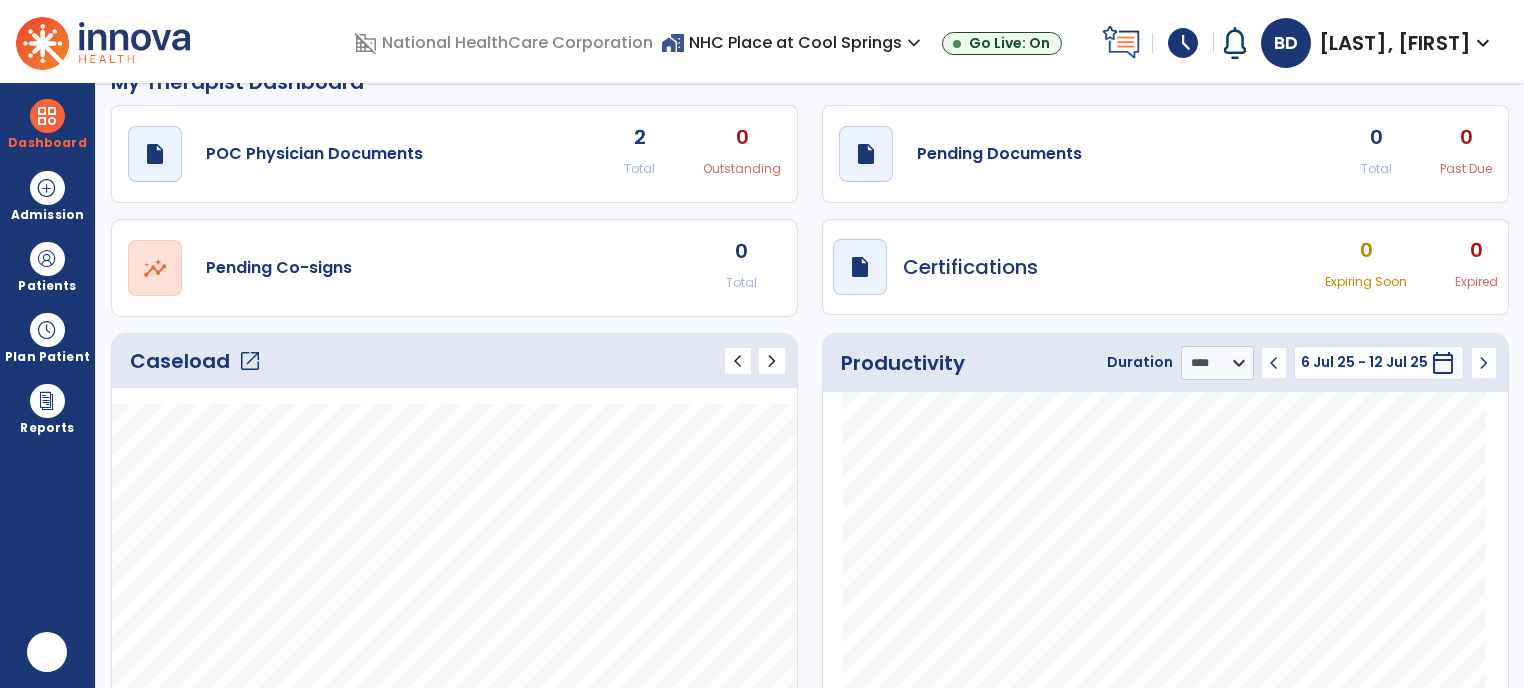scroll, scrollTop: 0, scrollLeft: 0, axis: both 